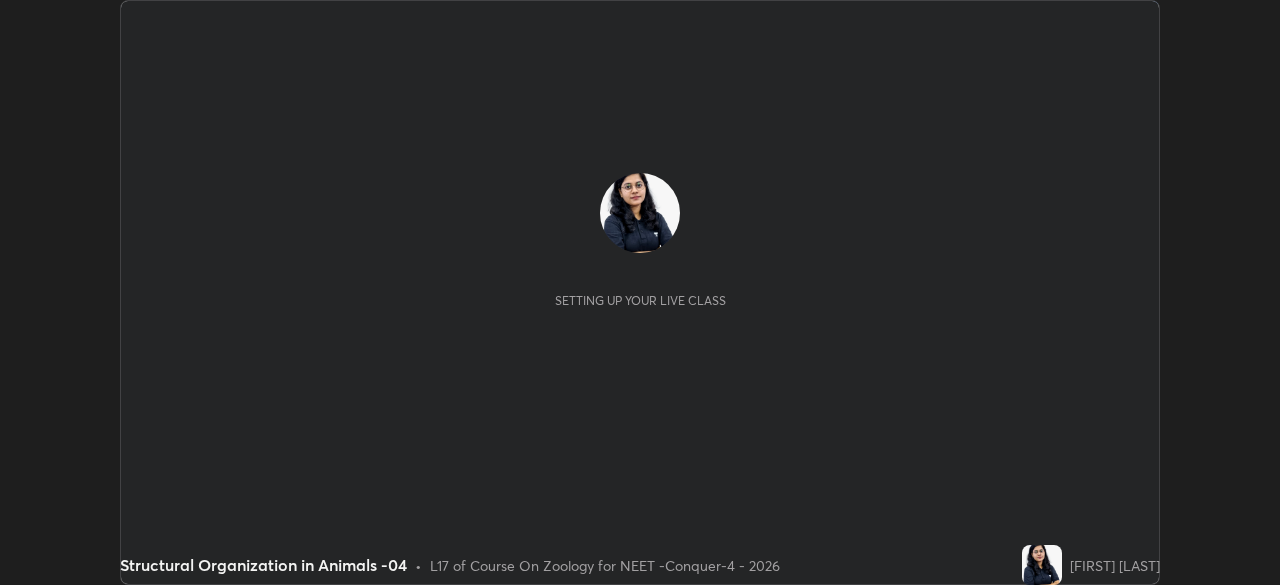 scroll, scrollTop: 0, scrollLeft: 0, axis: both 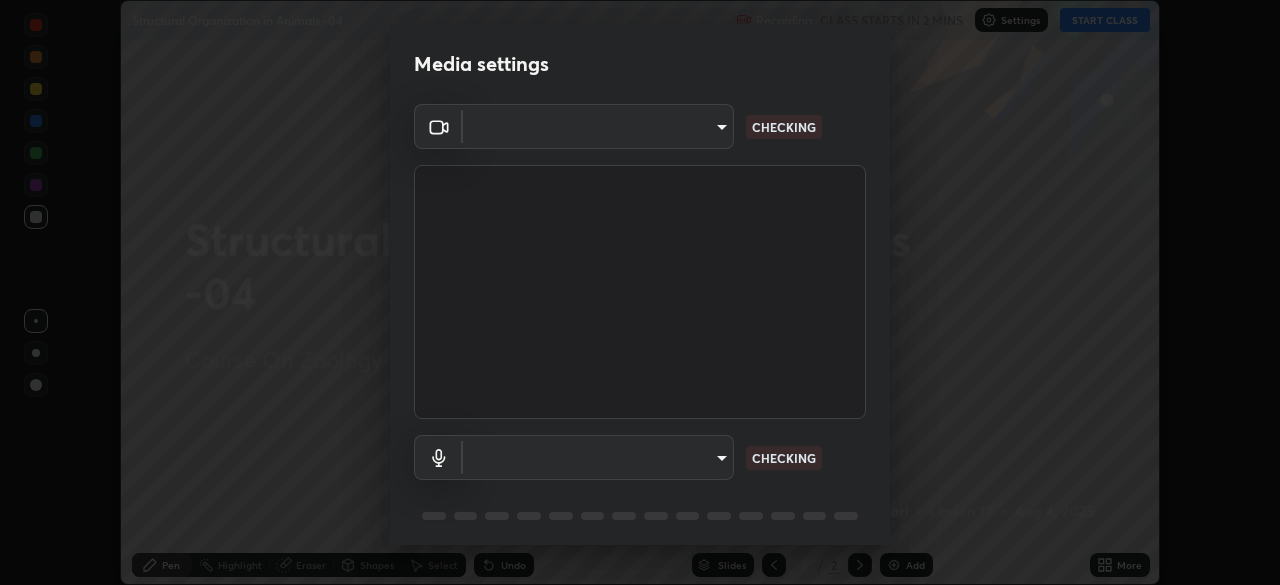 click on "Erase all Structural Organization in Animals -04 Recording CLASS STARTS IN 2 MINS Settings START CLASS Setting up your live class Structural Organization in Animals -04 • L17 of Course On Zoology for NEET -Conquer-4 - 2026 [FIRST] [LAST] Pen Highlight Eraser Shapes Select Undo Slides 2 / 2 Add More No doubts shared Encourage your learners to ask a doubt for better clarity Report an issue Reason for reporting Buffering Chat not working Audio - Video sync issue Educator video quality low ​ Attach an image Report Media settings ​ CHECKING ​ CHECKING 1 / 5 Next" at bounding box center (640, 292) 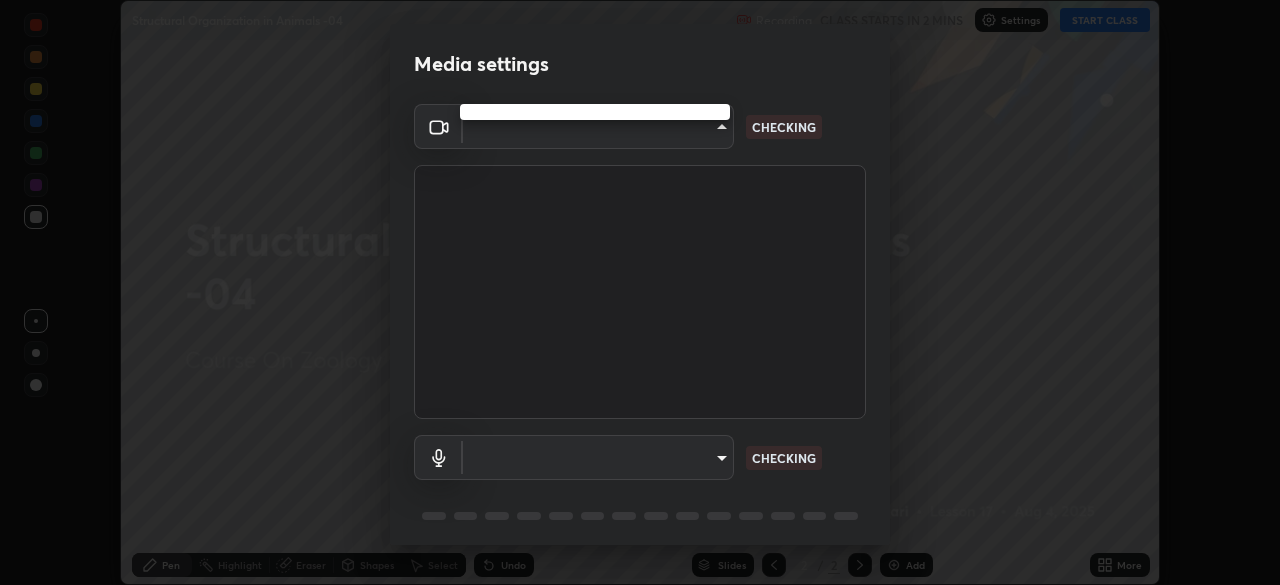 click at bounding box center [640, 292] 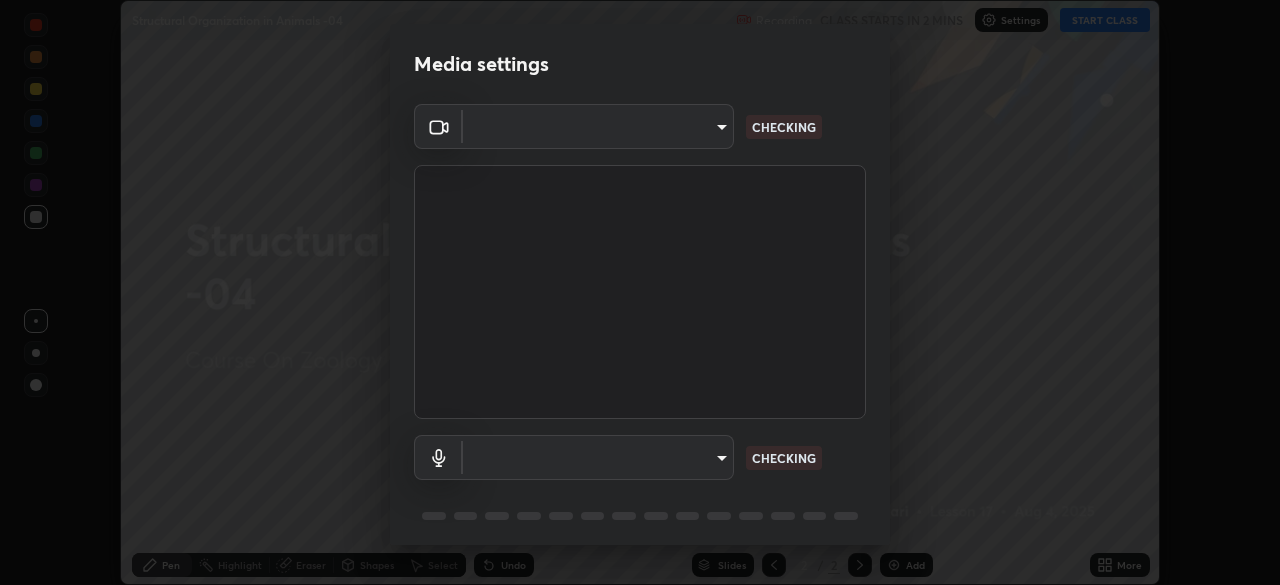 type on "0e50365916b658242f783ed4648cb329f585d10cba28352488c27cd343db3185" 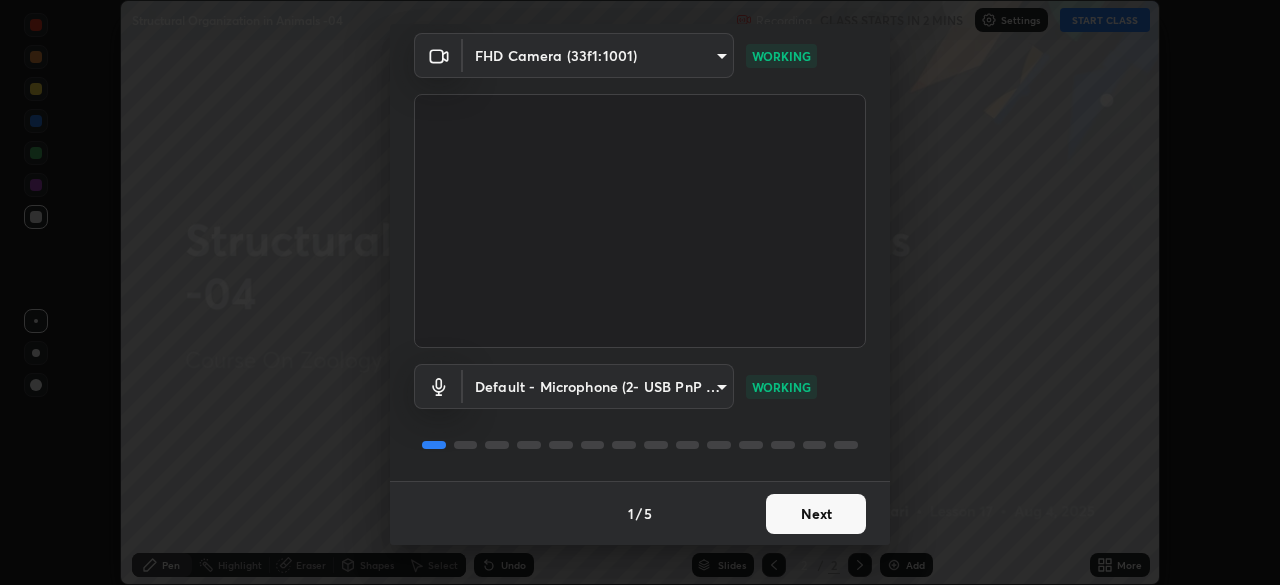 click on "Next" at bounding box center [816, 514] 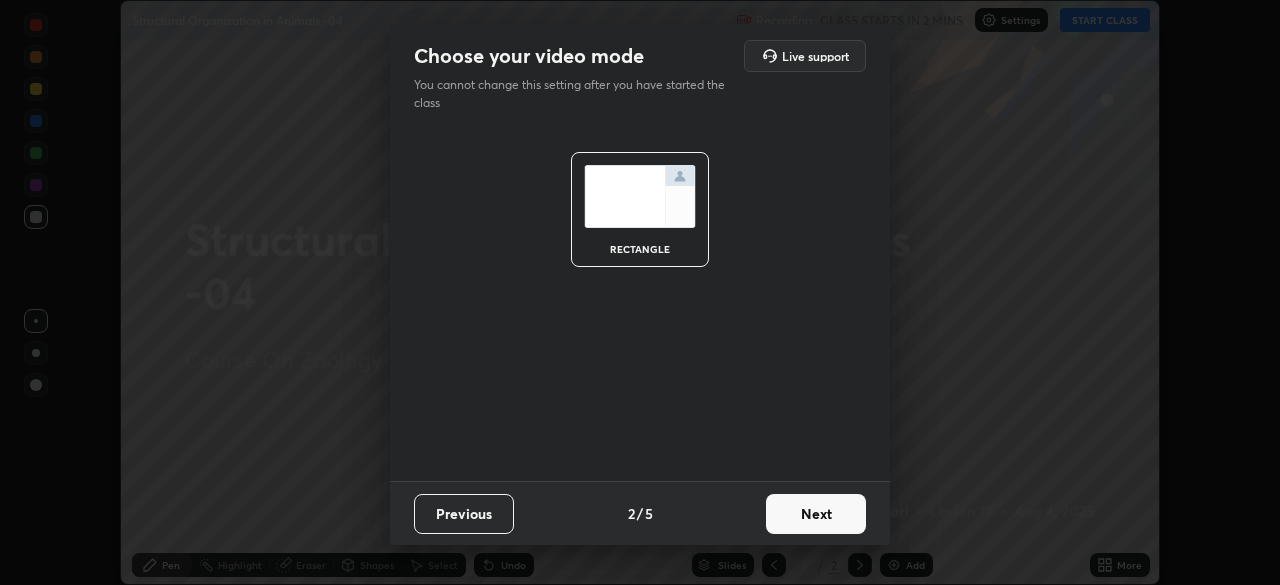 scroll, scrollTop: 0, scrollLeft: 0, axis: both 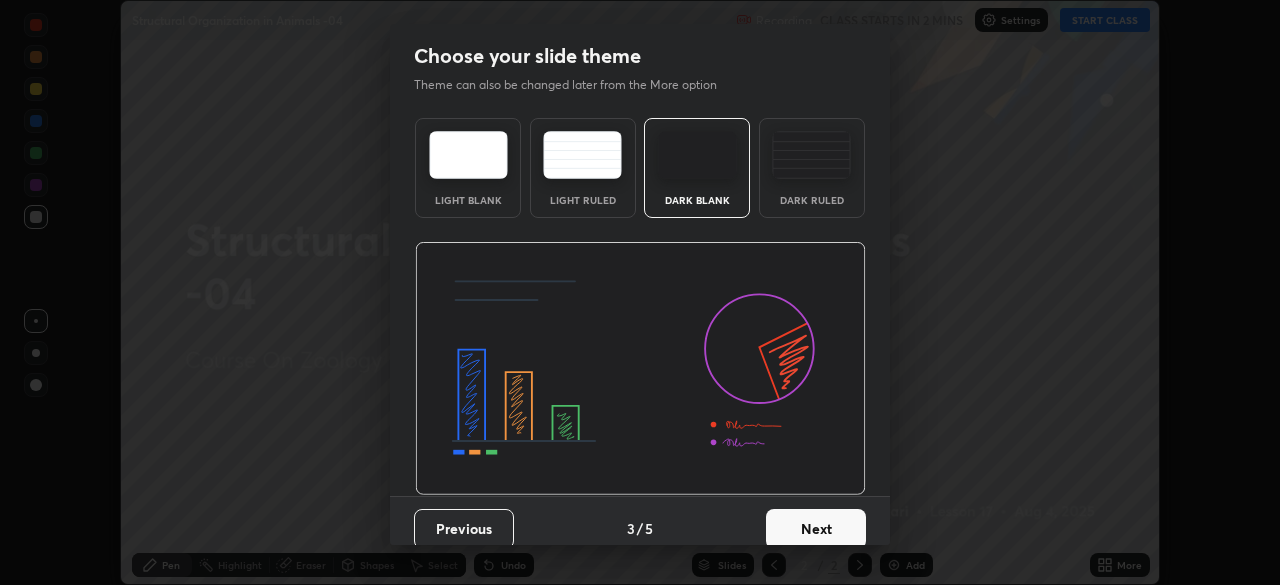 click on "Next" at bounding box center (816, 529) 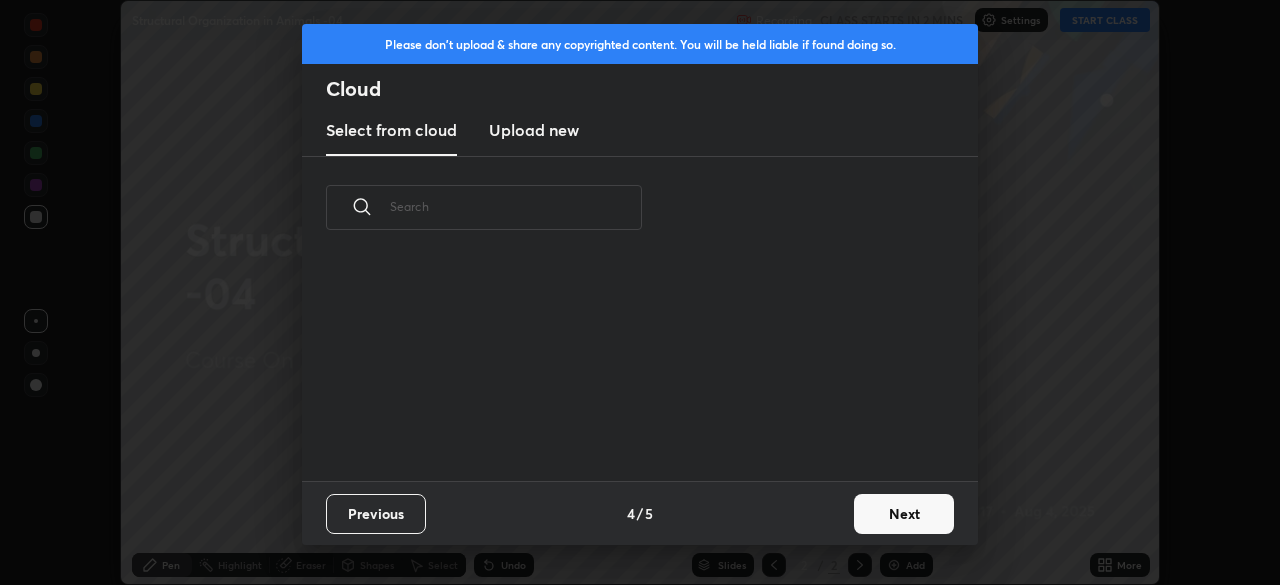 click on "Next" at bounding box center (904, 514) 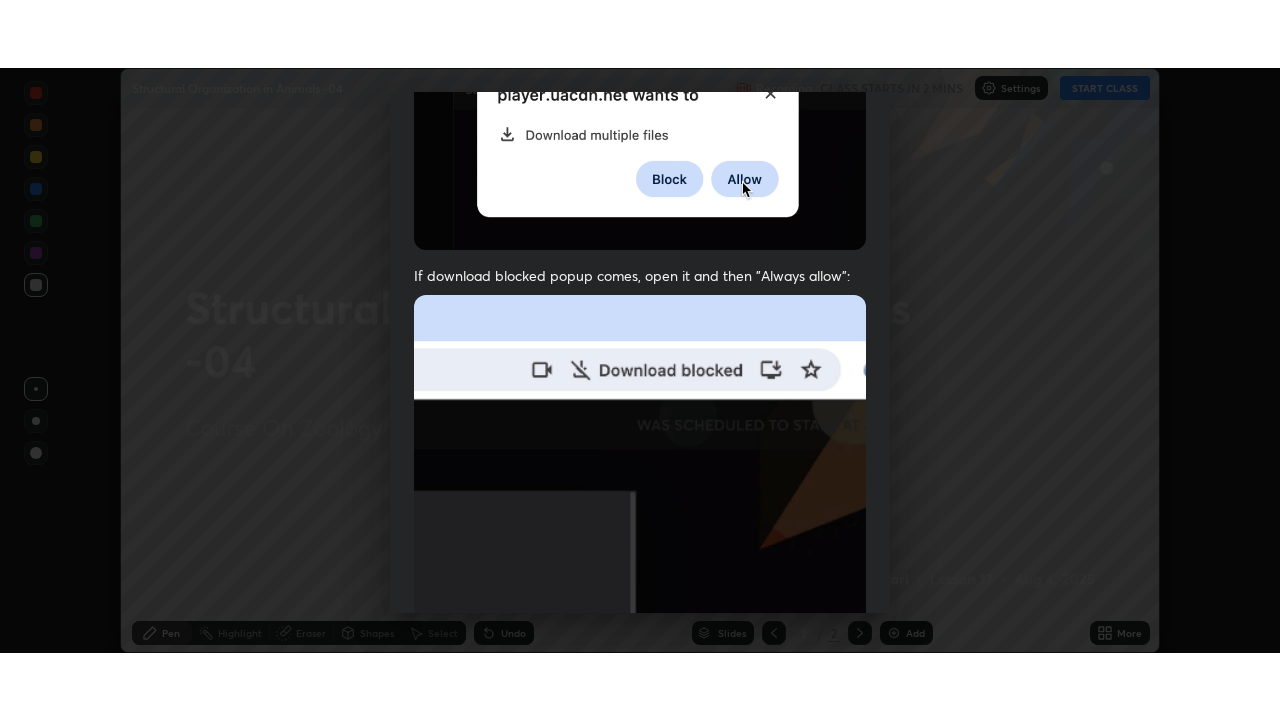 scroll, scrollTop: 479, scrollLeft: 0, axis: vertical 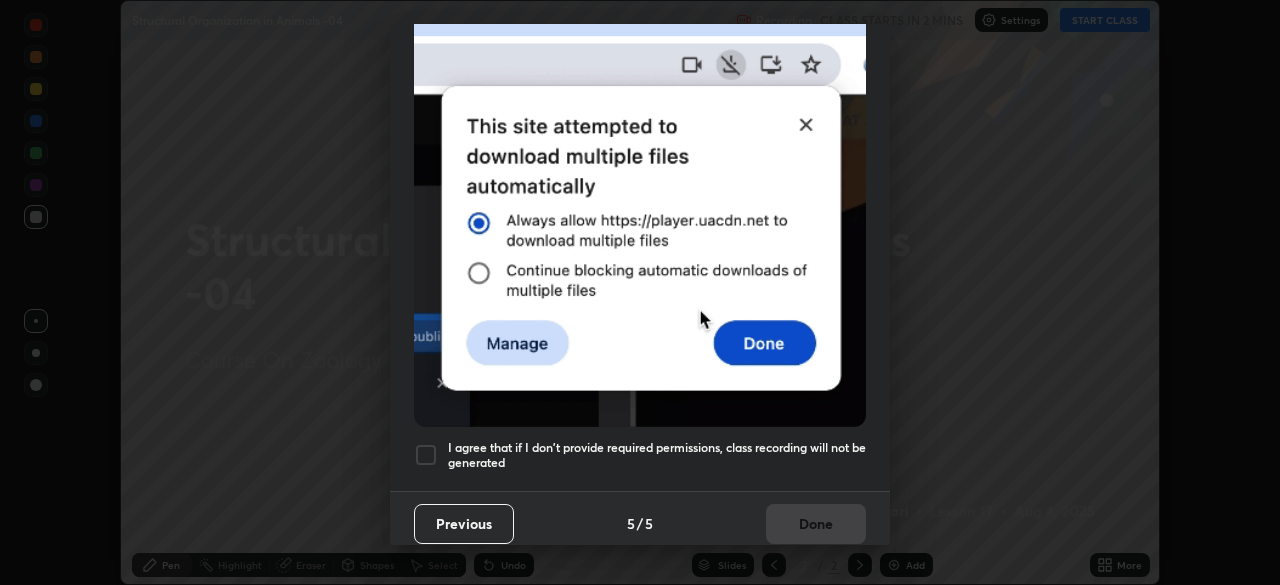 click at bounding box center (426, 455) 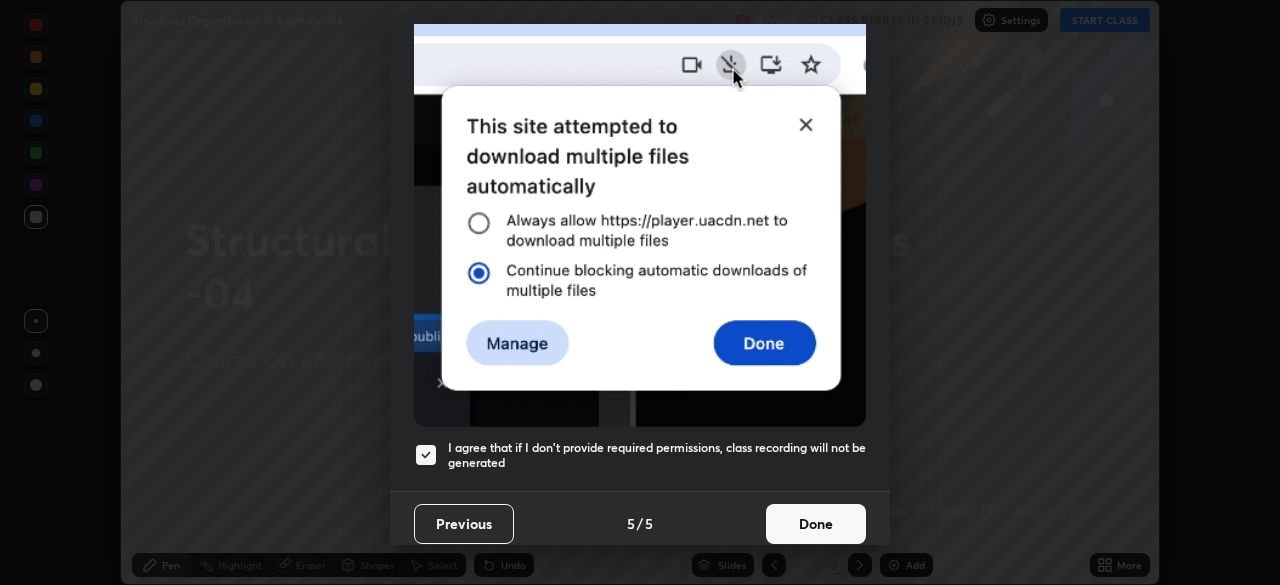 click on "Done" at bounding box center [816, 524] 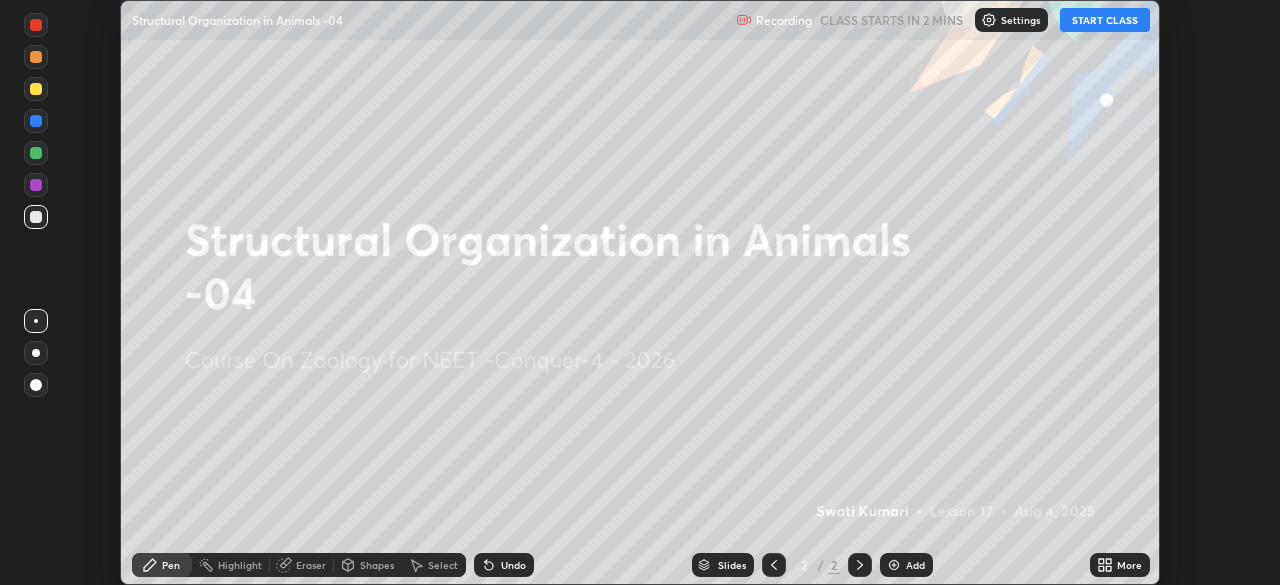 click 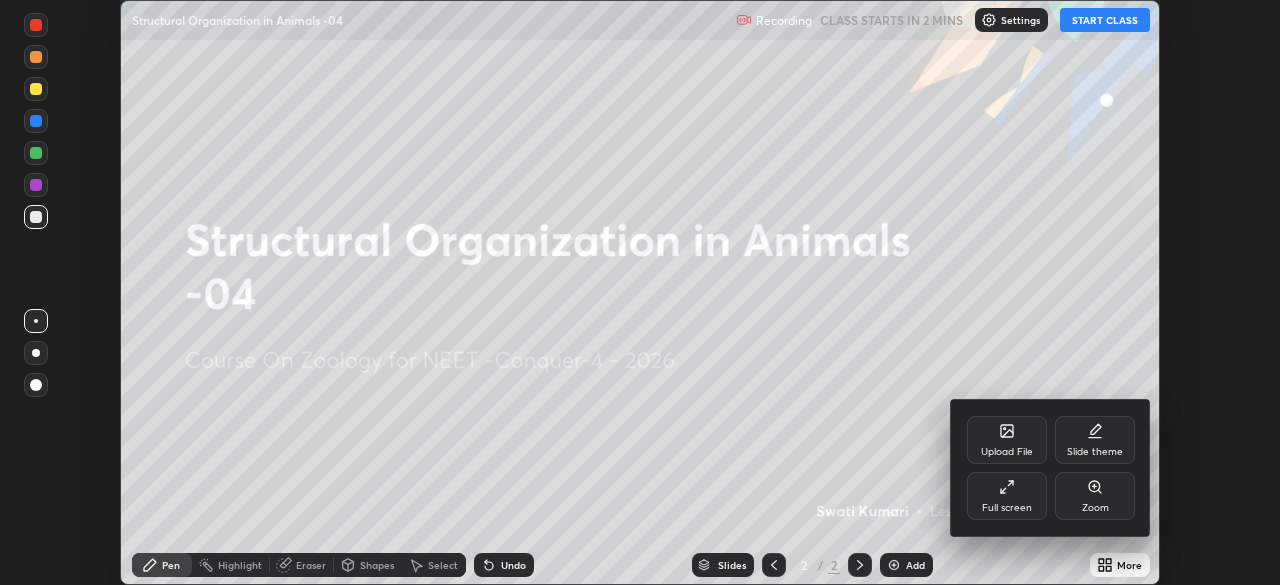click on "Full screen" at bounding box center (1007, 508) 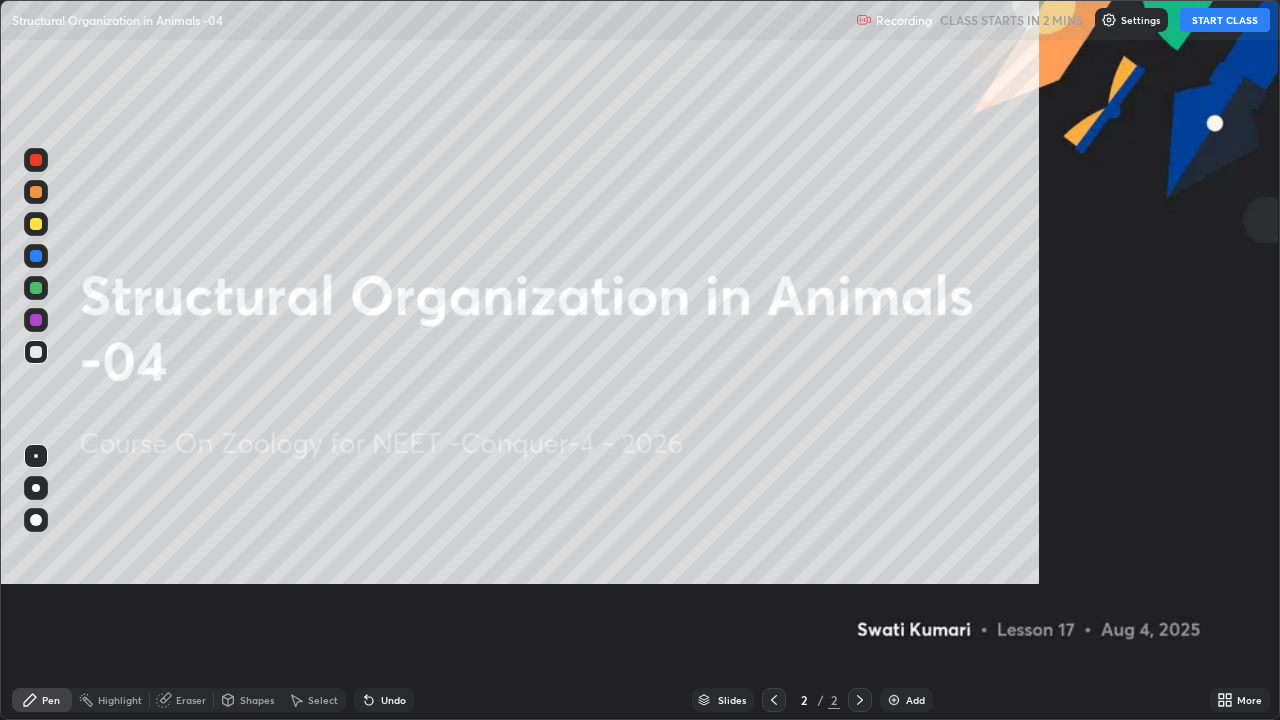 scroll, scrollTop: 99280, scrollLeft: 98720, axis: both 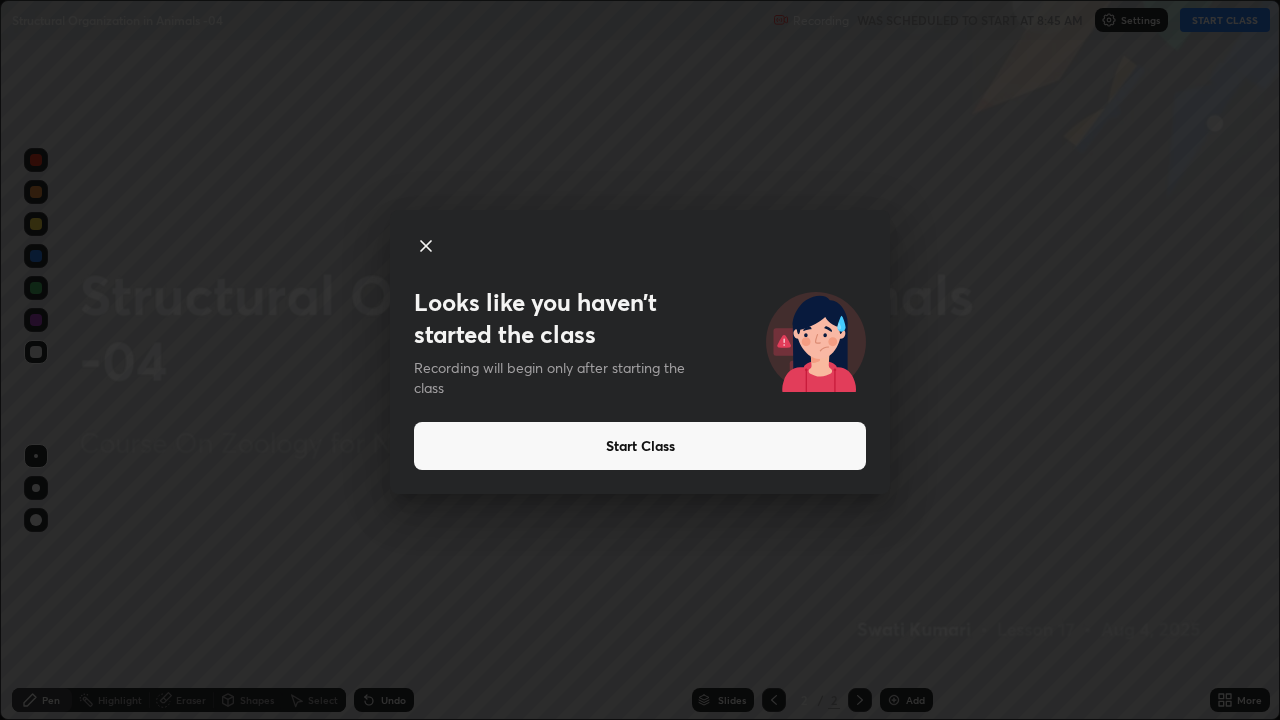 click on "Start Class" at bounding box center (640, 446) 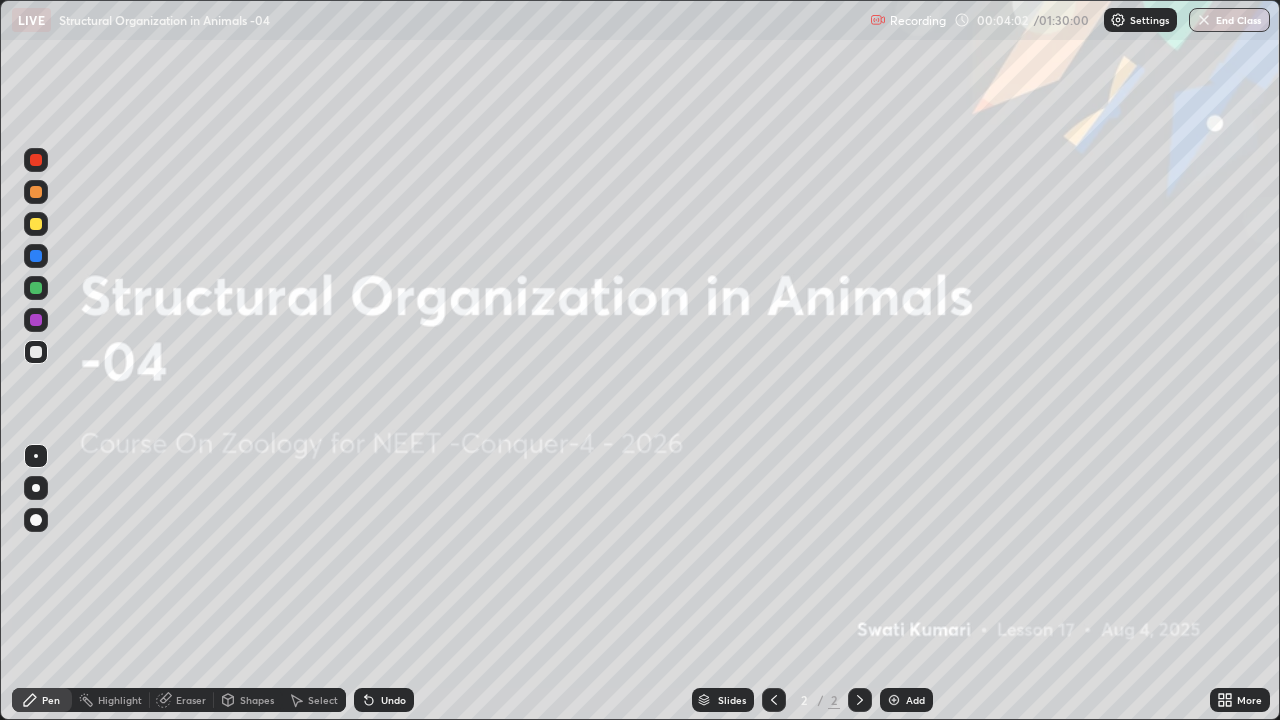 click on "Add" at bounding box center (906, 700) 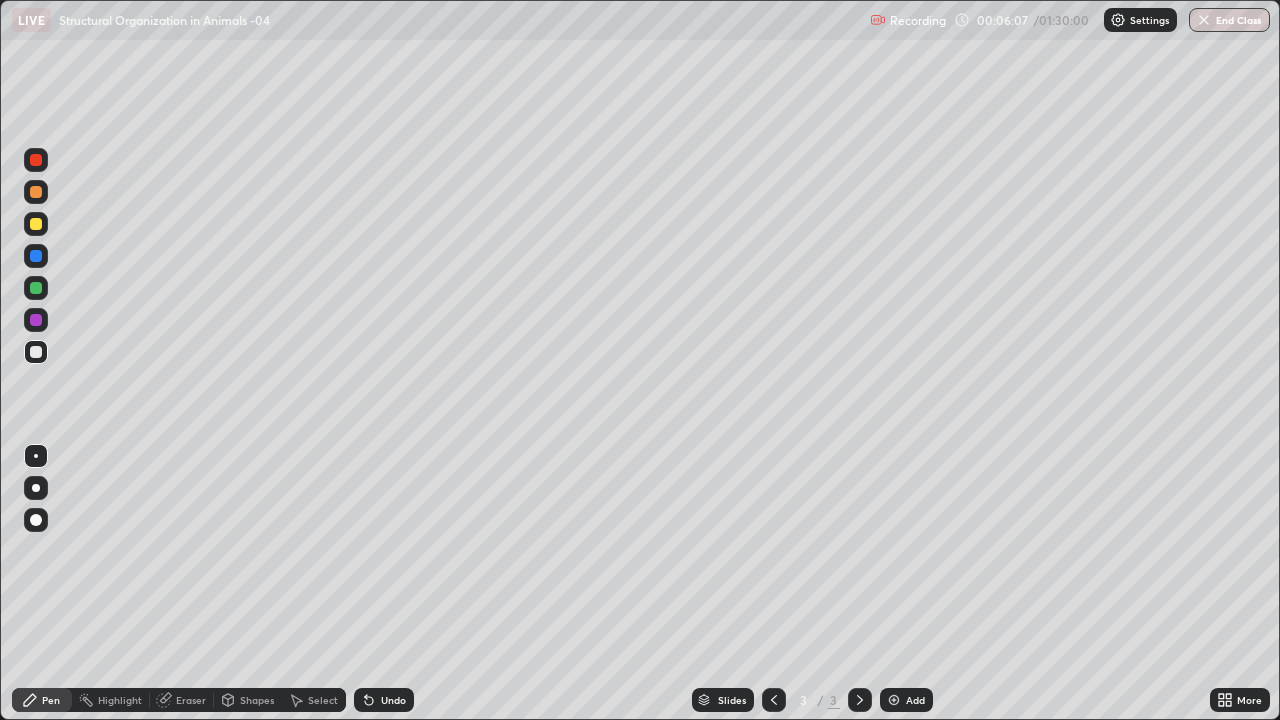 click at bounding box center (36, 352) 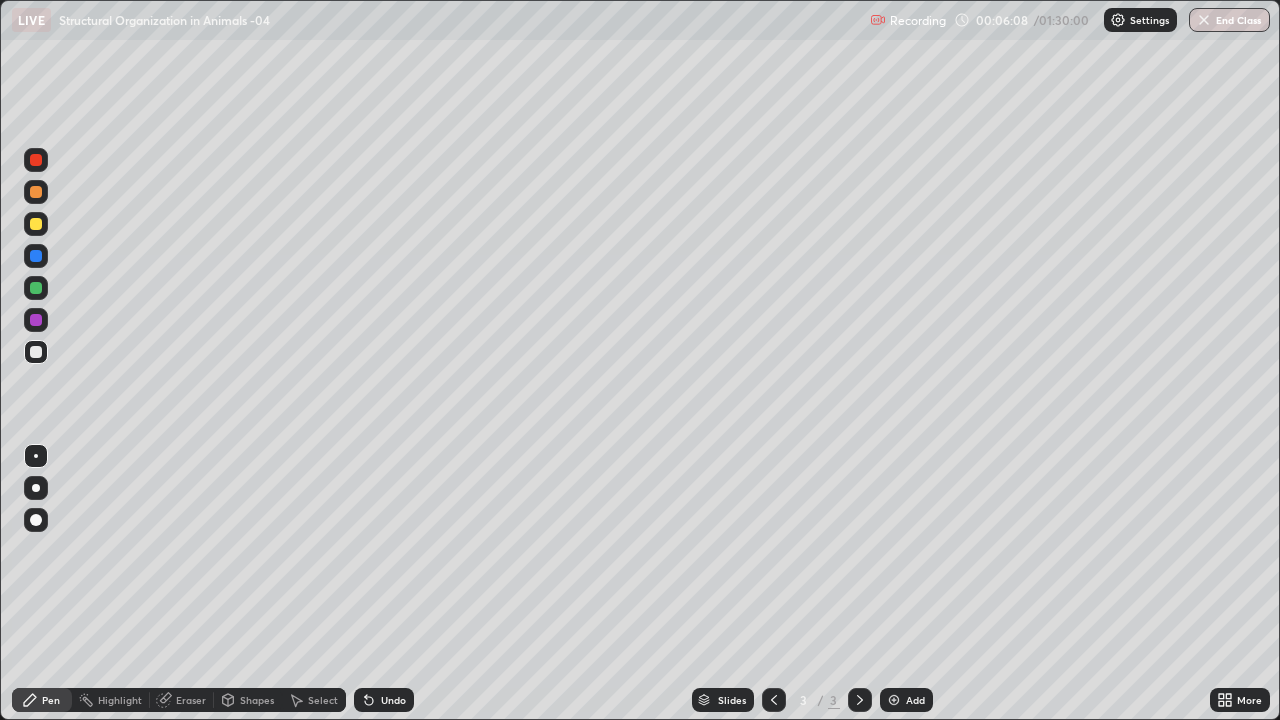 click at bounding box center (36, 520) 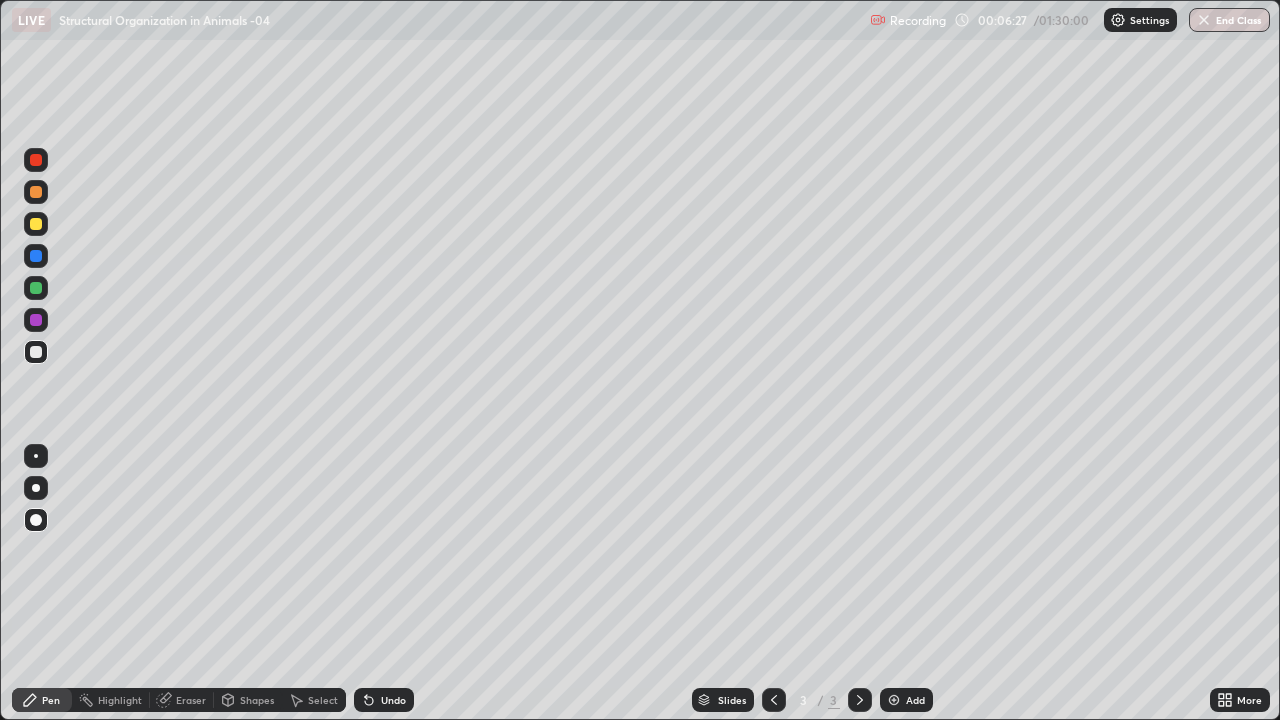 click on "Shapes" at bounding box center [257, 700] 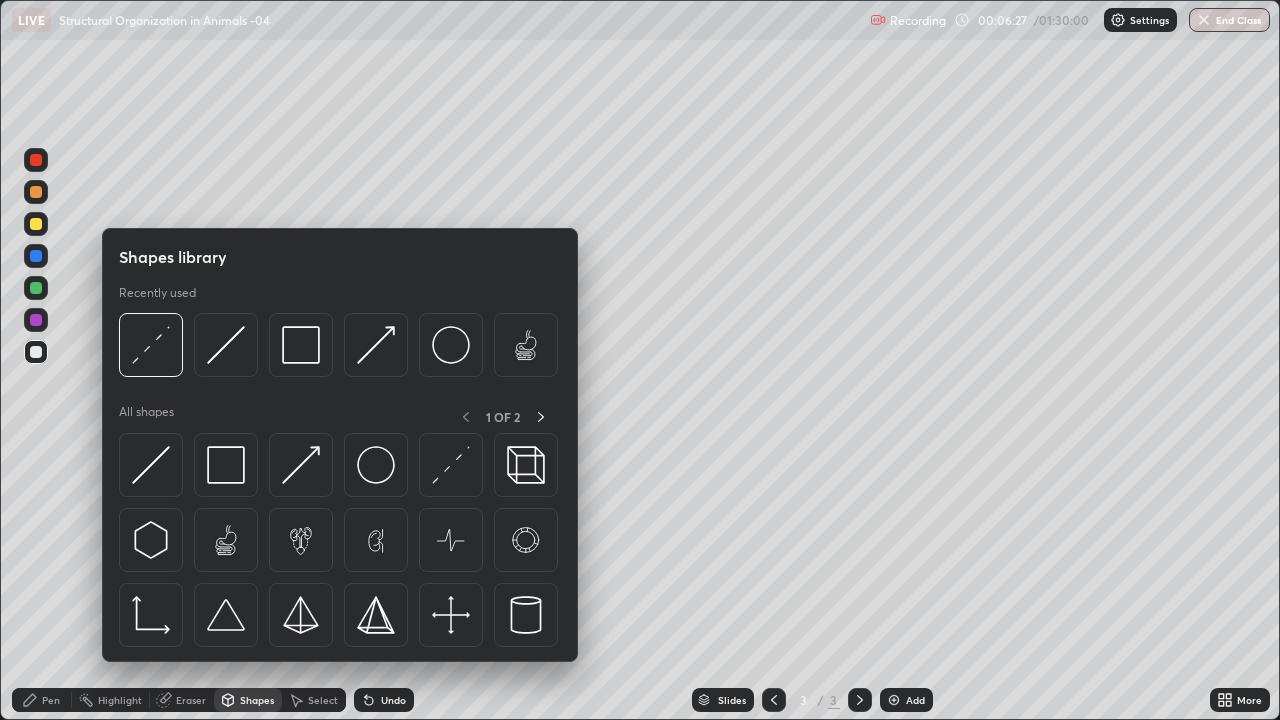 click at bounding box center (151, 345) 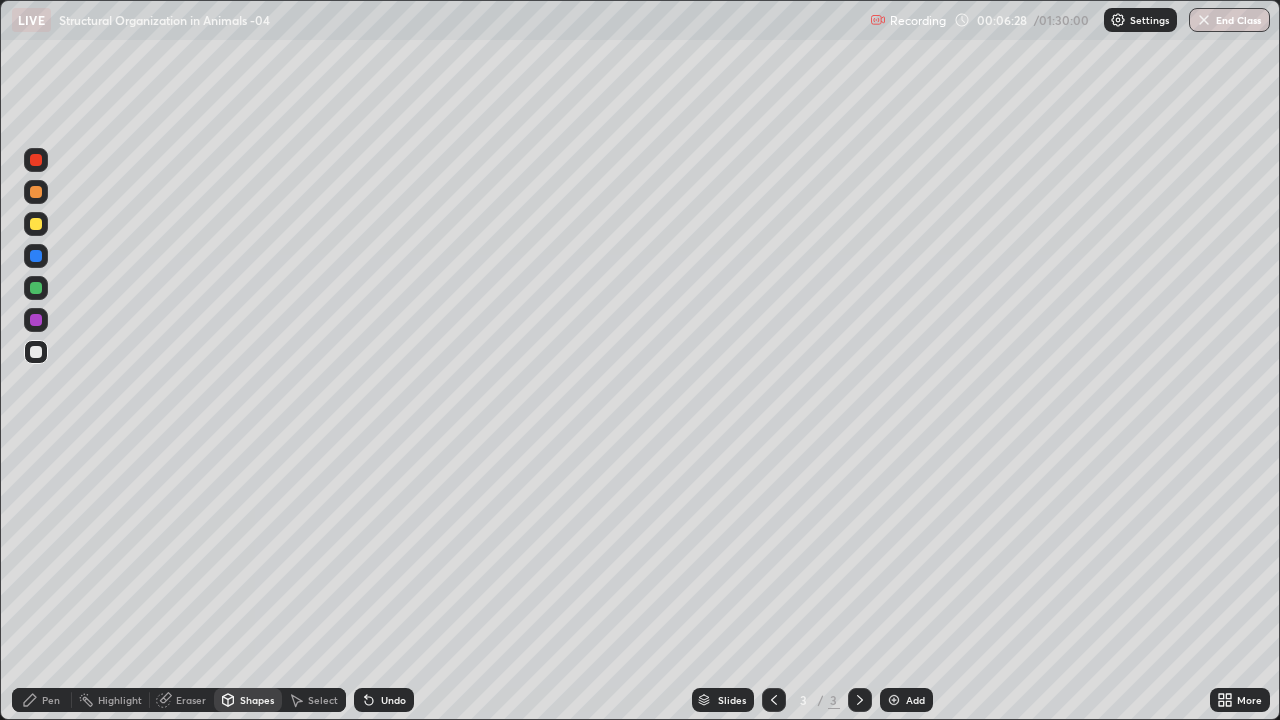 click at bounding box center (36, 224) 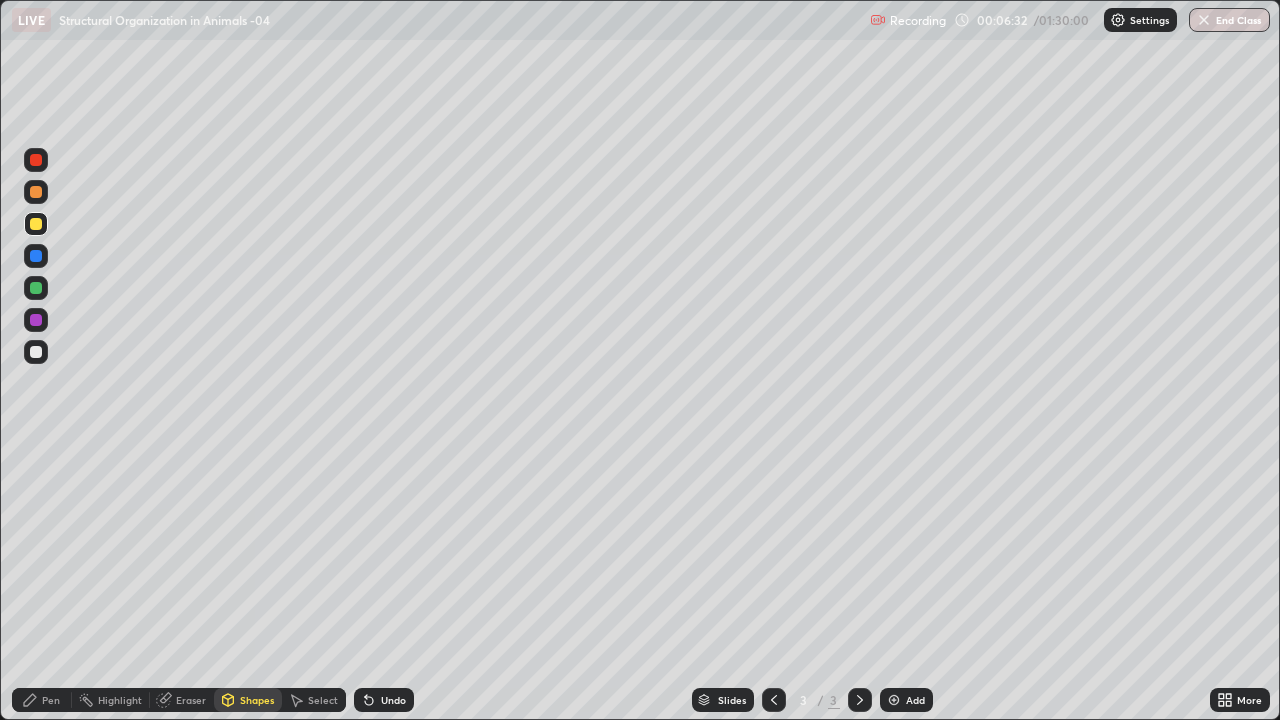 click on "Pen" at bounding box center [51, 700] 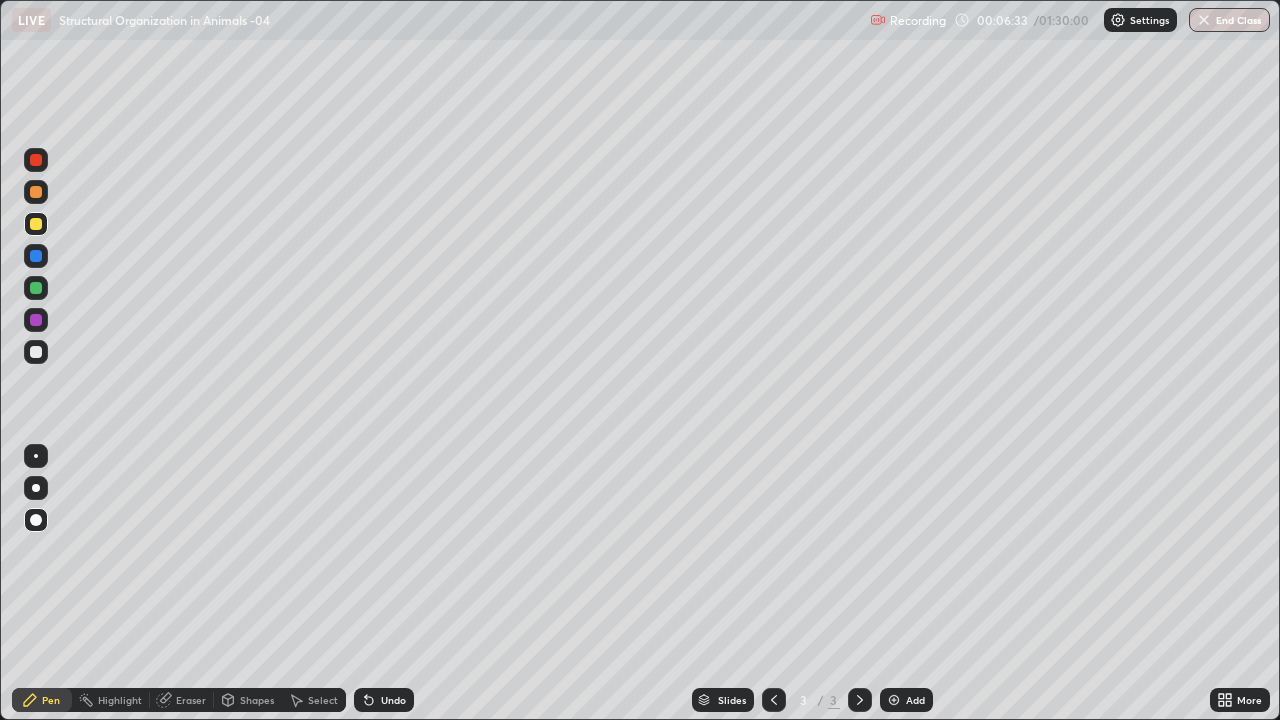 click at bounding box center (36, 192) 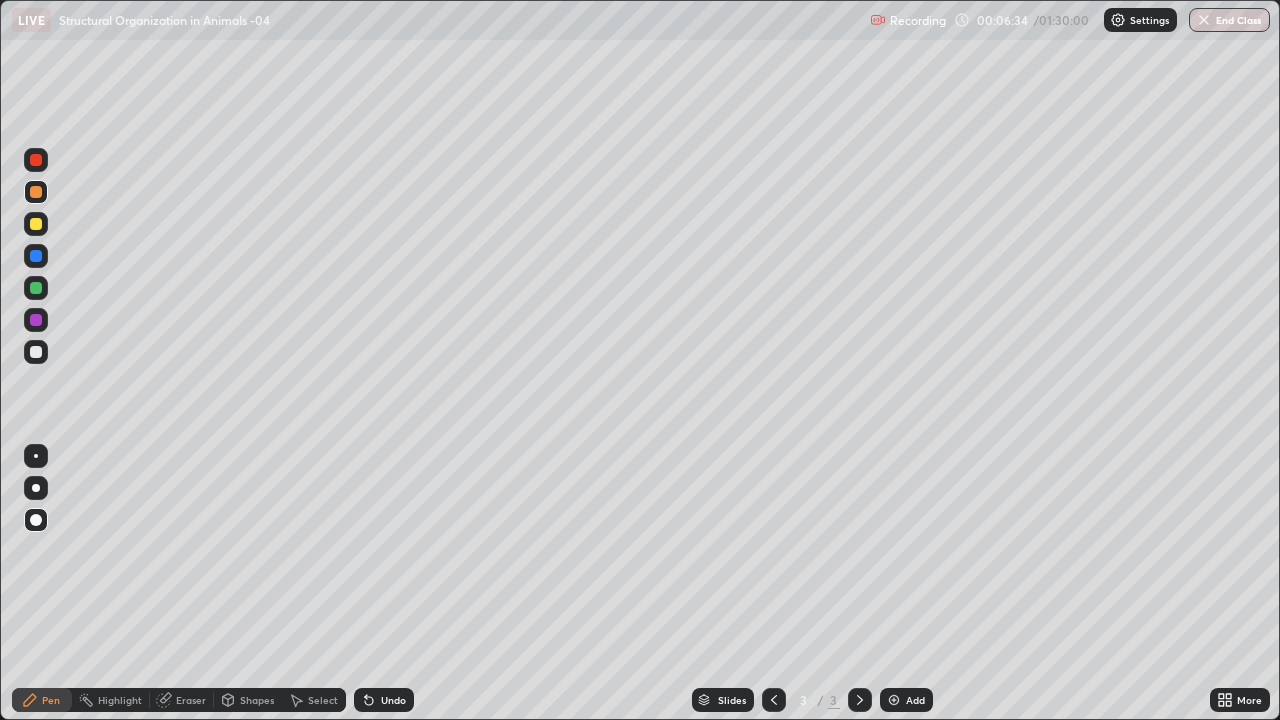 click at bounding box center [36, 488] 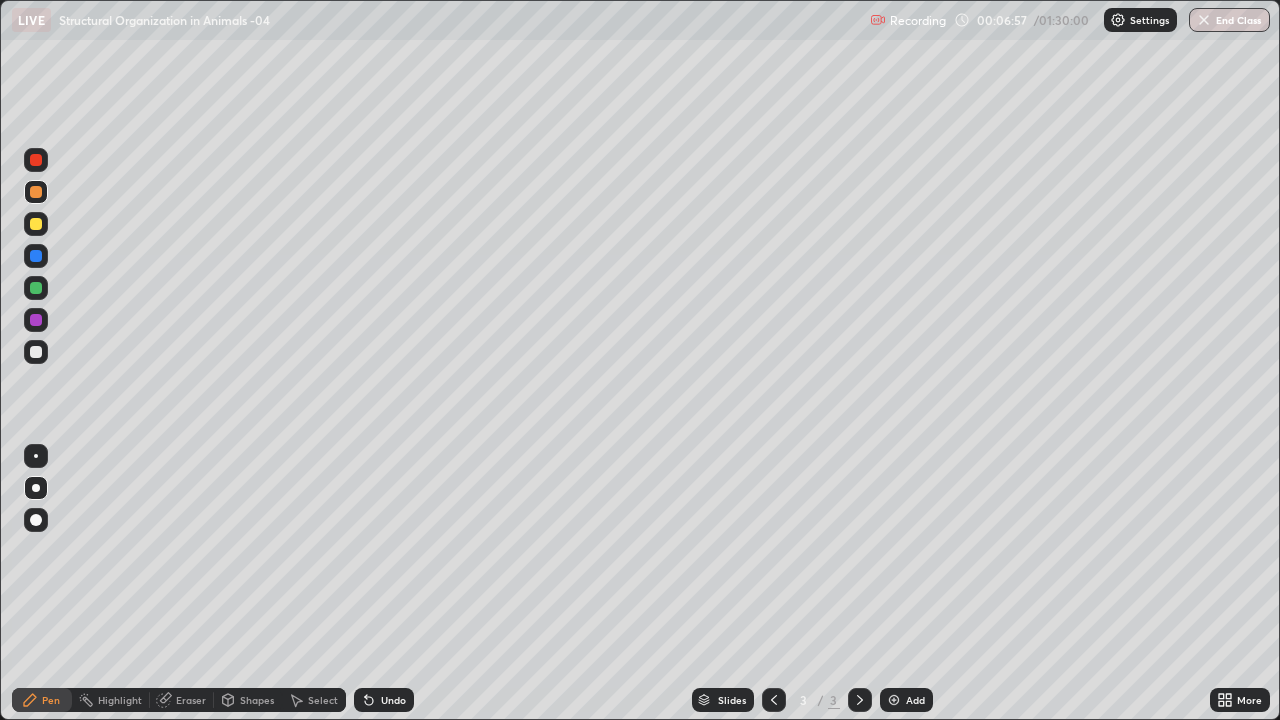 click on "Shapes" at bounding box center (257, 700) 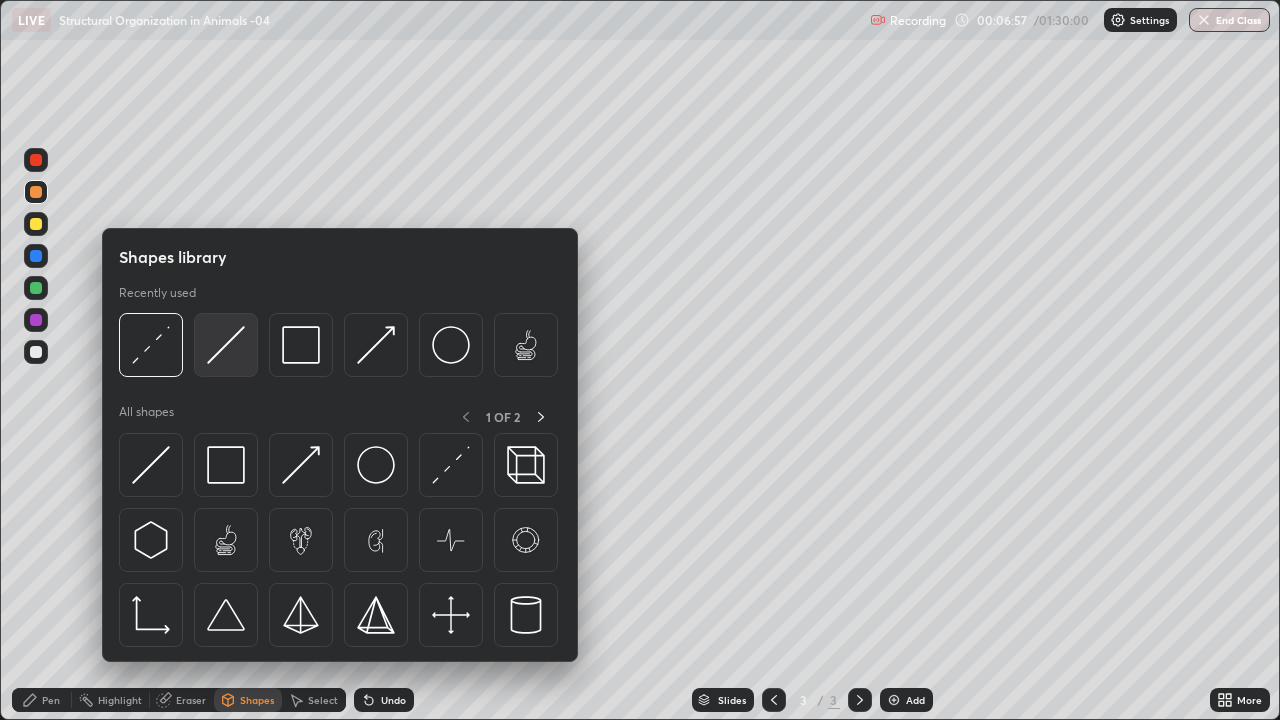 click at bounding box center [226, 345] 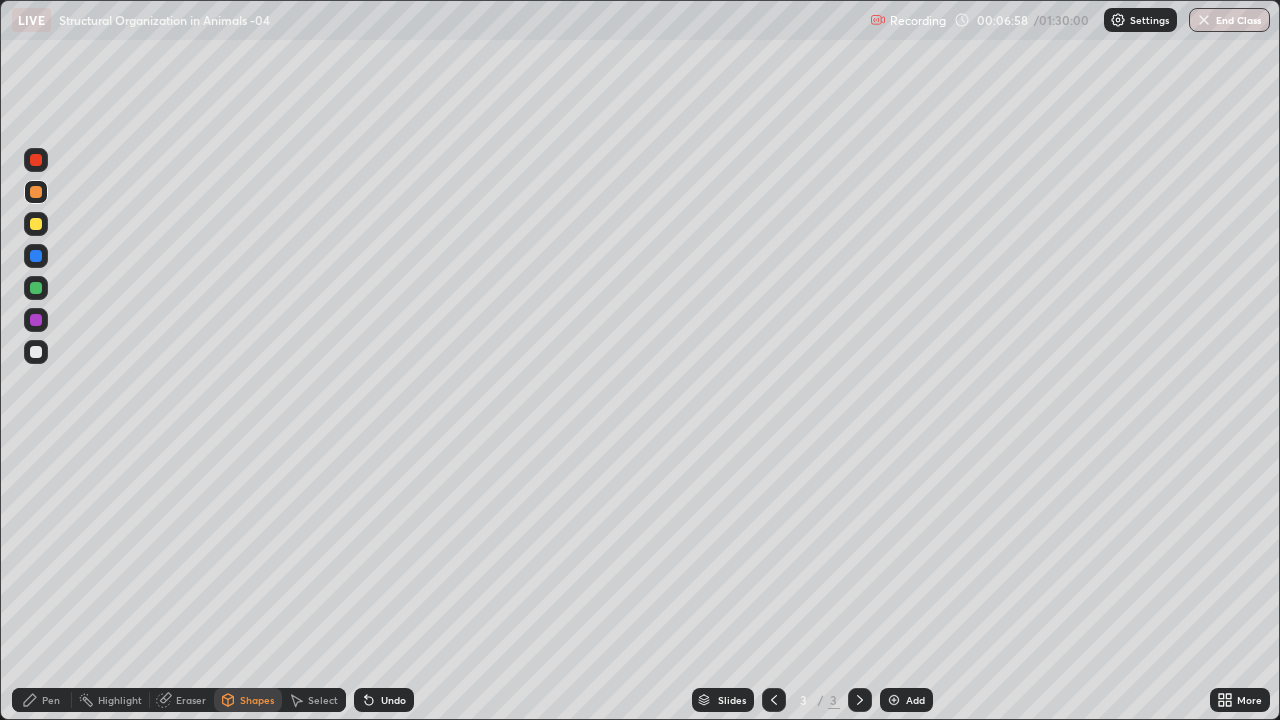 click at bounding box center [36, 320] 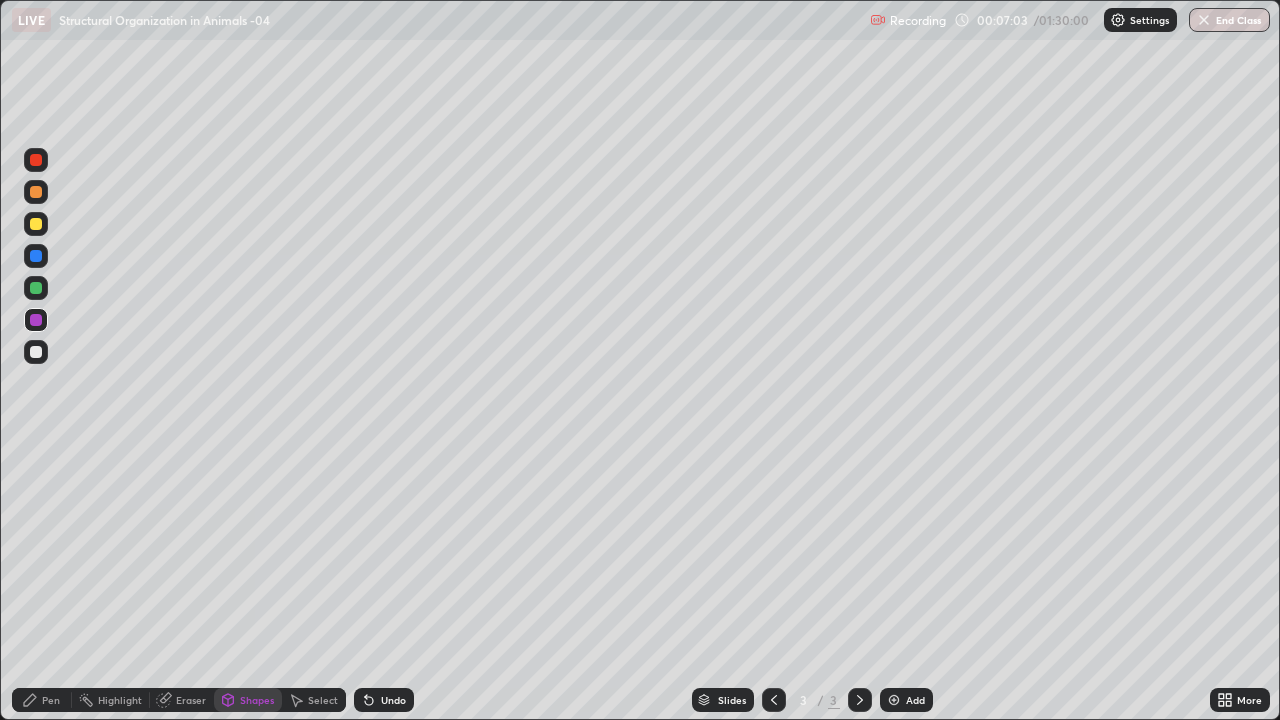 click at bounding box center (36, 288) 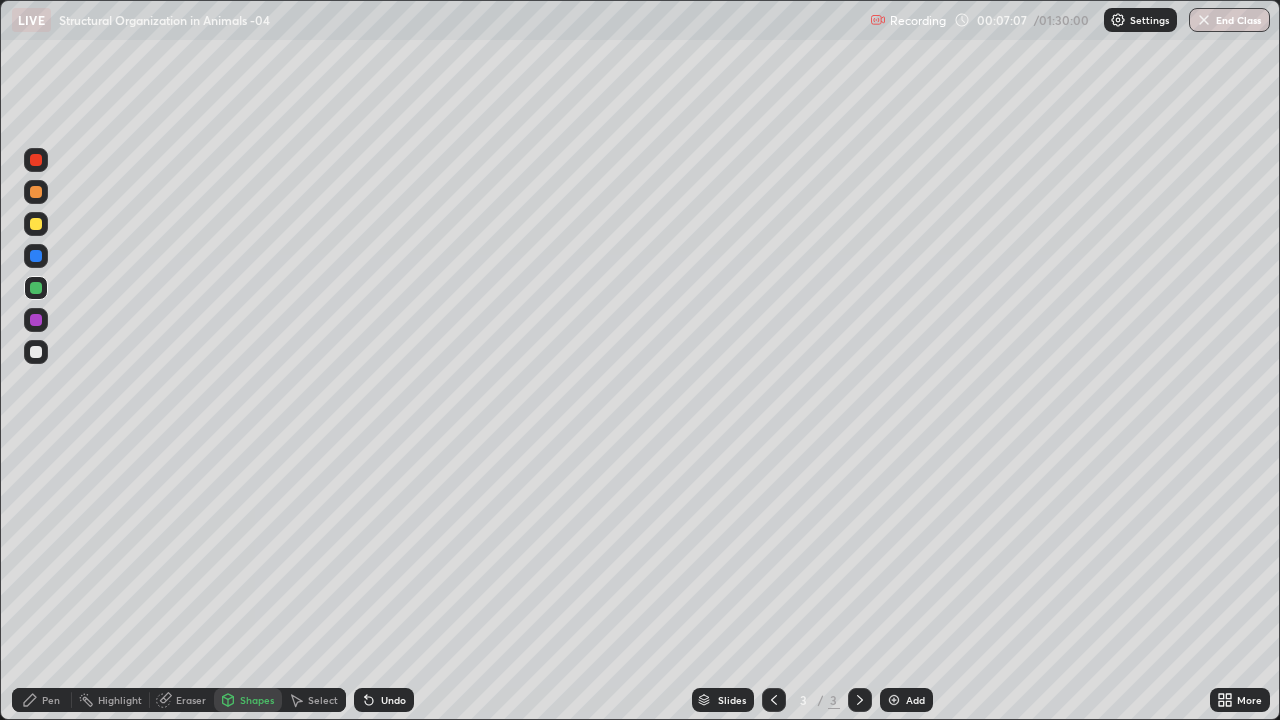 click 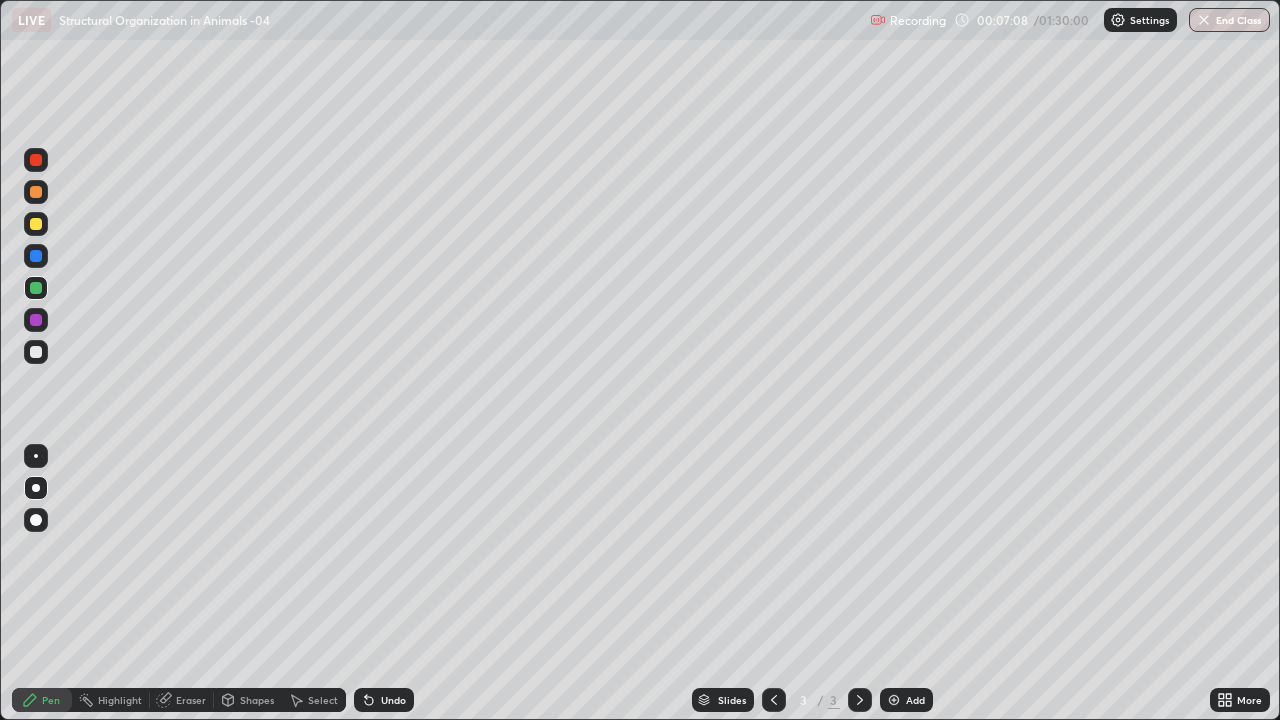 click at bounding box center (36, 192) 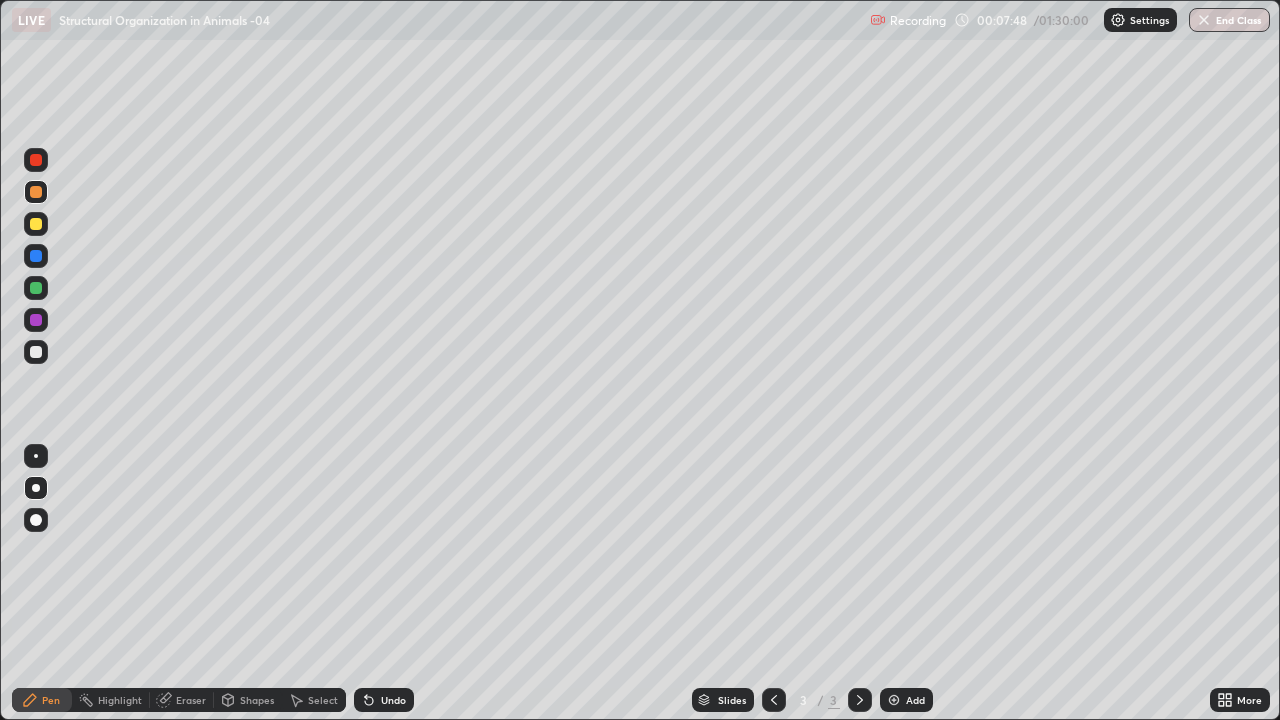 click at bounding box center [36, 352] 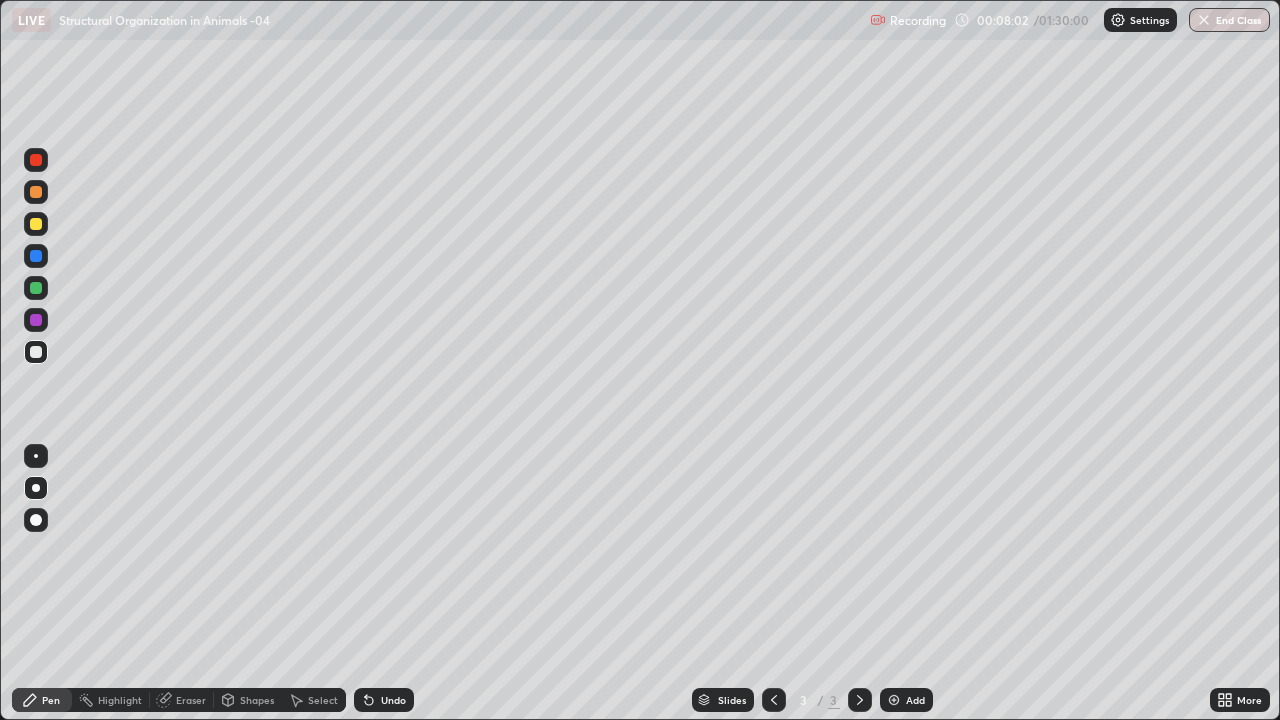 click 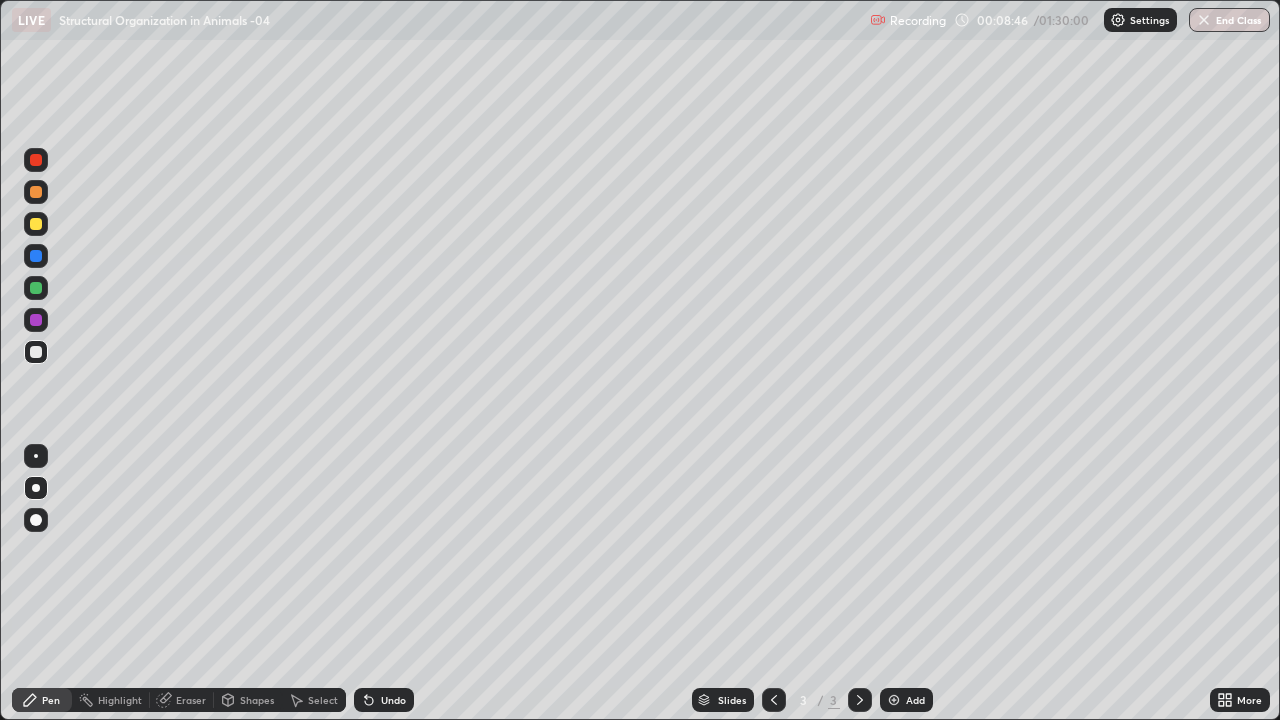 click at bounding box center (36, 320) 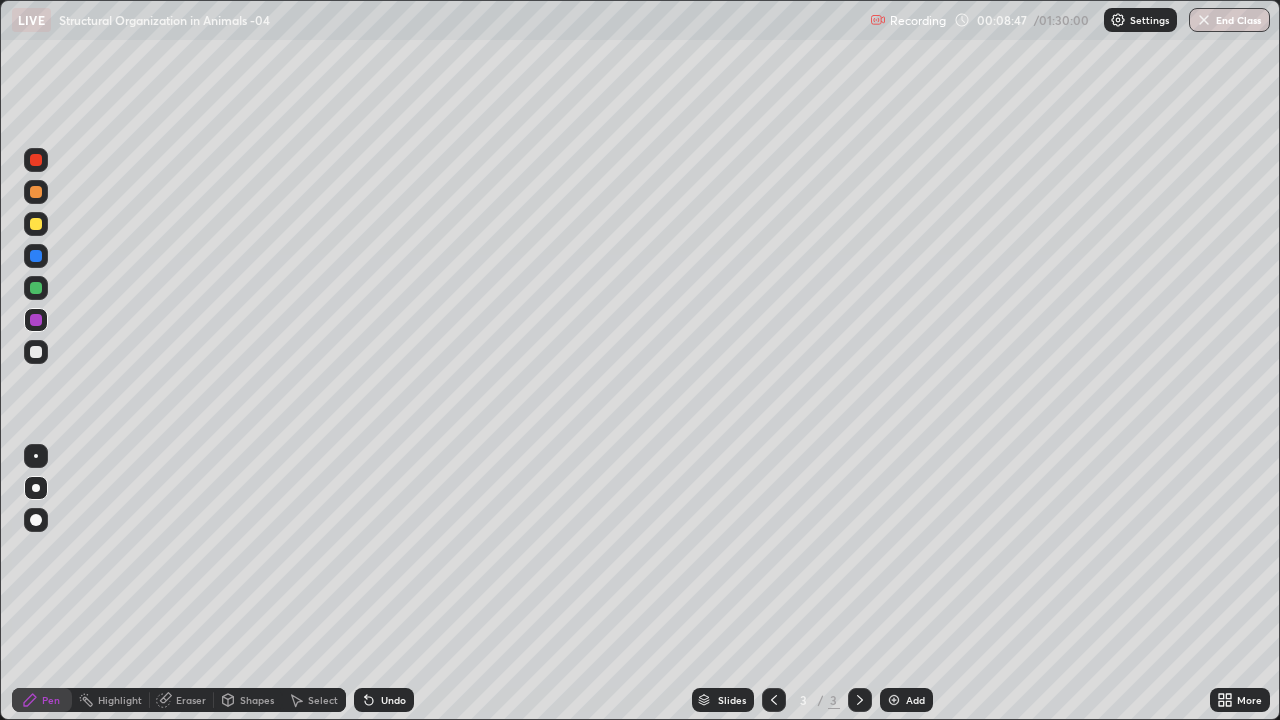 click at bounding box center (36, 288) 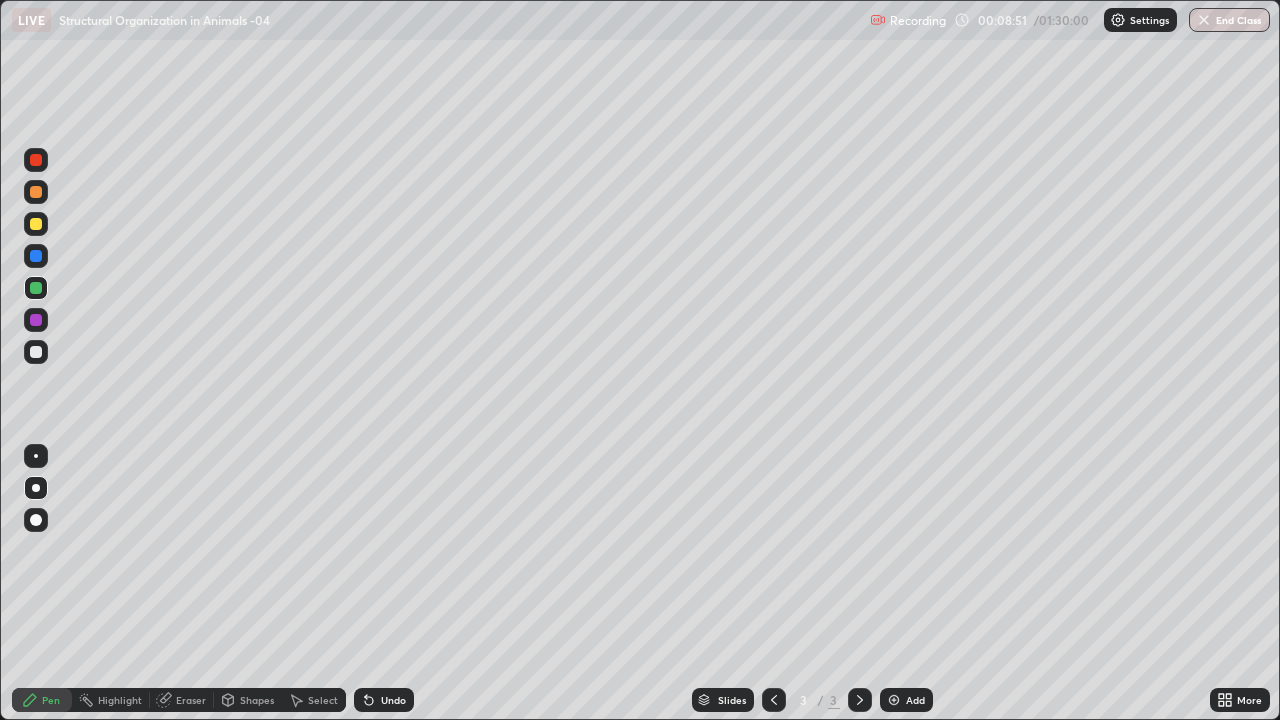 click at bounding box center (36, 224) 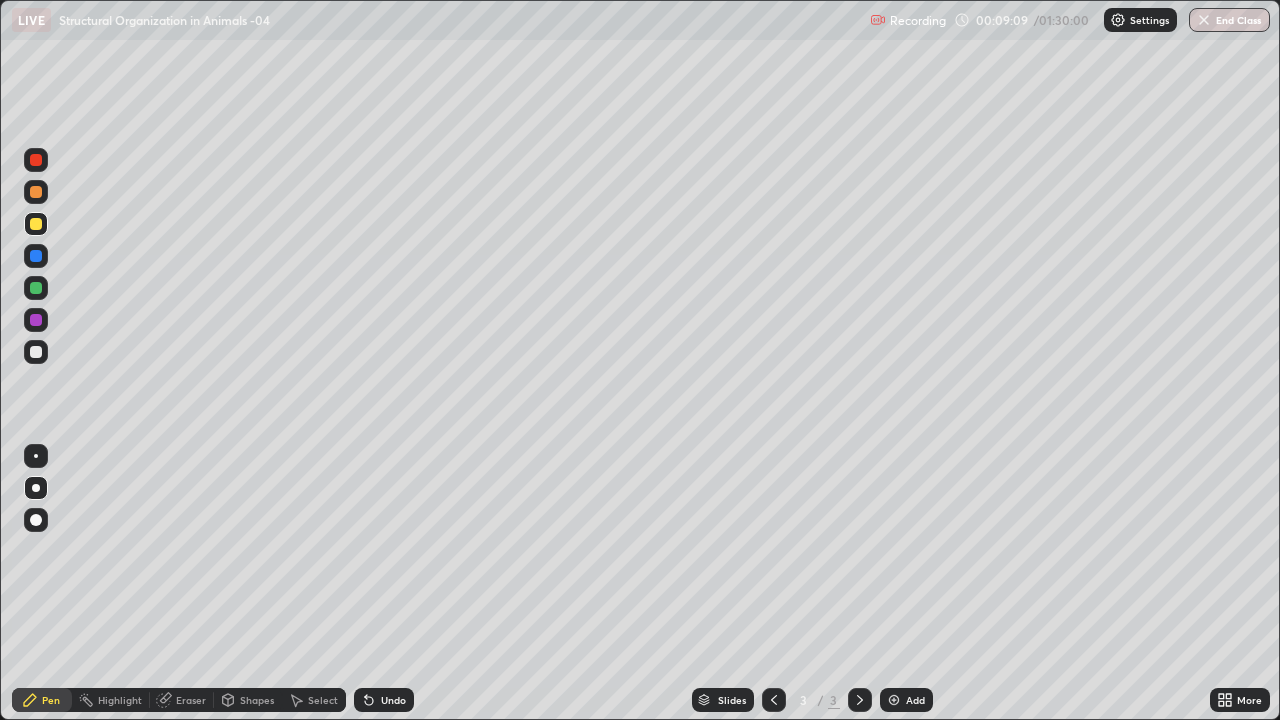 click at bounding box center (36, 352) 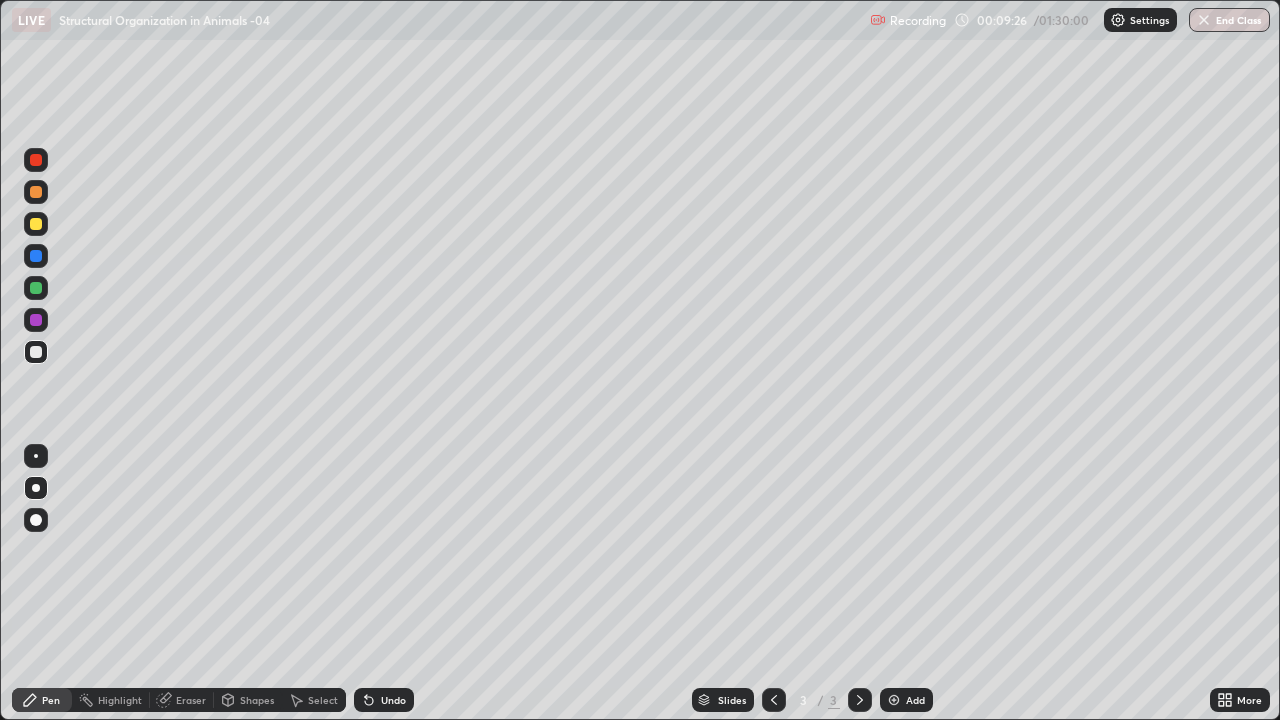 click at bounding box center (36, 320) 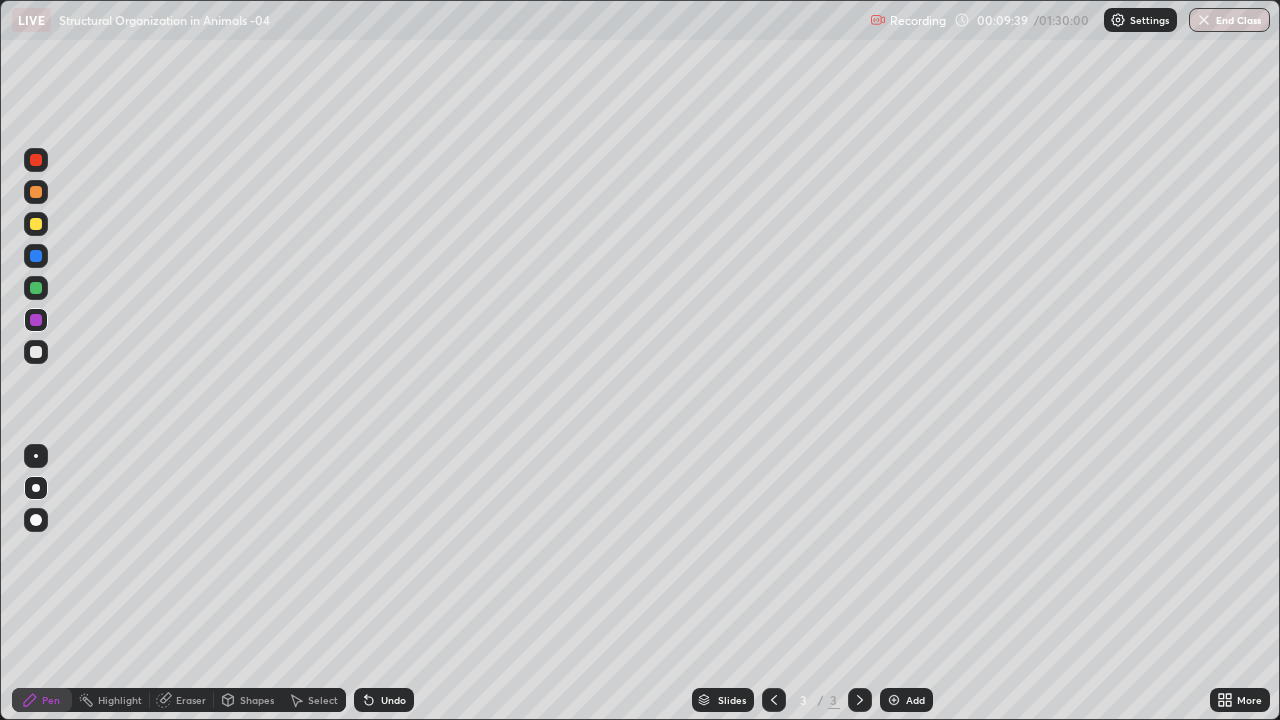 click at bounding box center [36, 288] 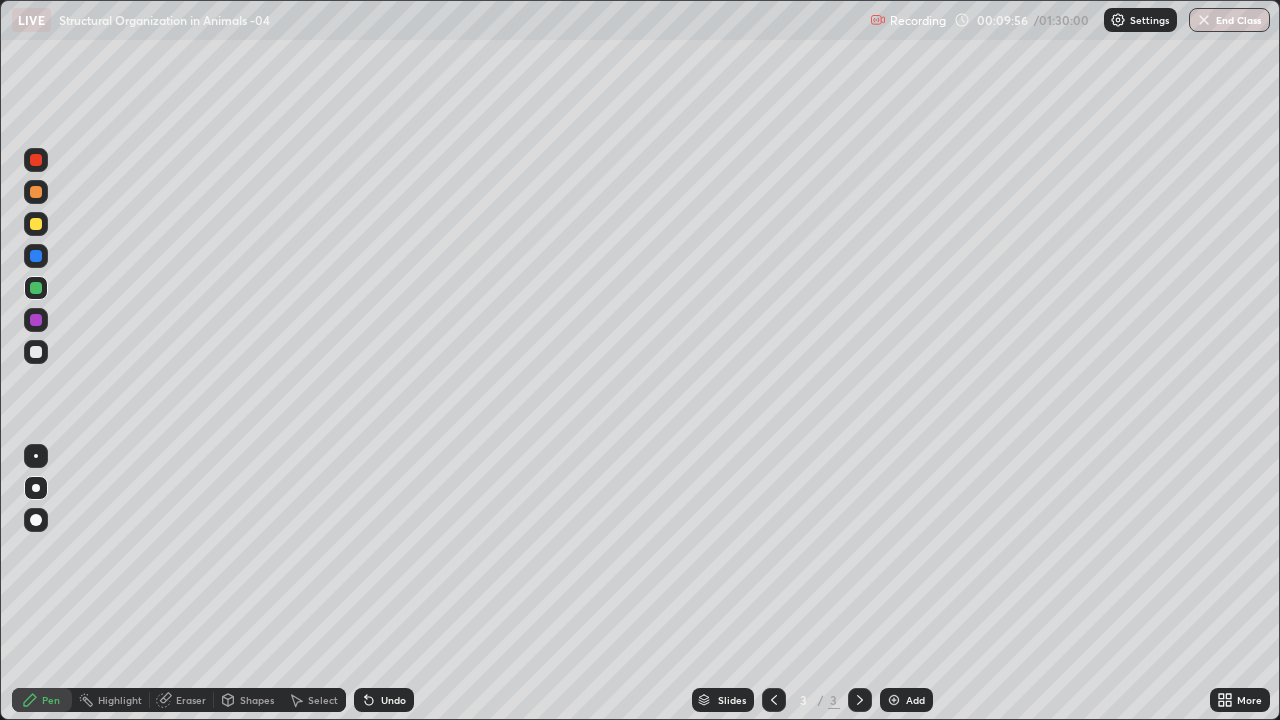 click at bounding box center [36, 352] 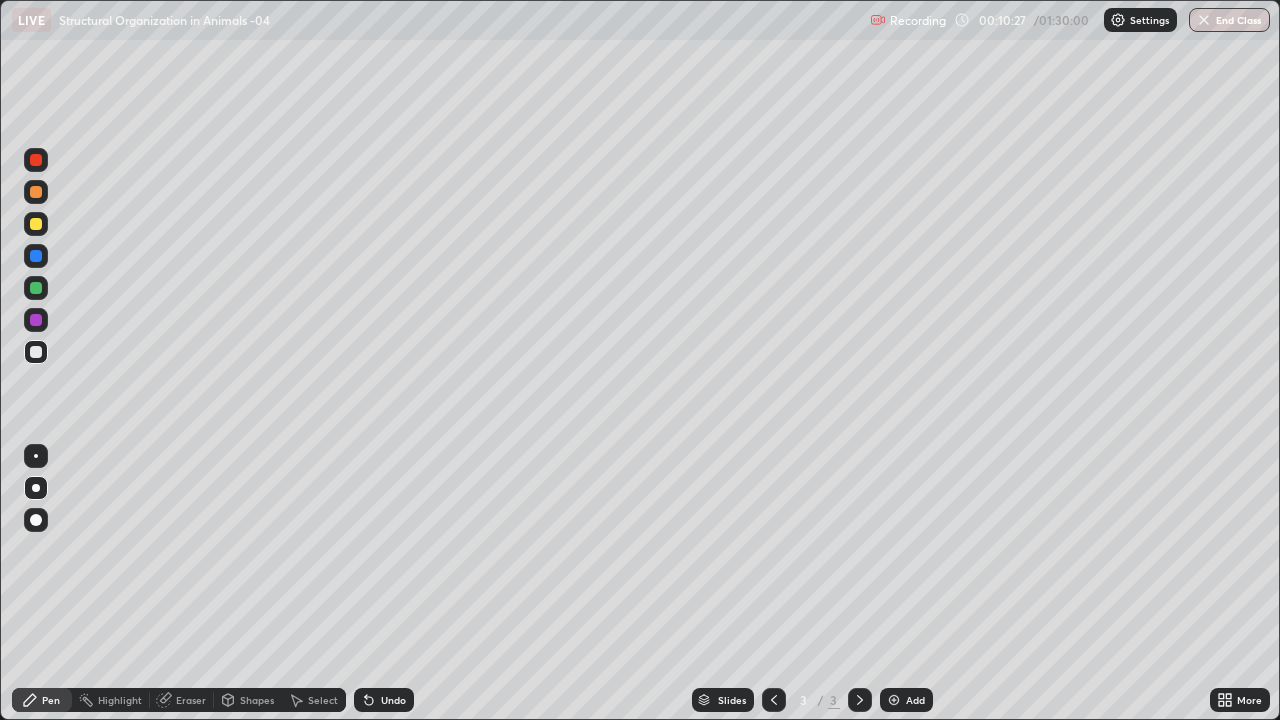 click 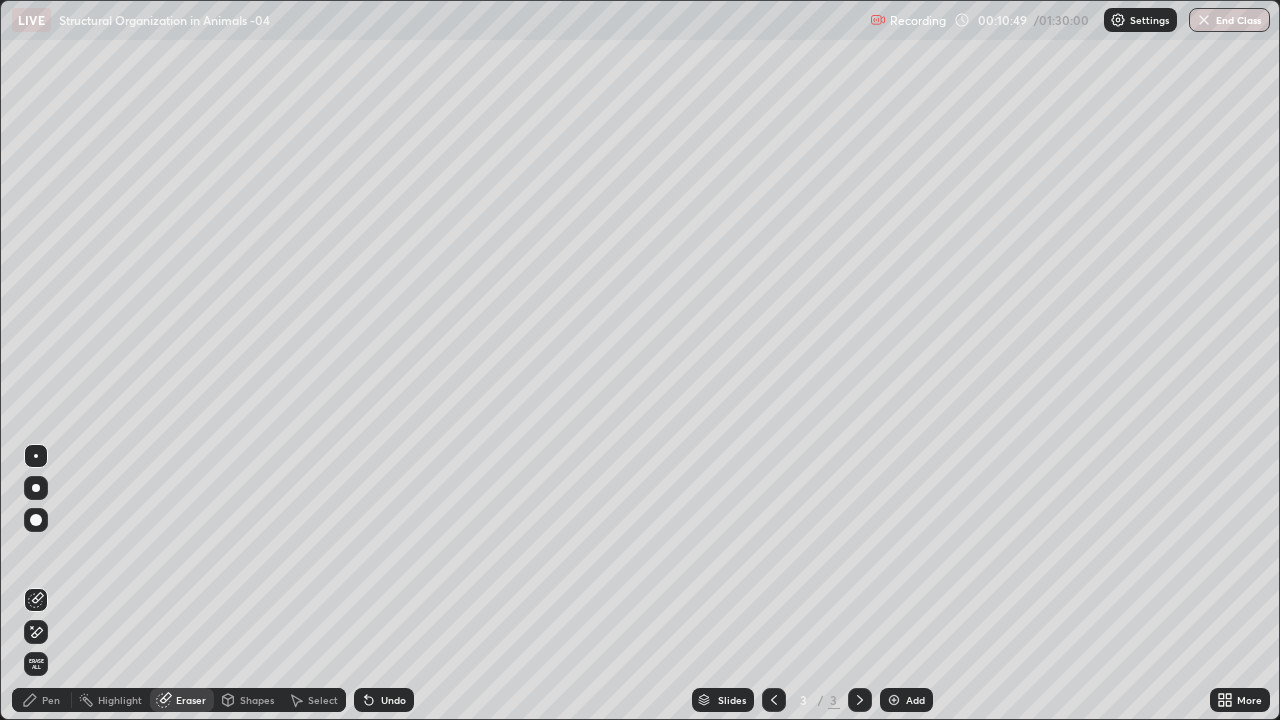 click on "Pen" at bounding box center (51, 700) 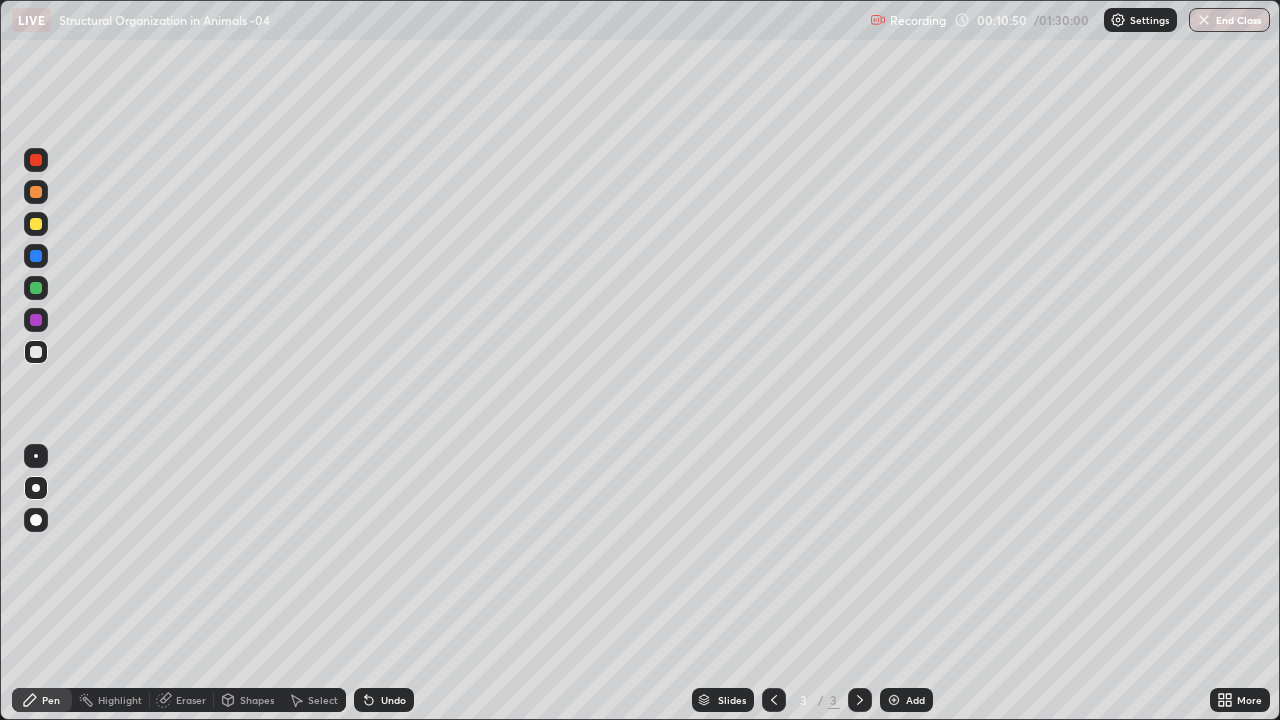click at bounding box center [36, 320] 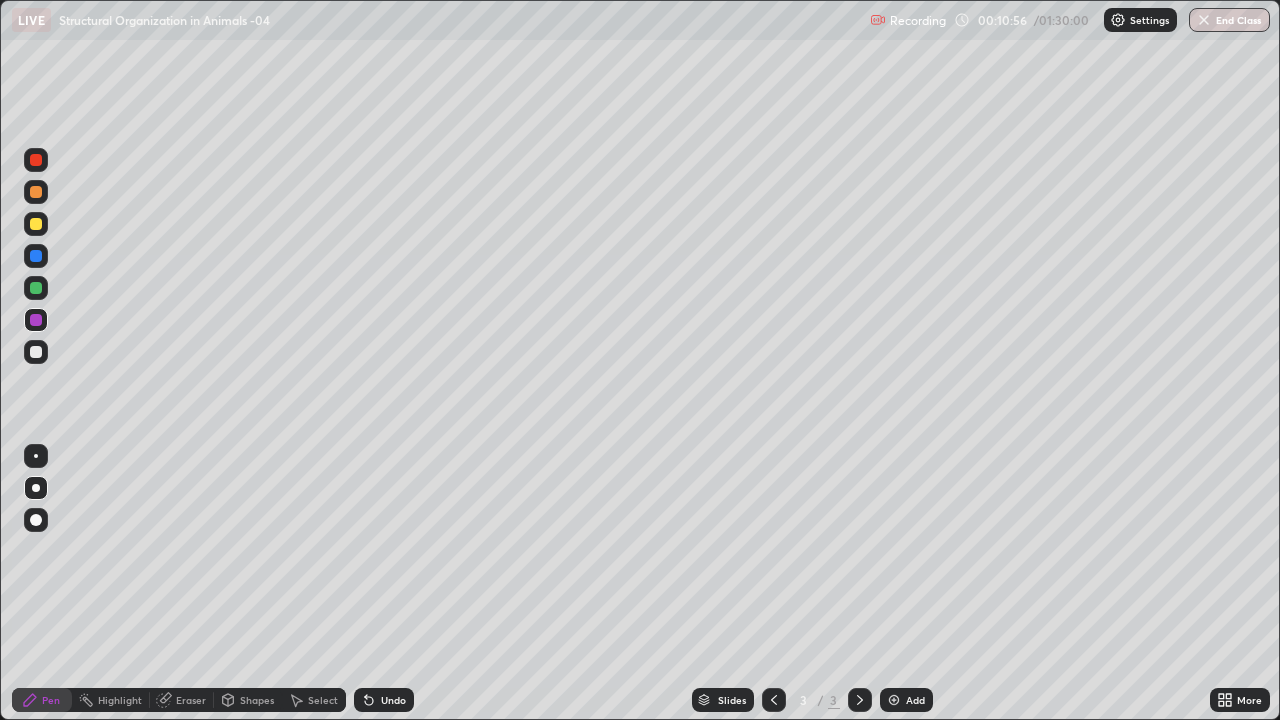 click on "Undo" at bounding box center (393, 700) 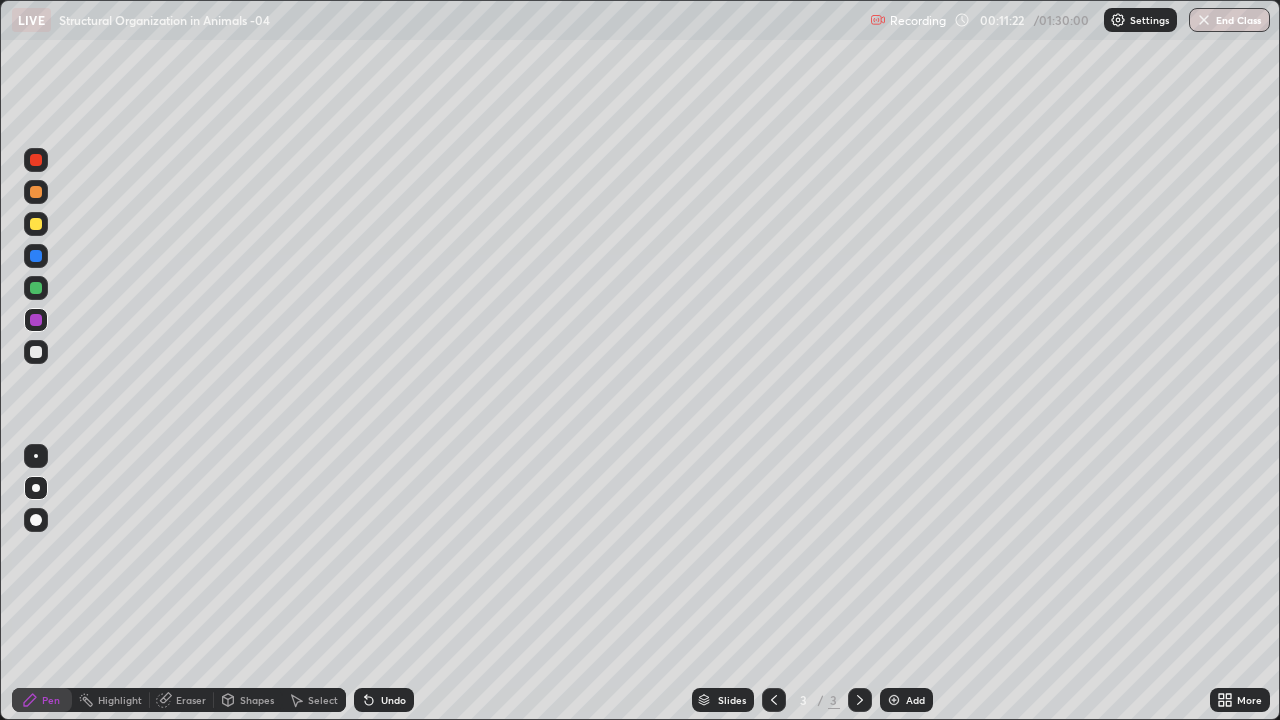 click at bounding box center (36, 352) 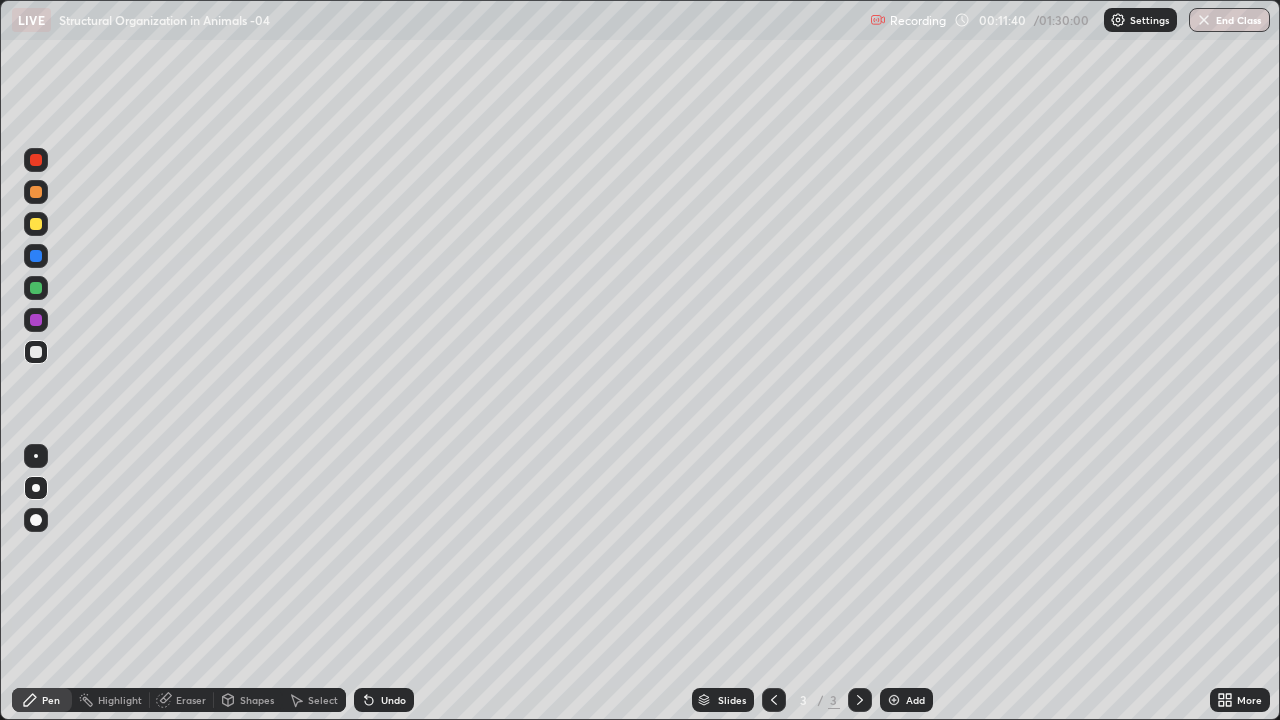 click on "Undo" at bounding box center (393, 700) 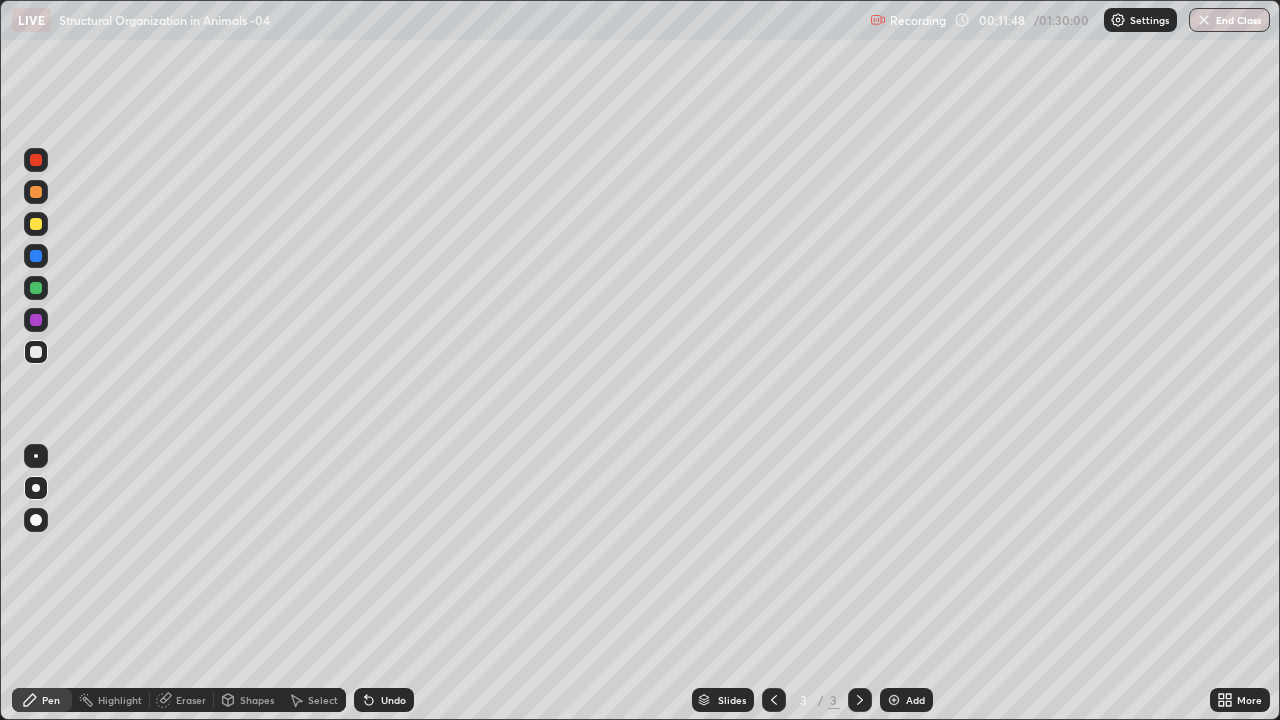 click on "Undo" at bounding box center [393, 700] 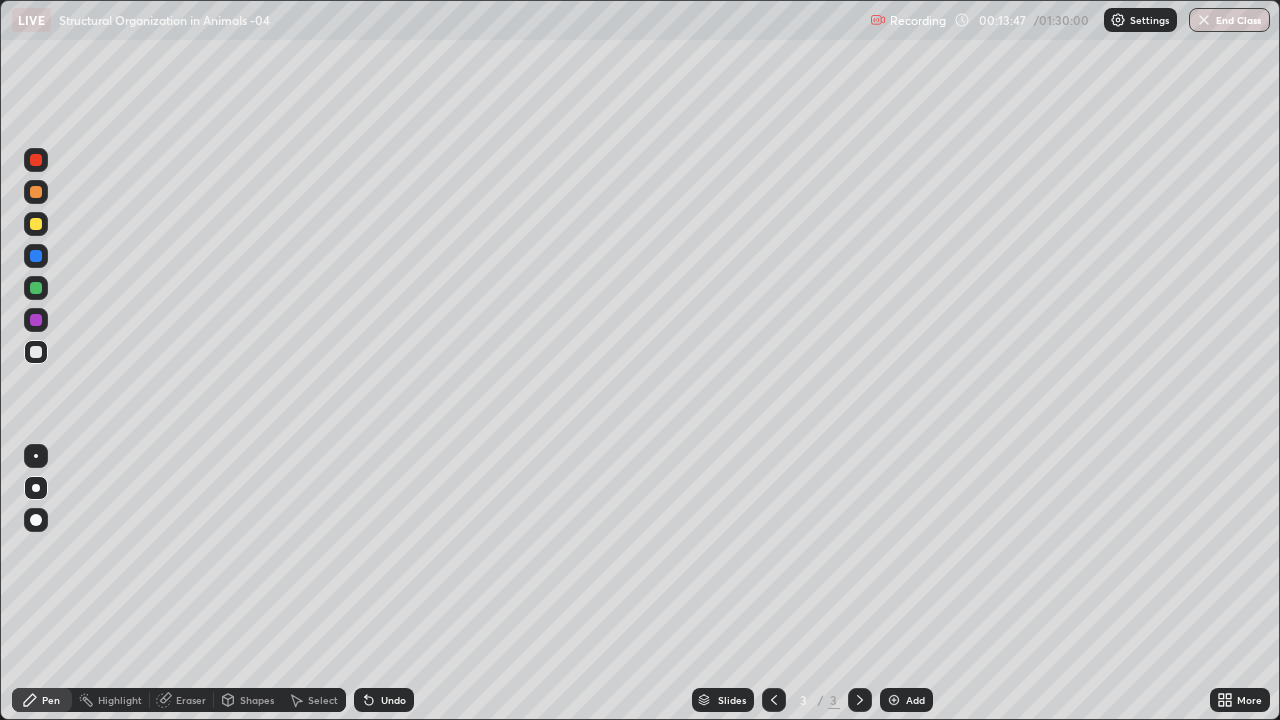 click at bounding box center (36, 320) 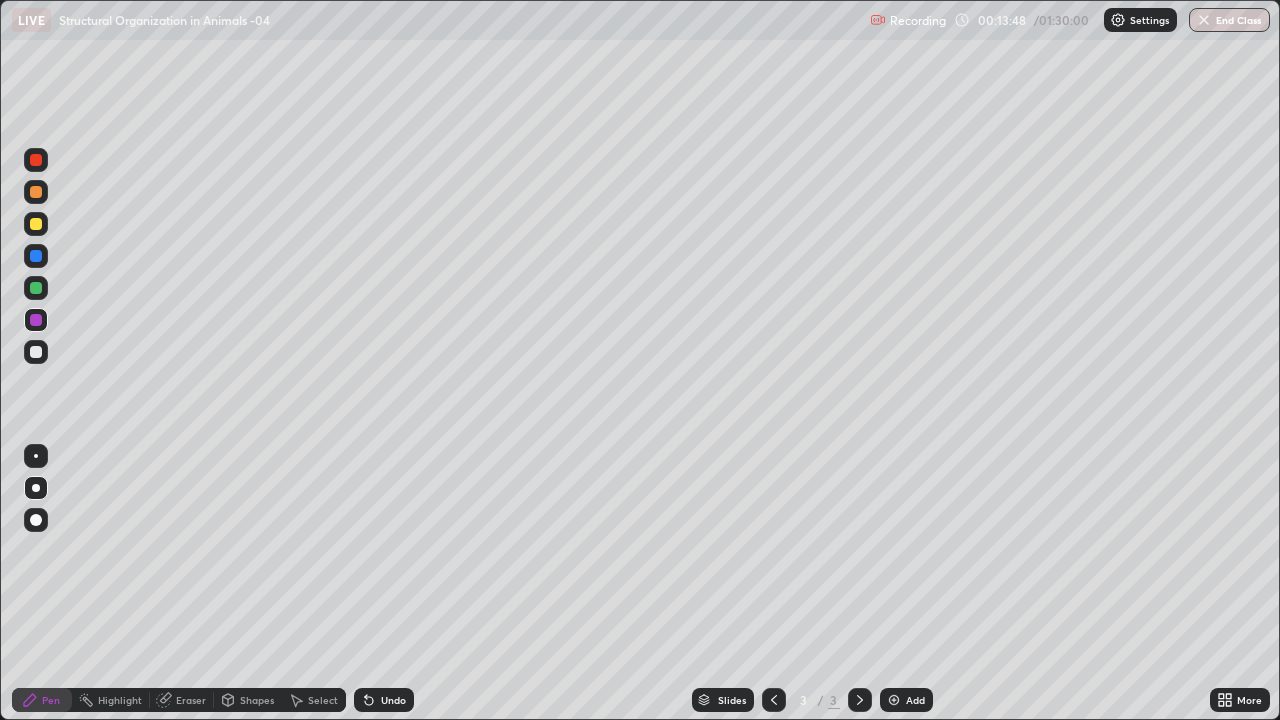 click at bounding box center (36, 288) 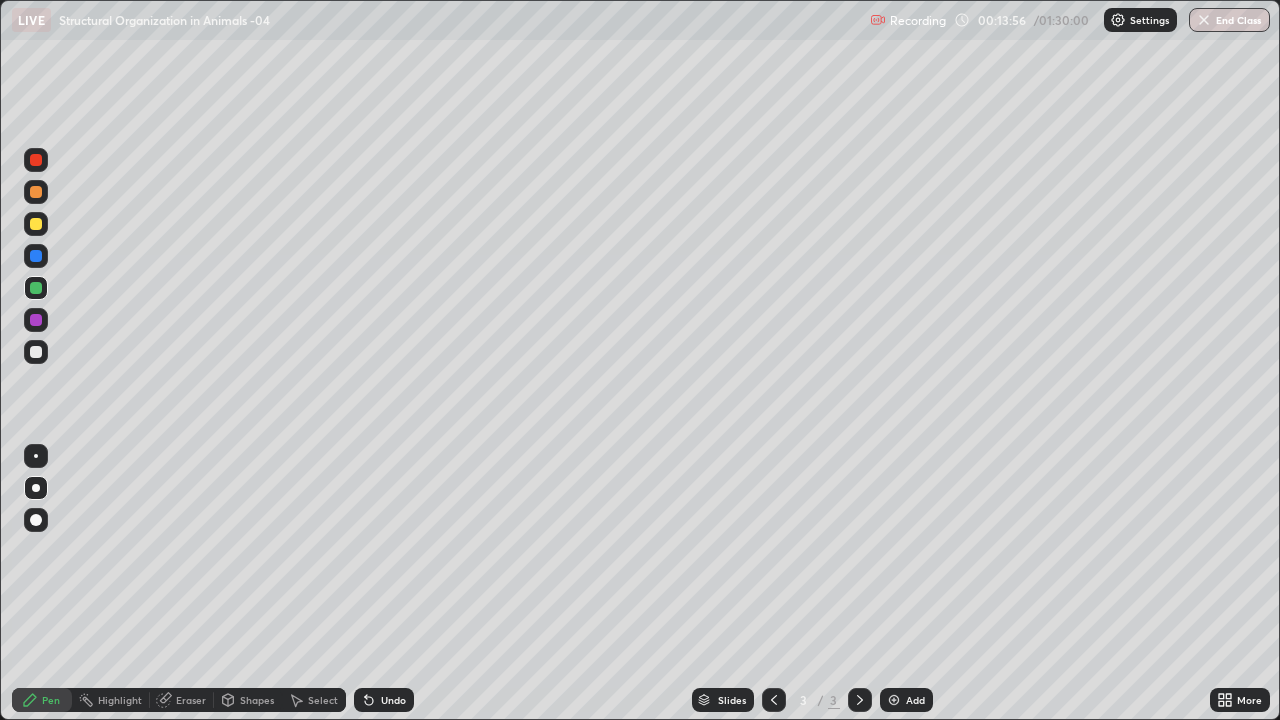 click at bounding box center (36, 352) 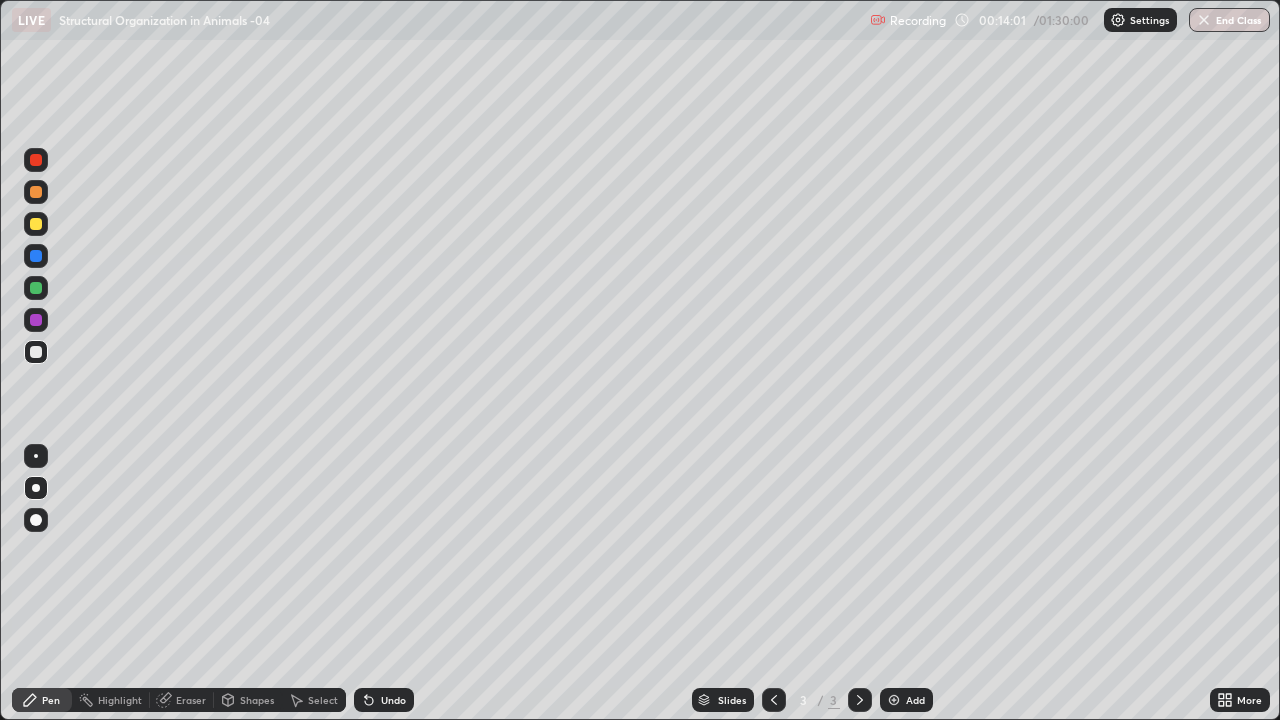 click on "Undo" at bounding box center [384, 700] 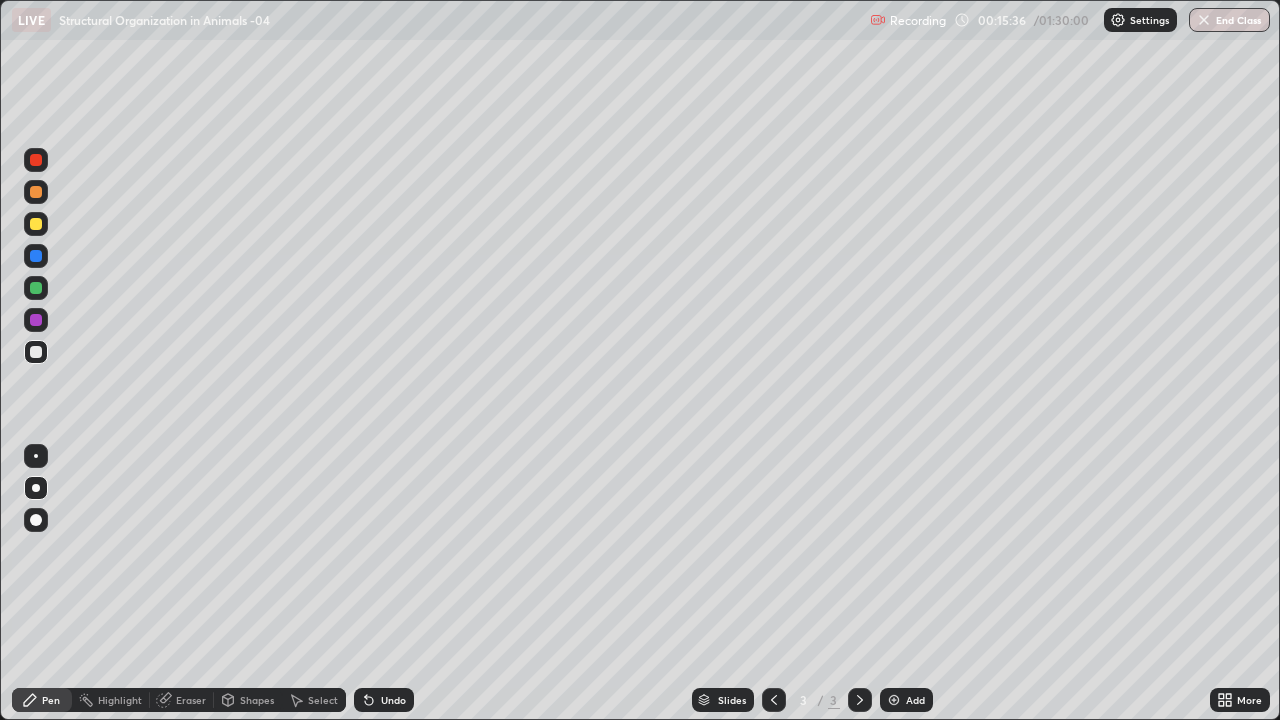 click on "Add" at bounding box center (915, 700) 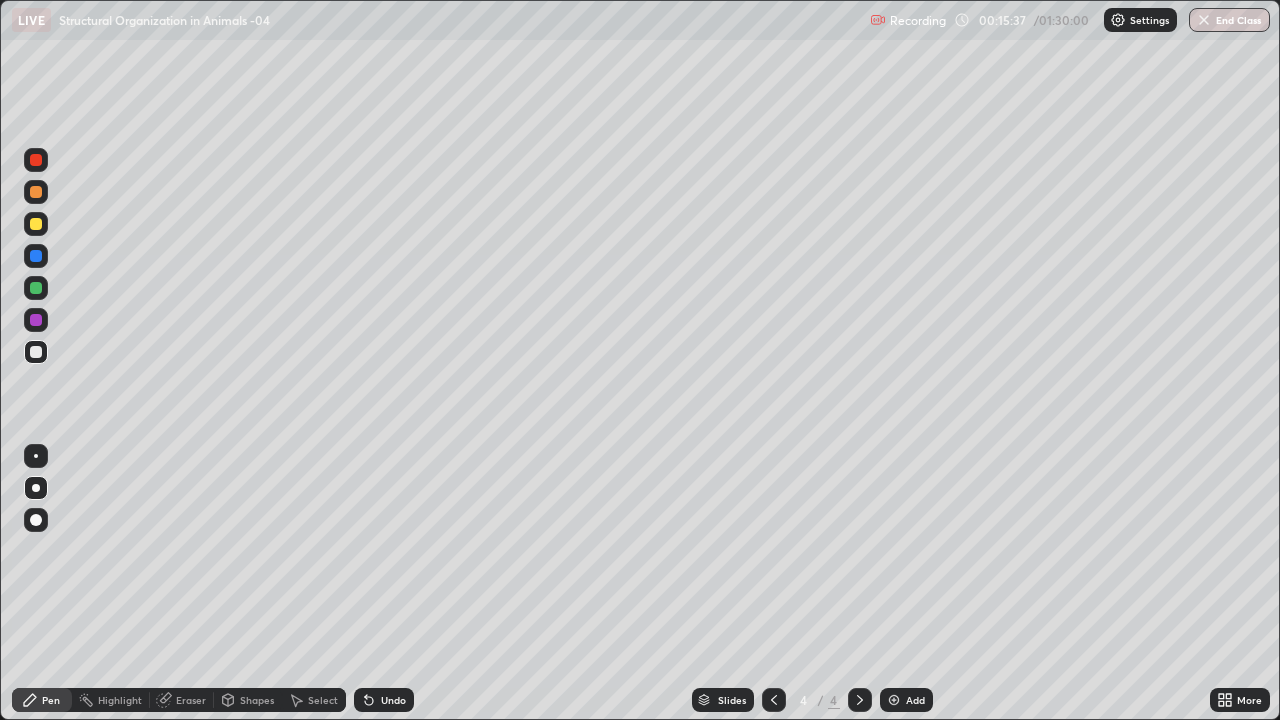 click at bounding box center [36, 224] 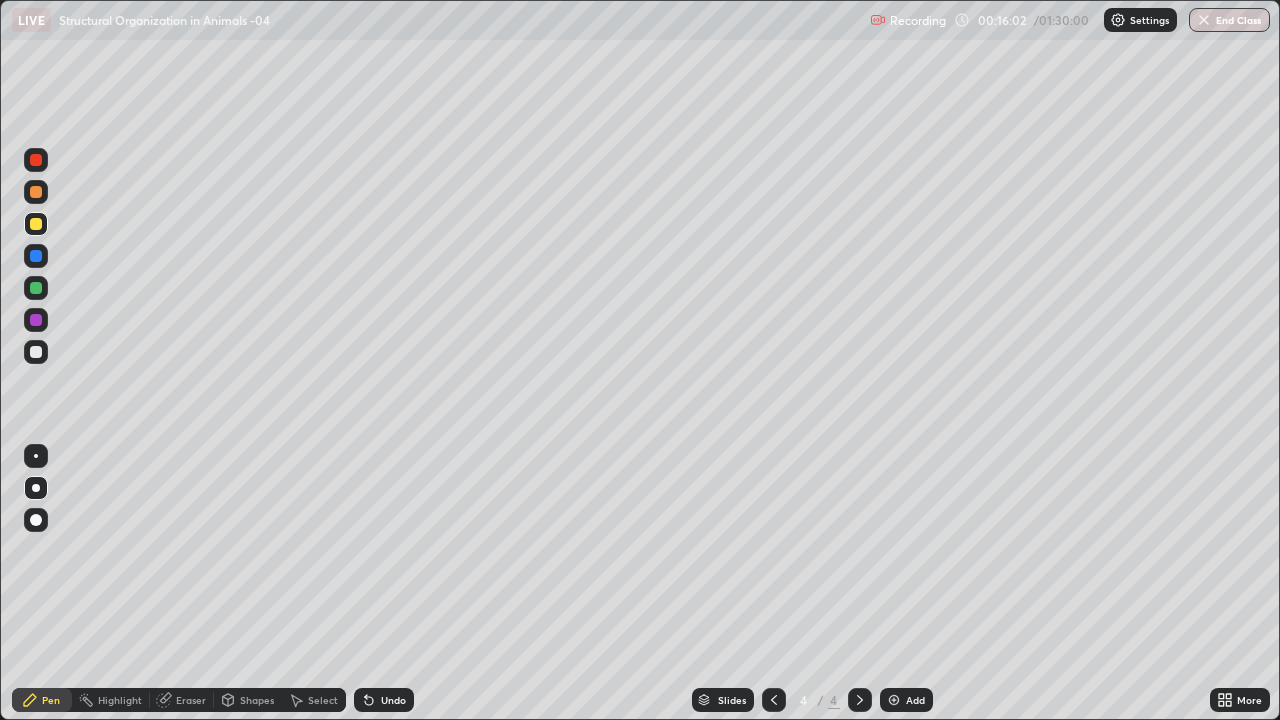 click at bounding box center [36, 192] 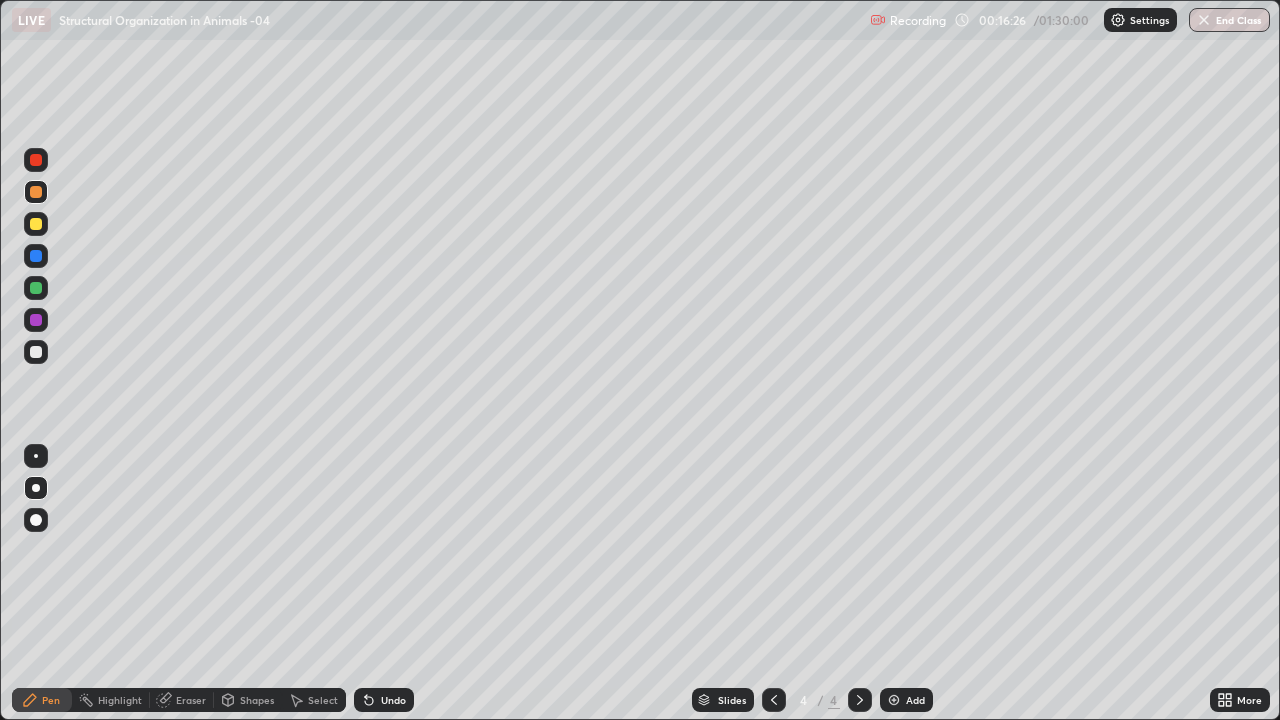 click at bounding box center (36, 256) 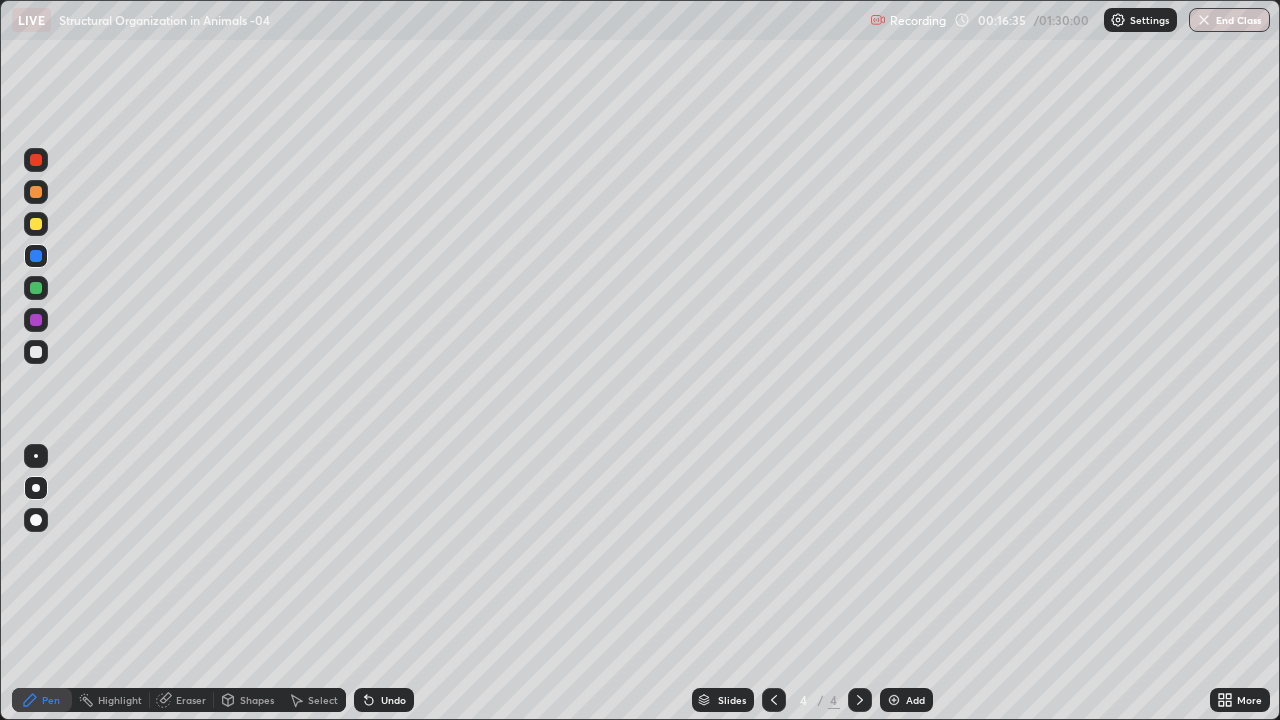 click on "Eraser" at bounding box center [182, 700] 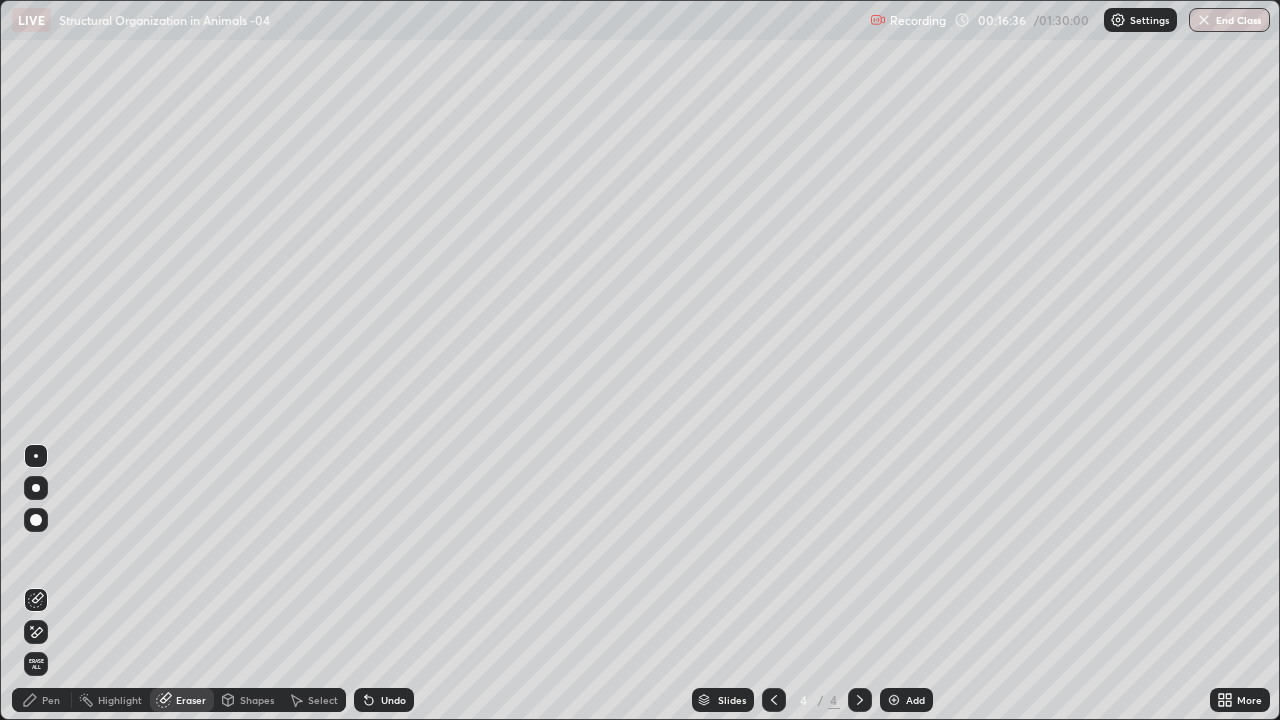 click on "Pen" at bounding box center [42, 700] 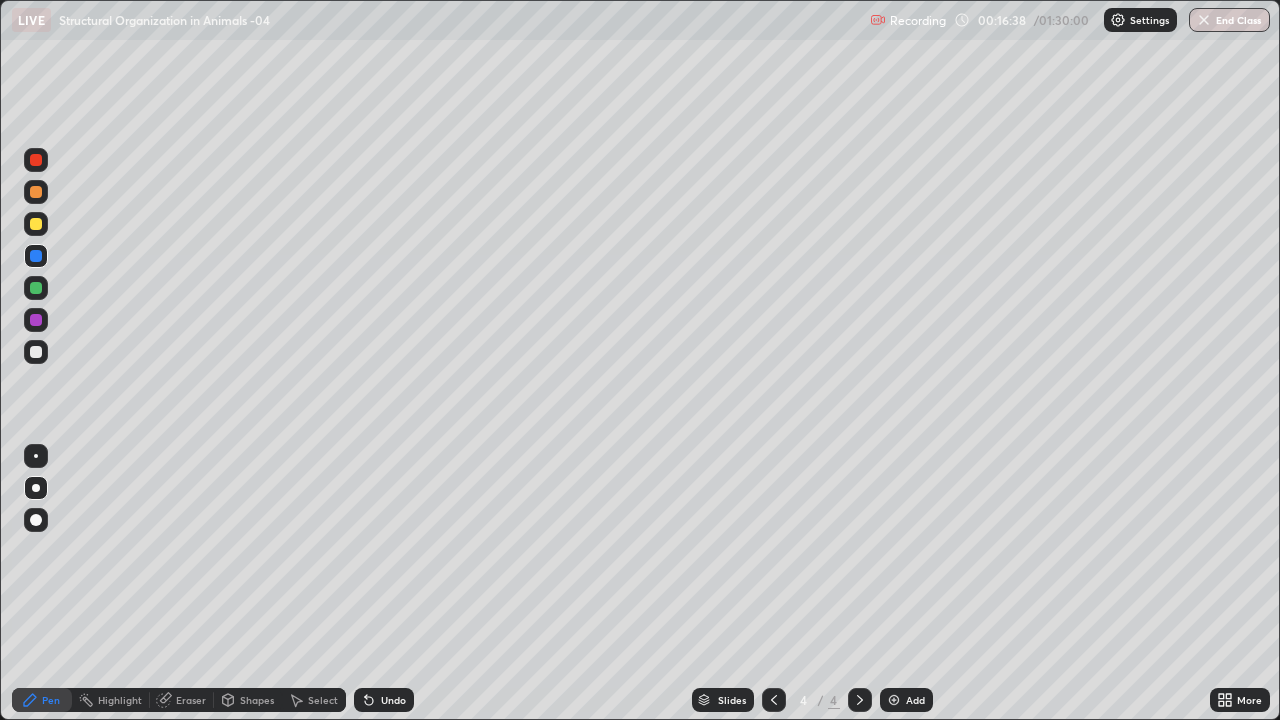click at bounding box center (36, 224) 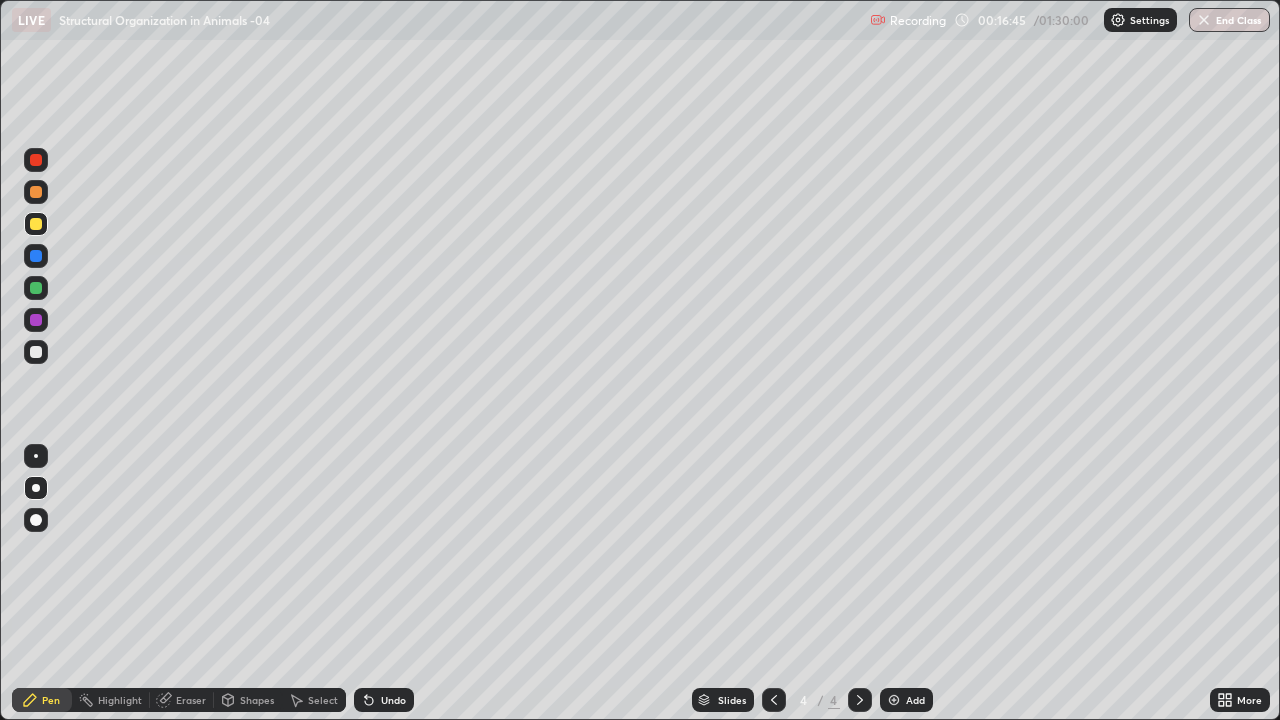 click at bounding box center [36, 352] 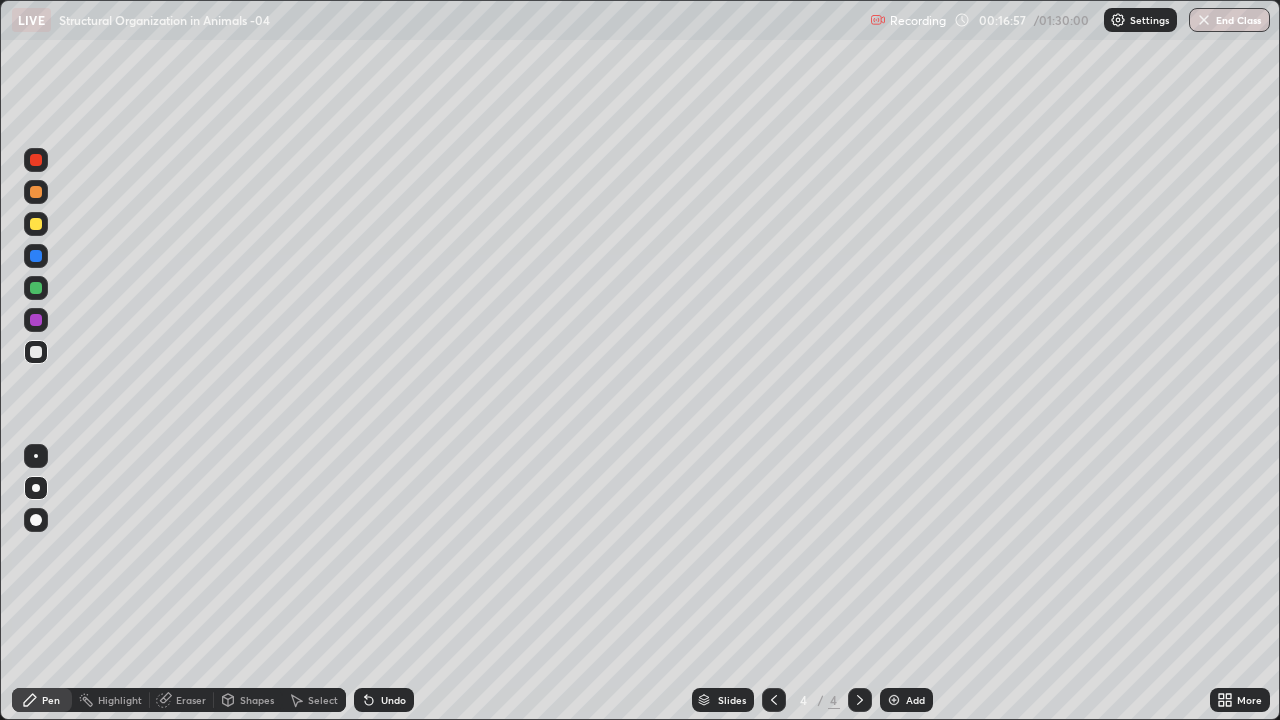 click on "Undo" at bounding box center [384, 700] 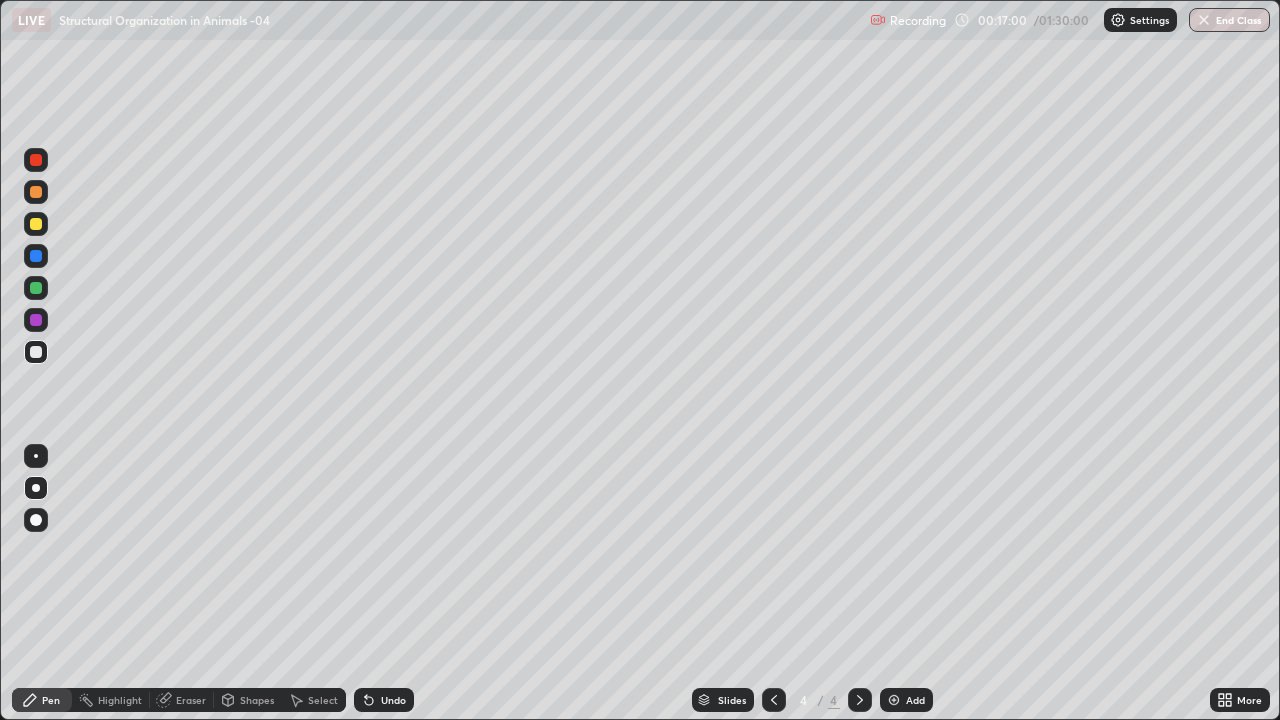 click at bounding box center [36, 288] 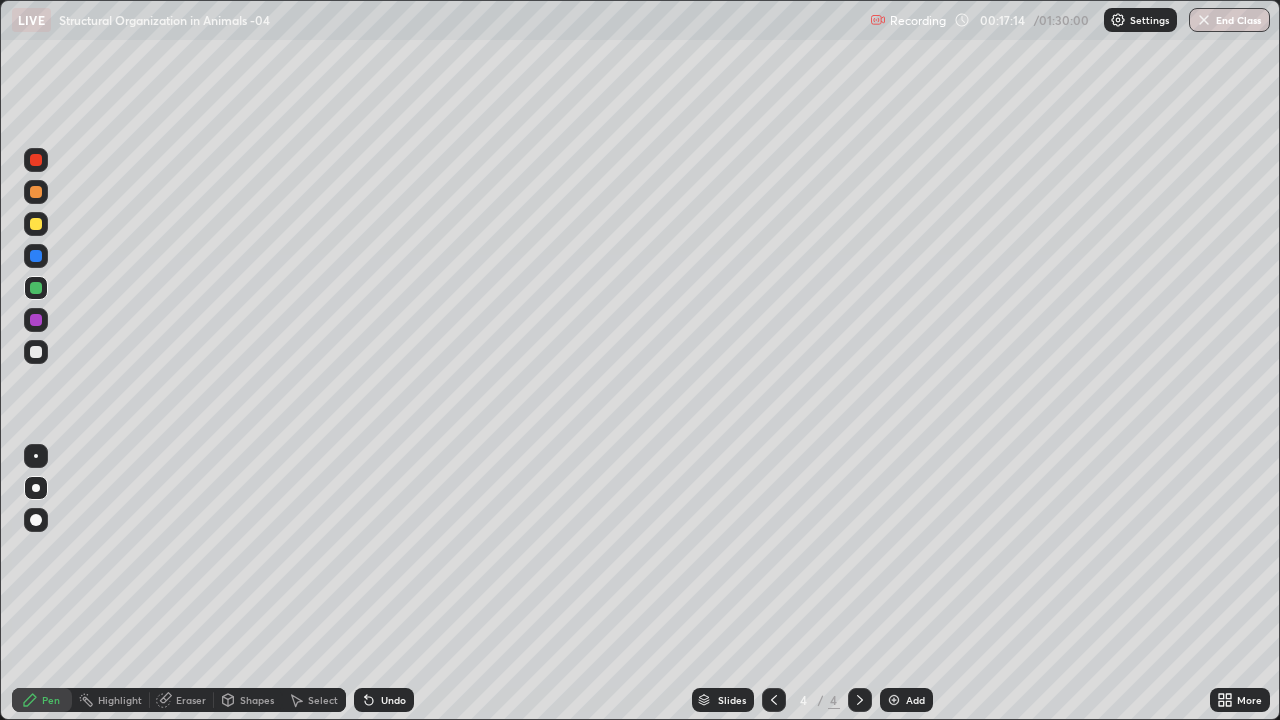 click on "Undo" at bounding box center [393, 700] 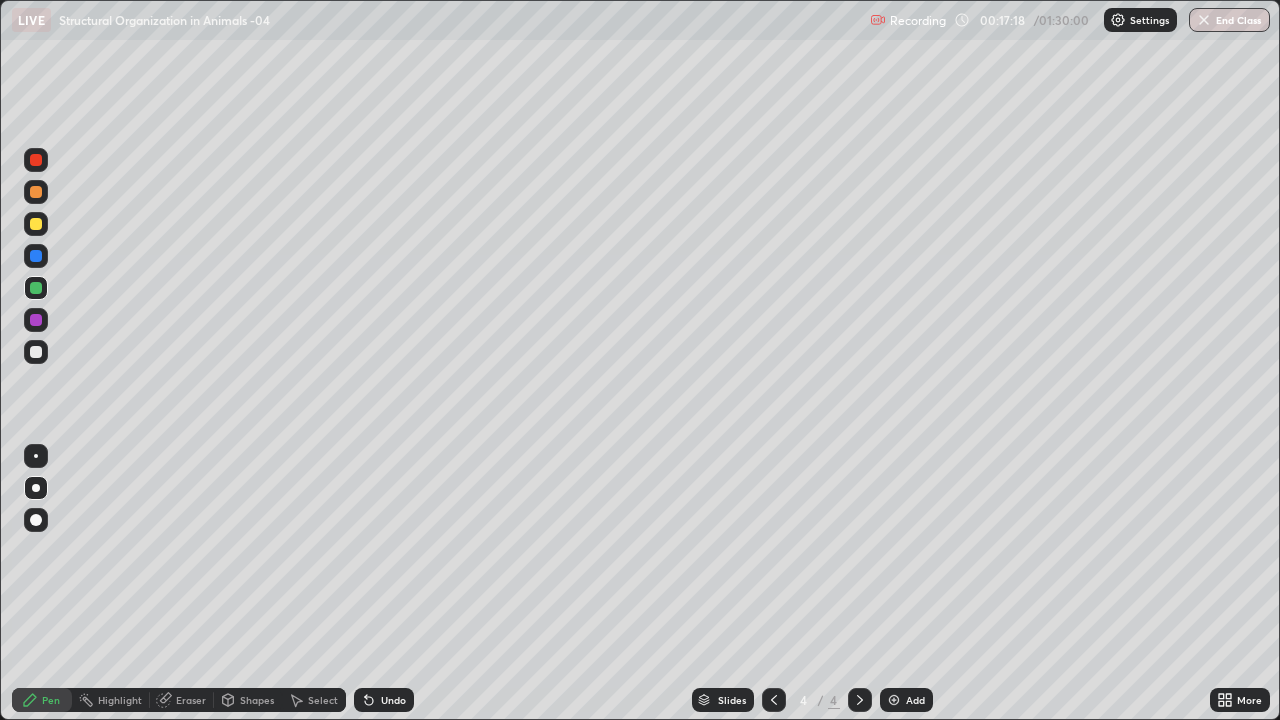 click at bounding box center [36, 320] 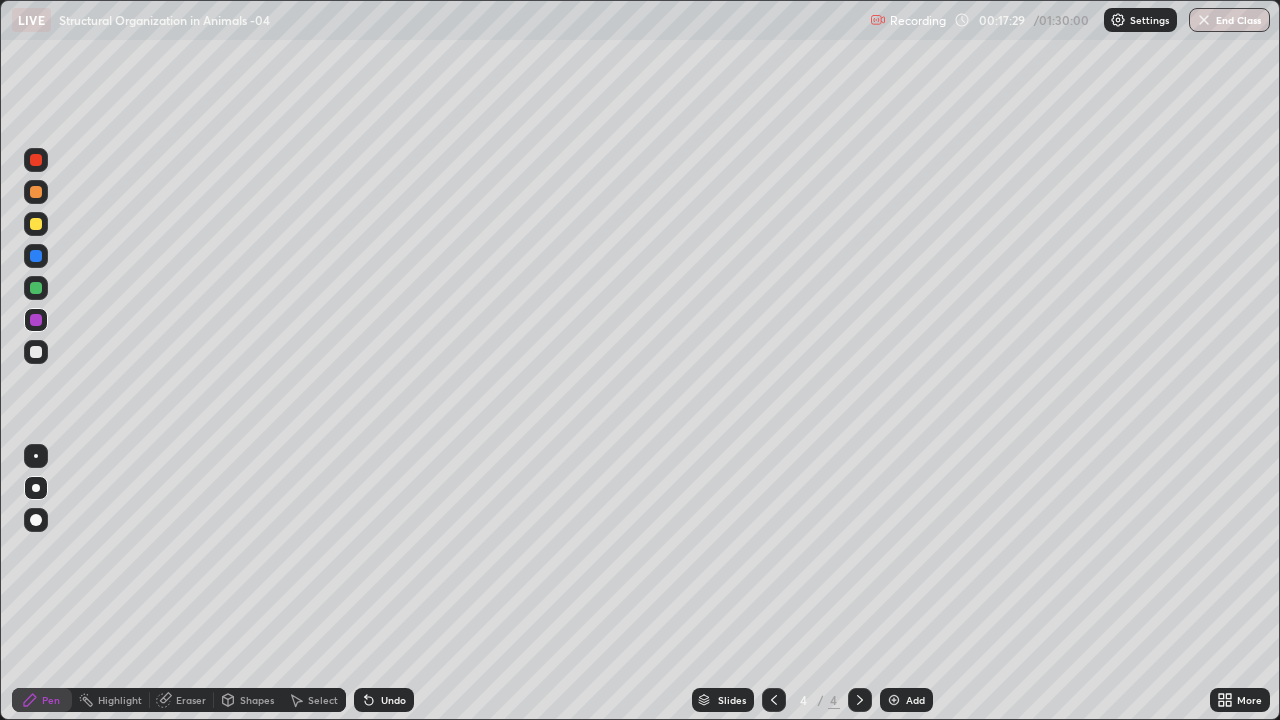 click on "Undo" at bounding box center (393, 700) 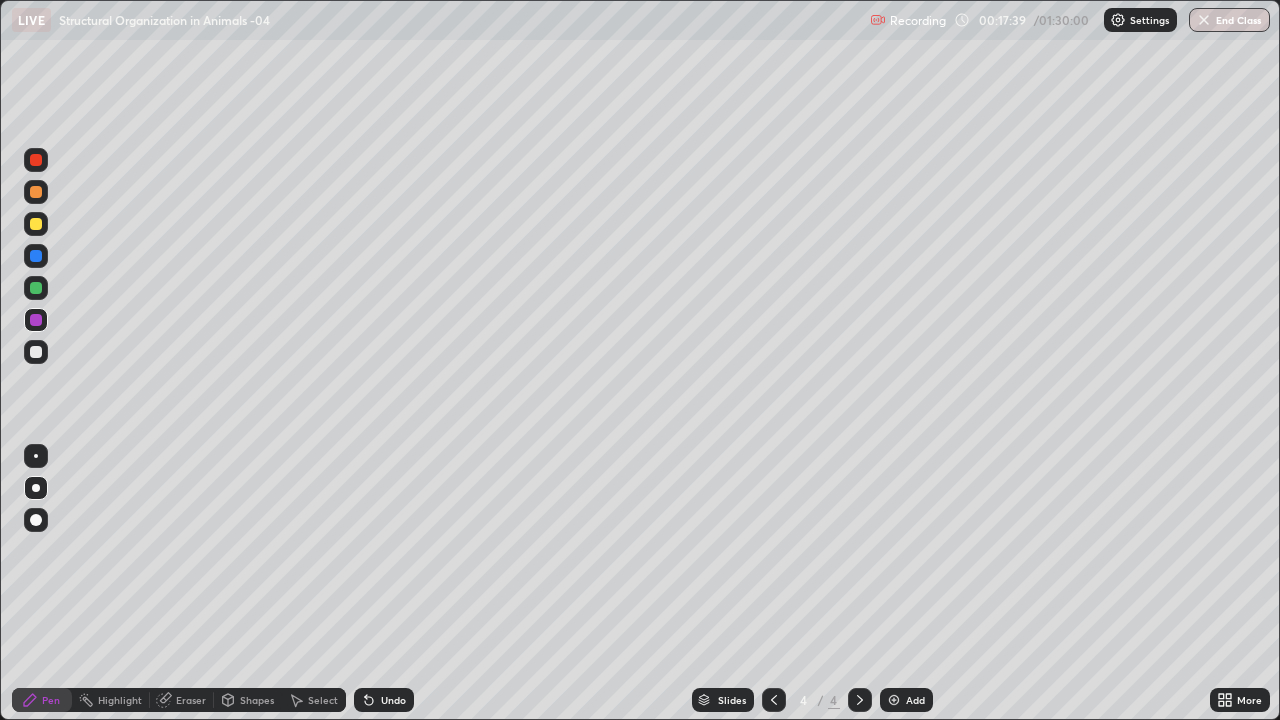 click at bounding box center [36, 352] 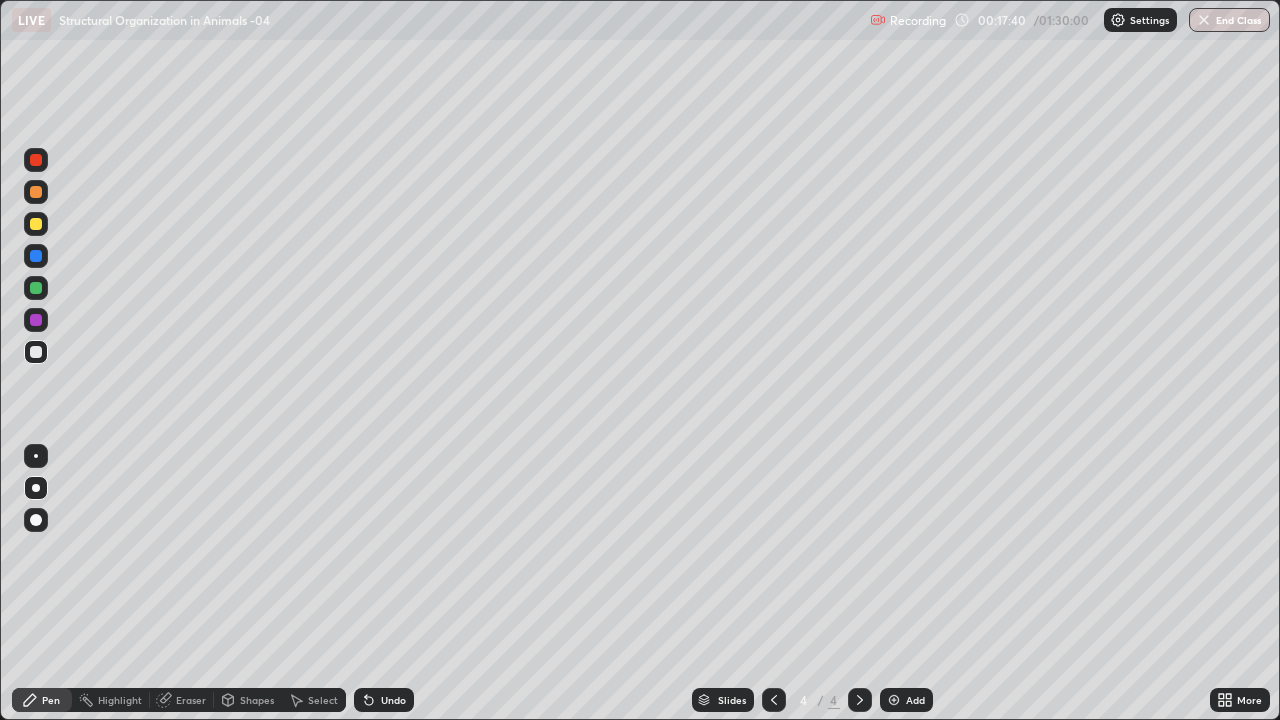 click on "Highlight" at bounding box center (111, 700) 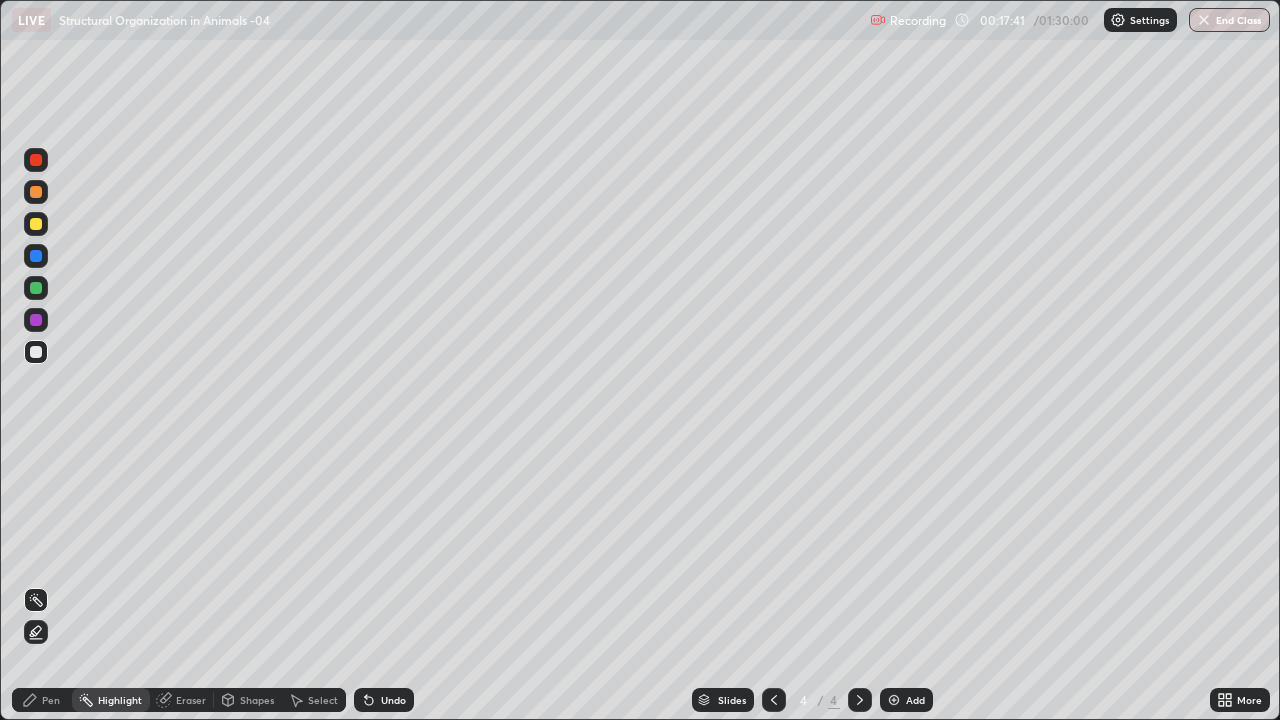 click 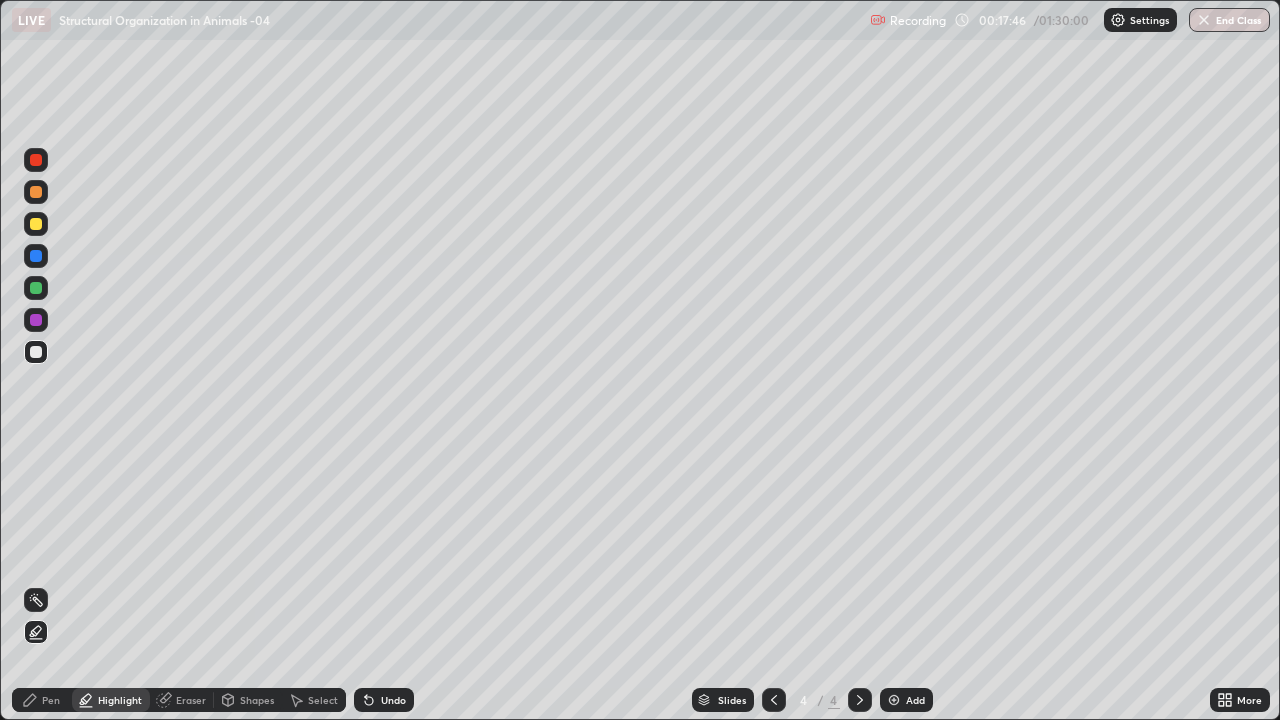 click on "Undo" at bounding box center (393, 700) 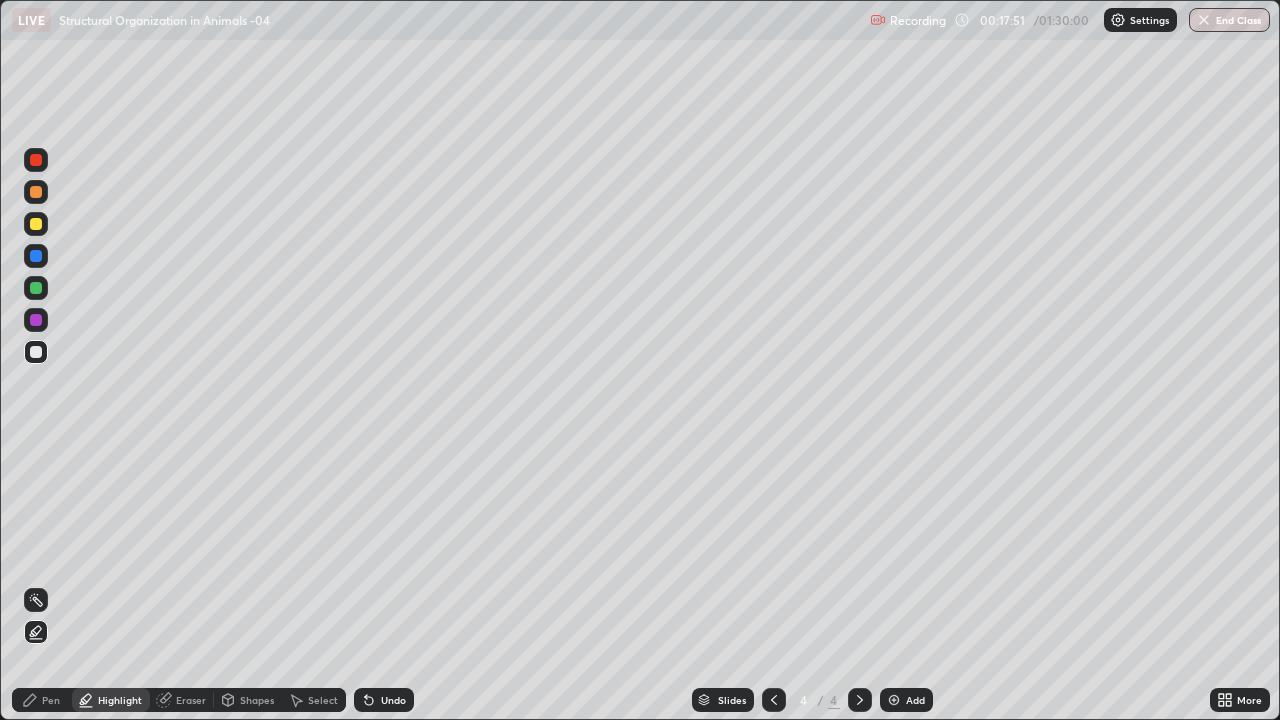 click on "Undo" at bounding box center [393, 700] 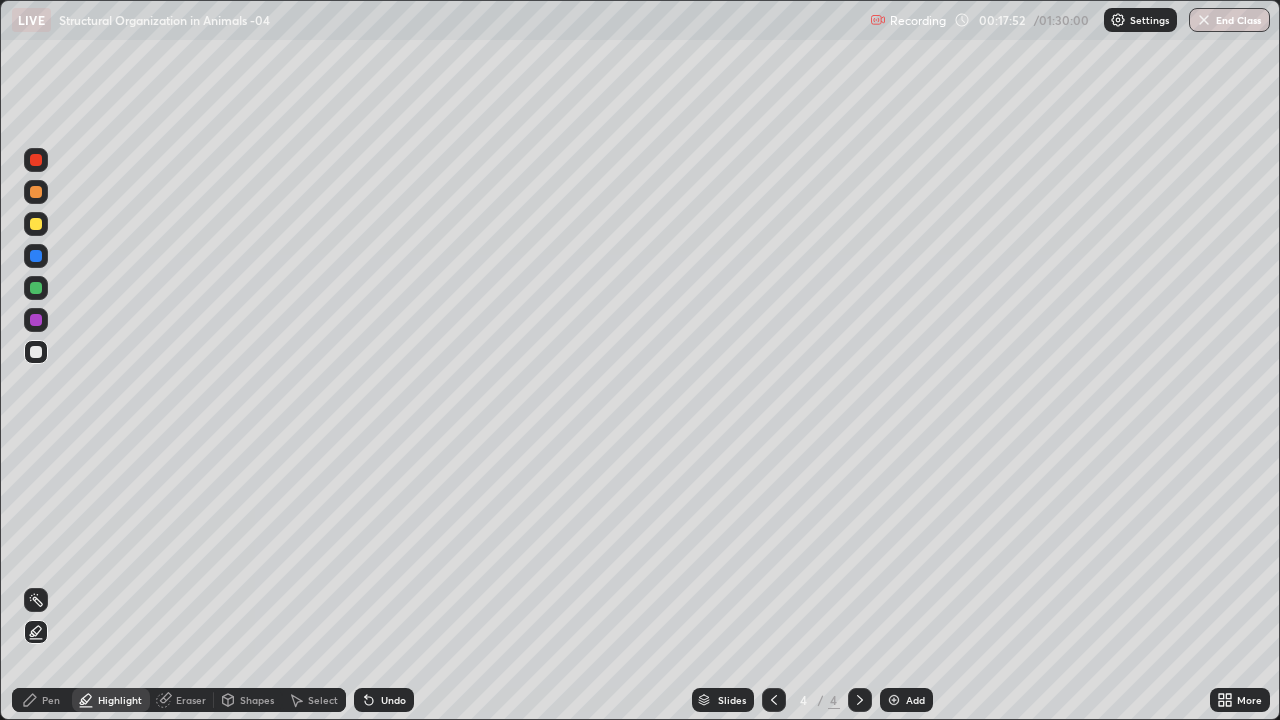 click on "Undo" at bounding box center [384, 700] 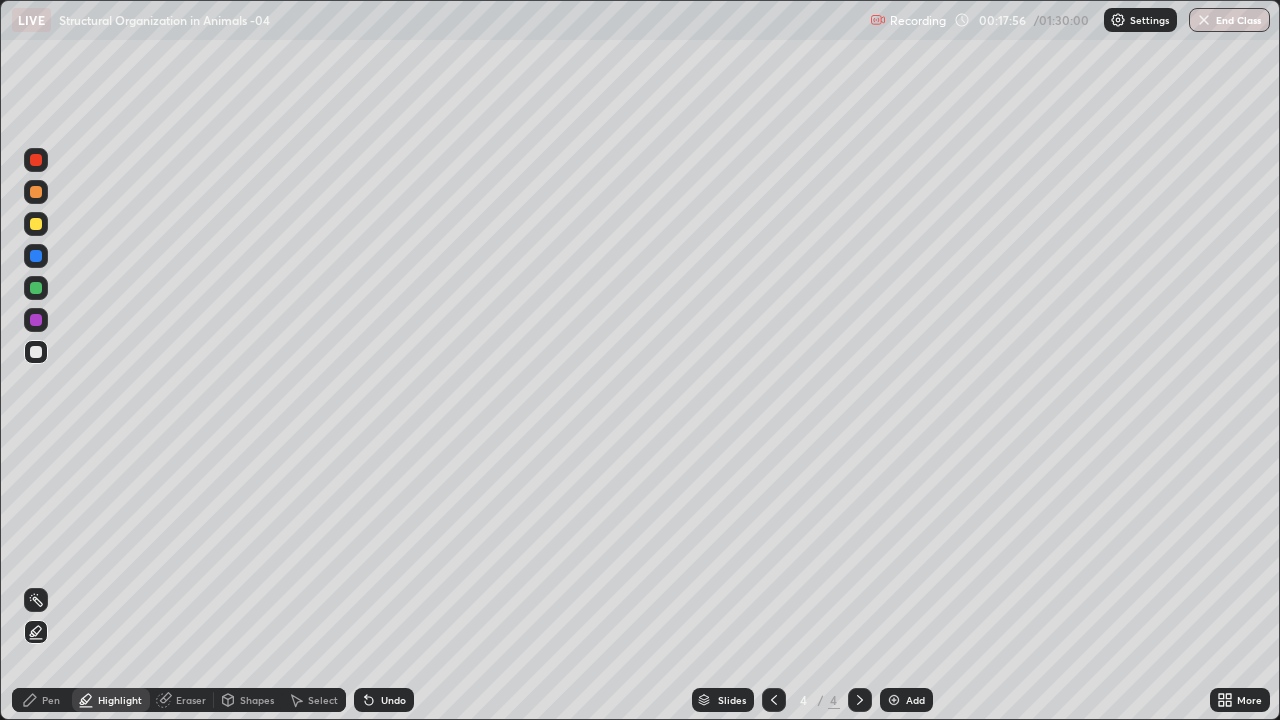 click at bounding box center (36, 160) 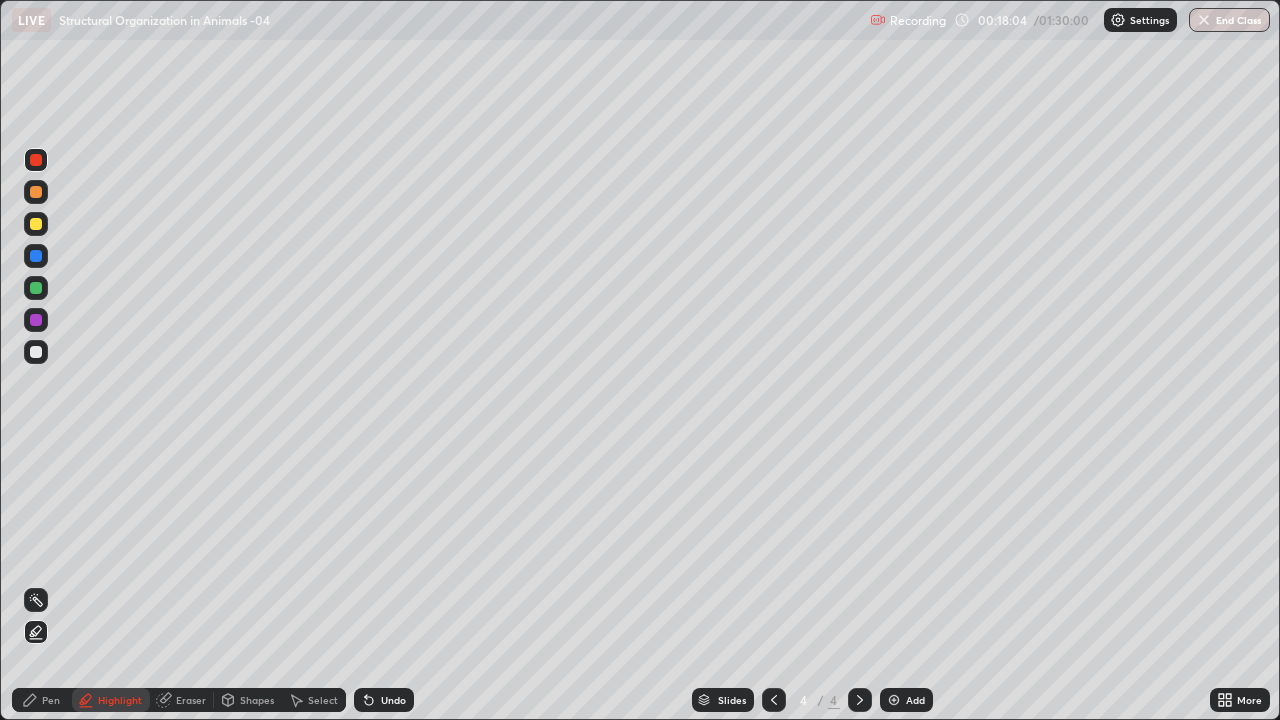 click on "Undo" at bounding box center (384, 700) 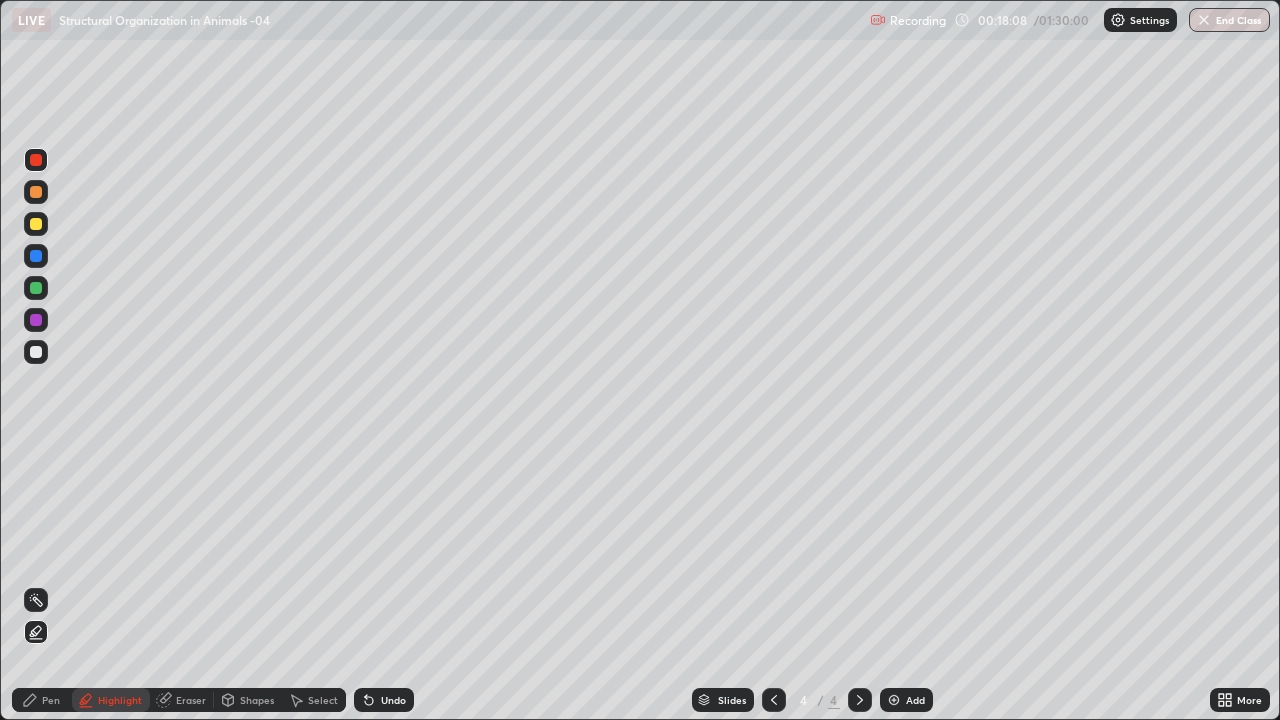 click at bounding box center [36, 288] 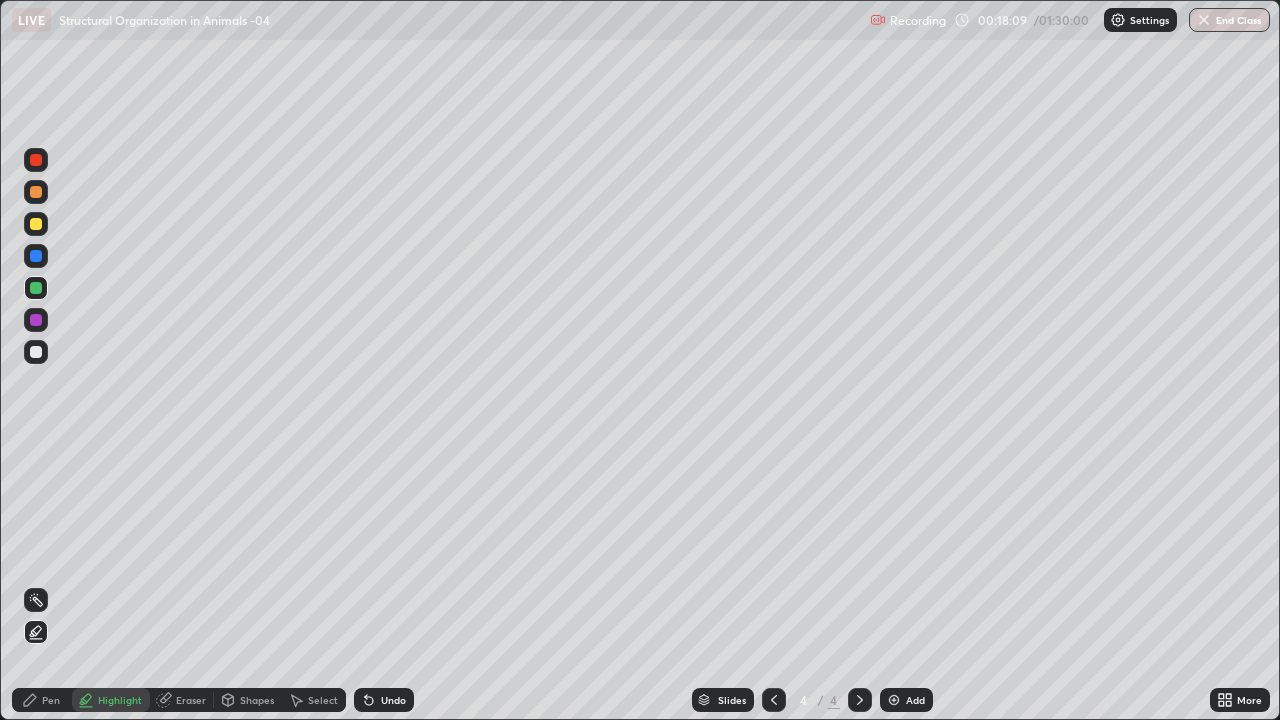 click on "Pen" at bounding box center (51, 700) 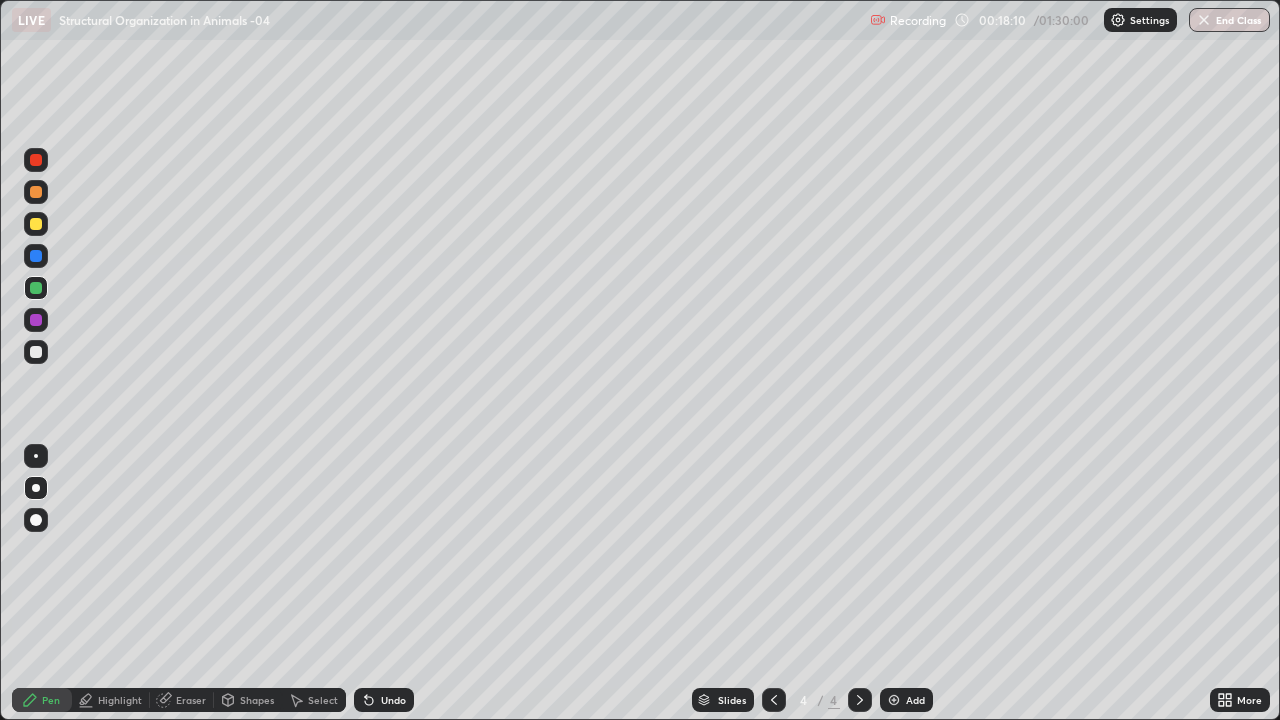 click at bounding box center [36, 520] 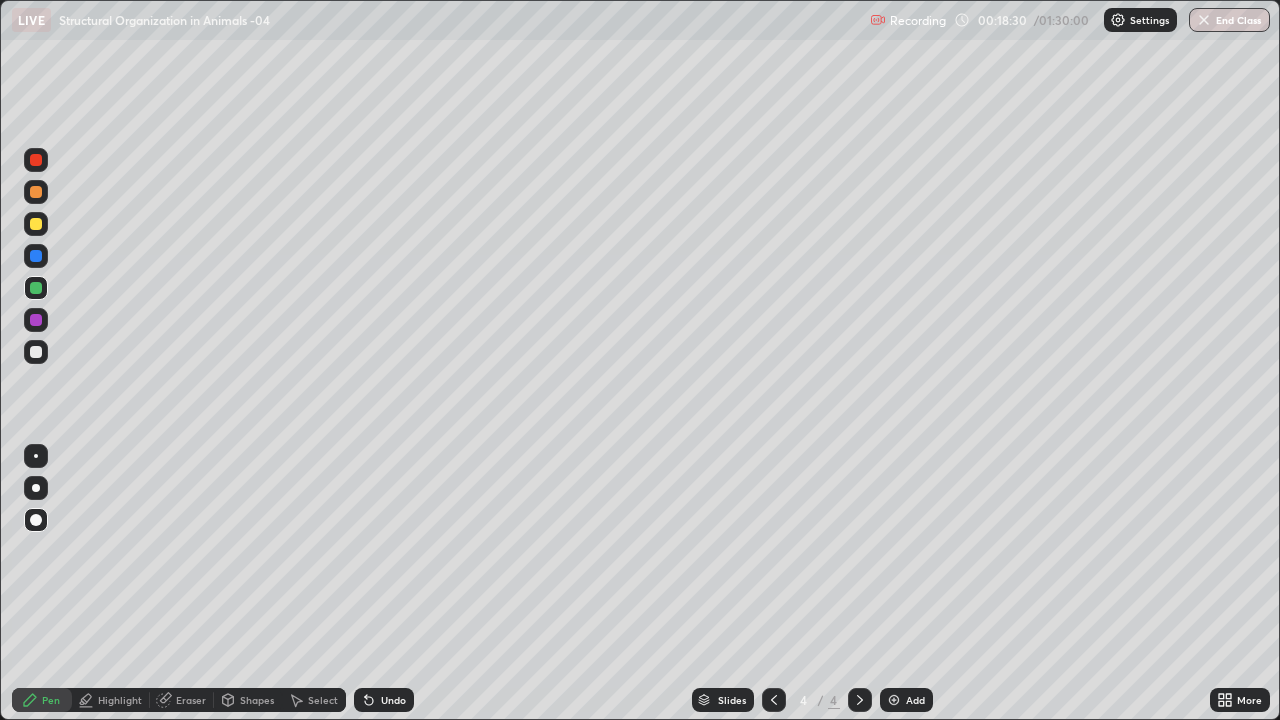 click at bounding box center (36, 352) 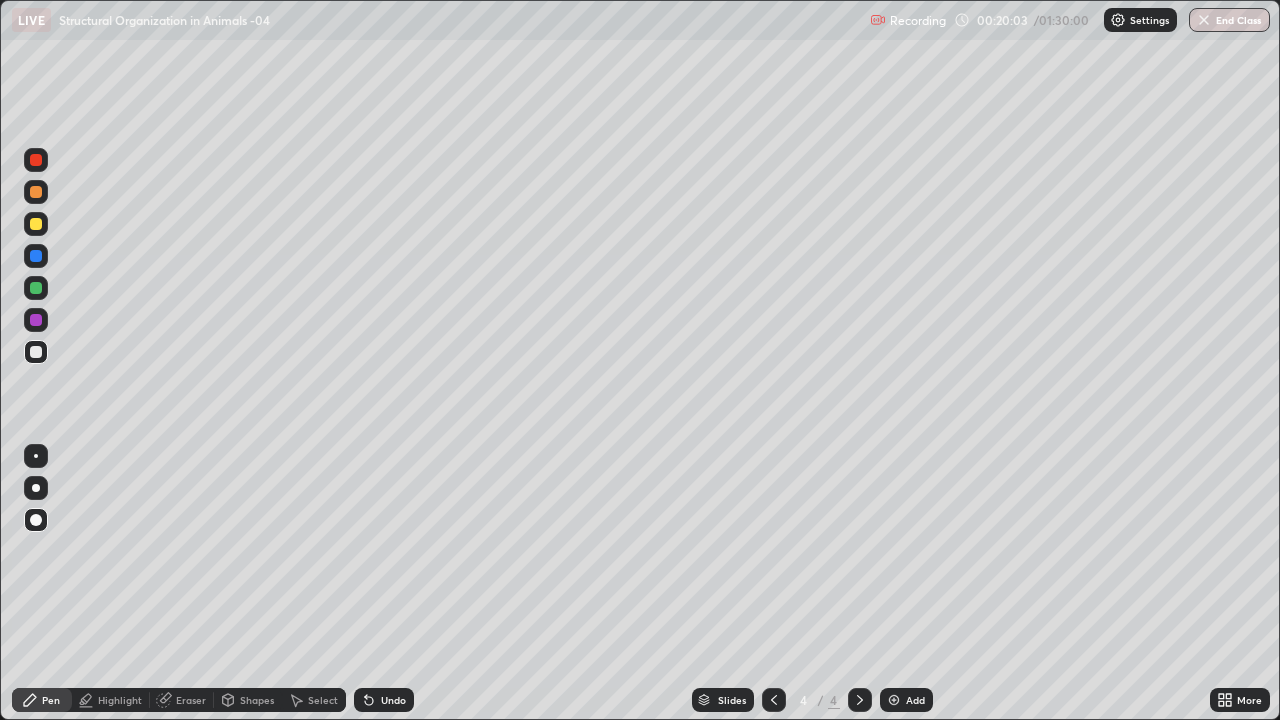 click on "Add" at bounding box center [906, 700] 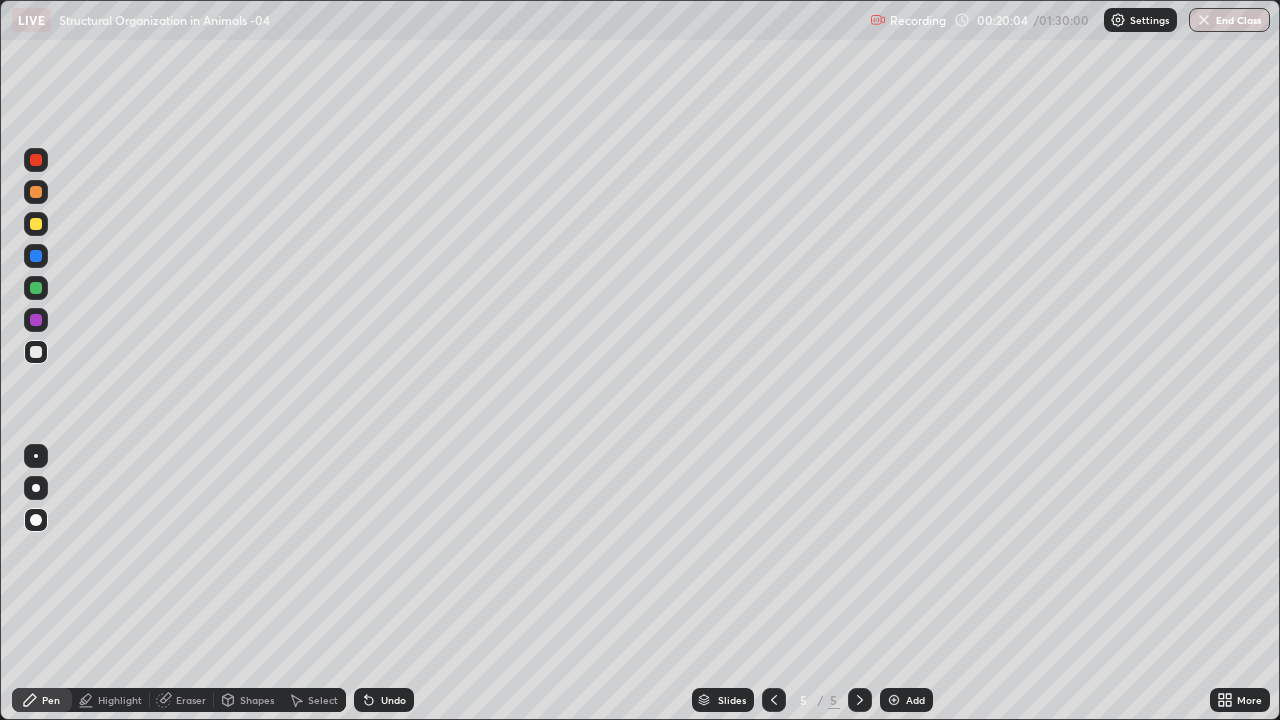 click 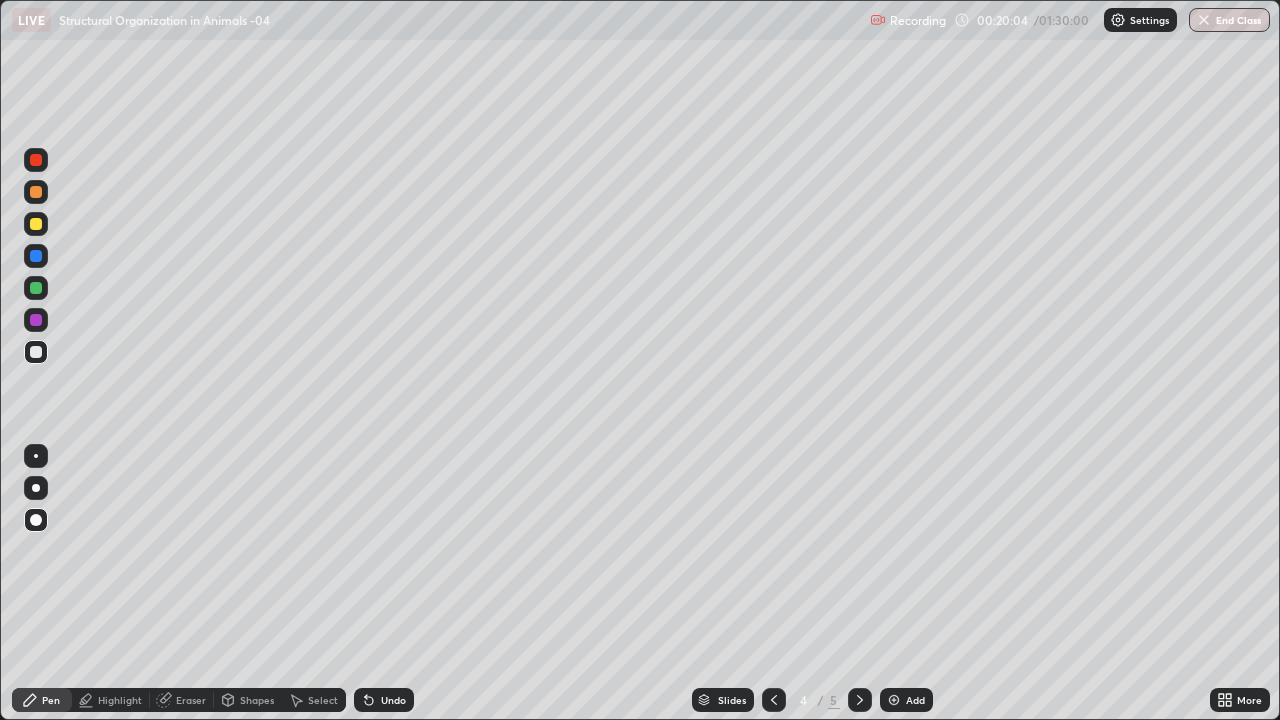 click 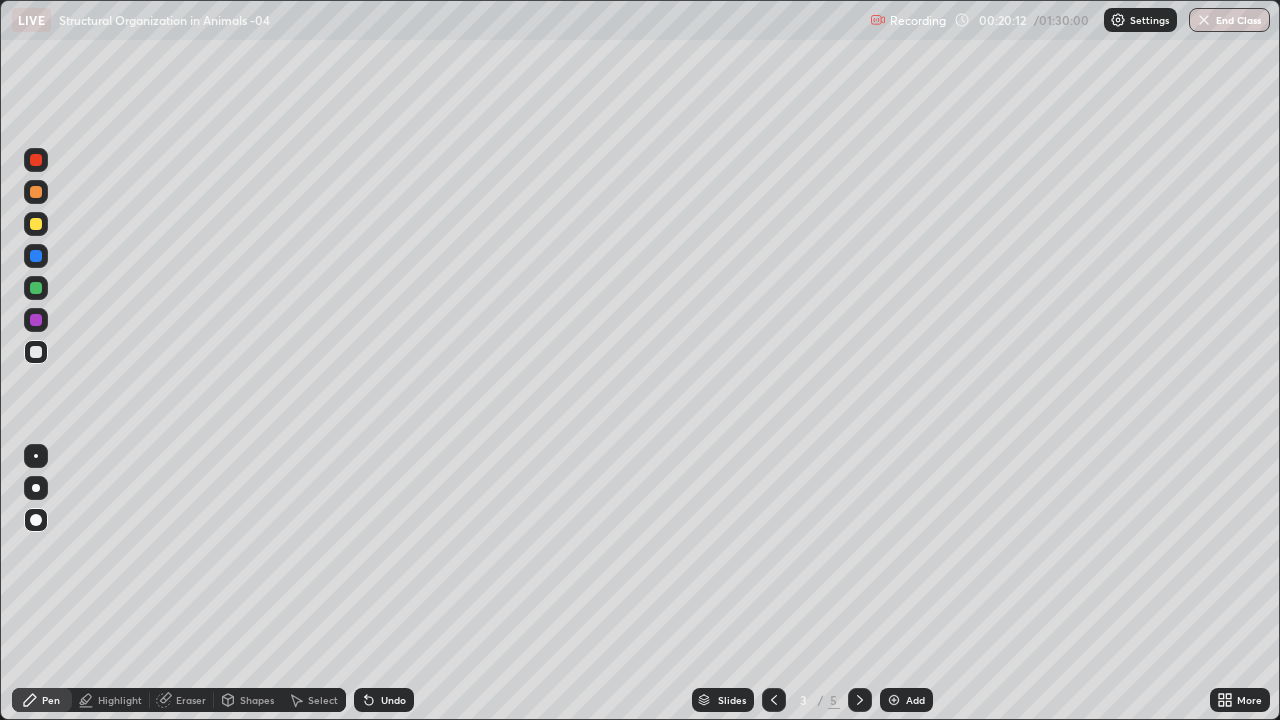 click 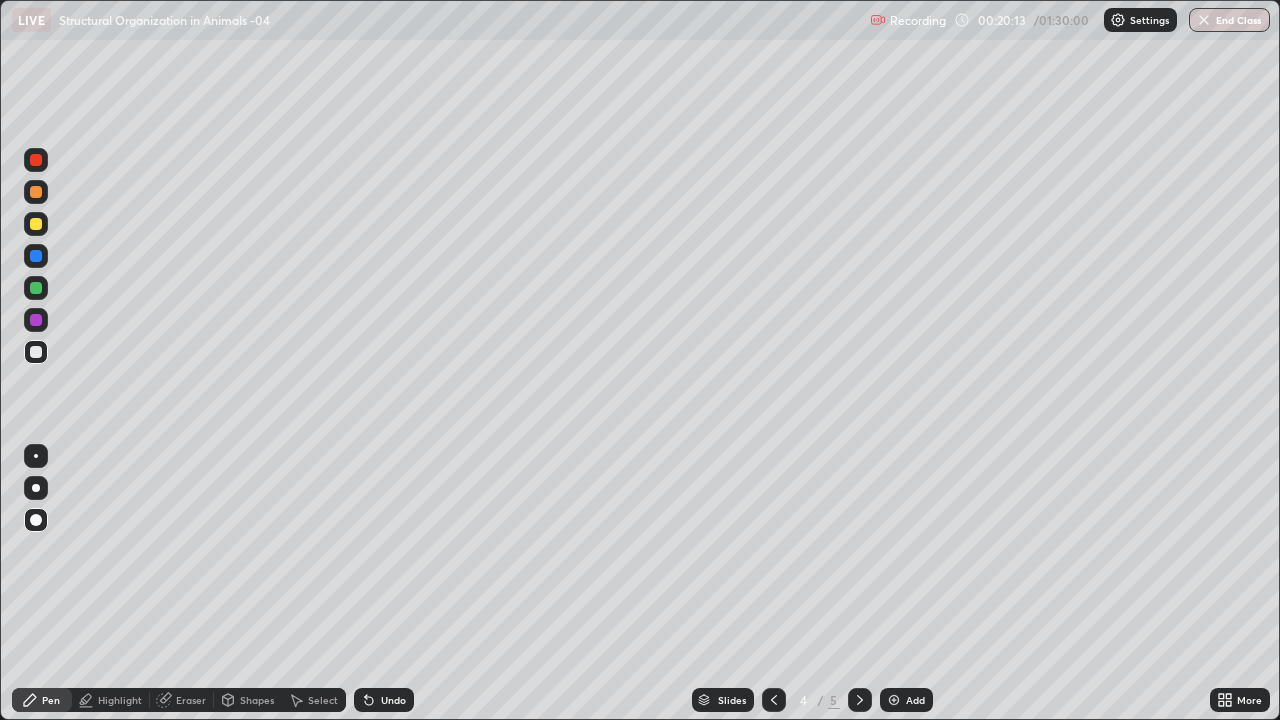 click 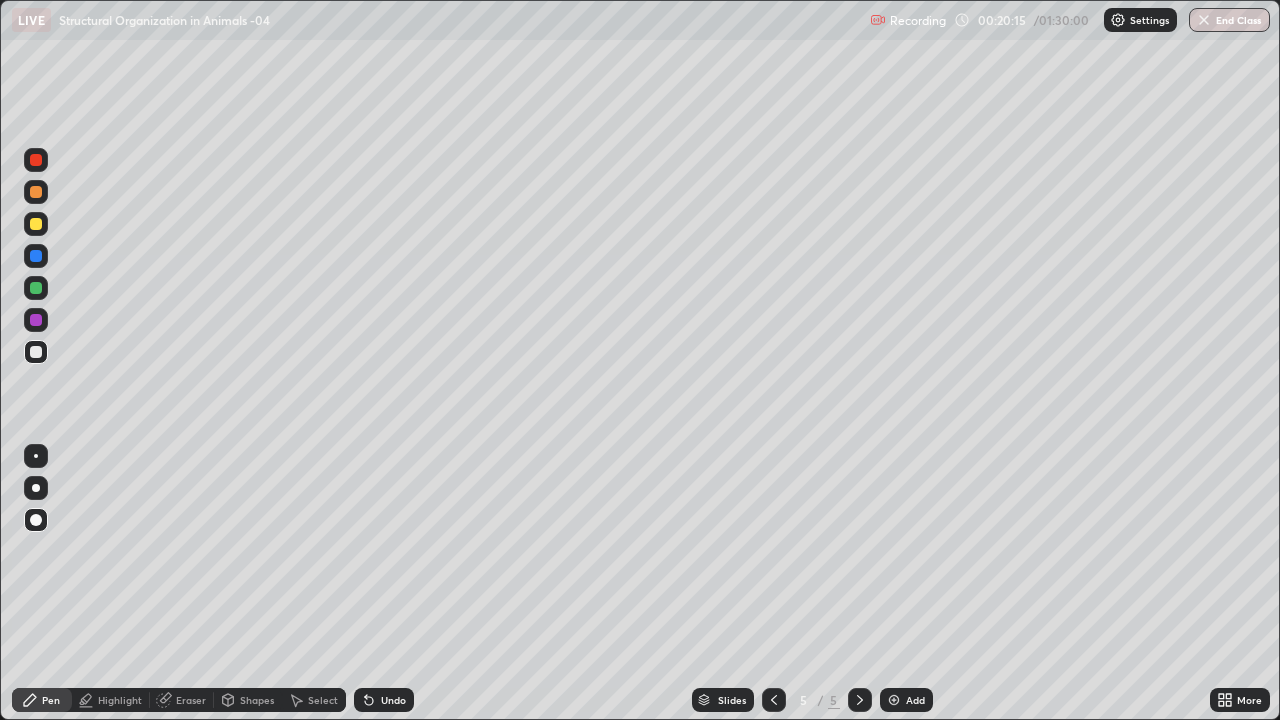 click at bounding box center (36, 224) 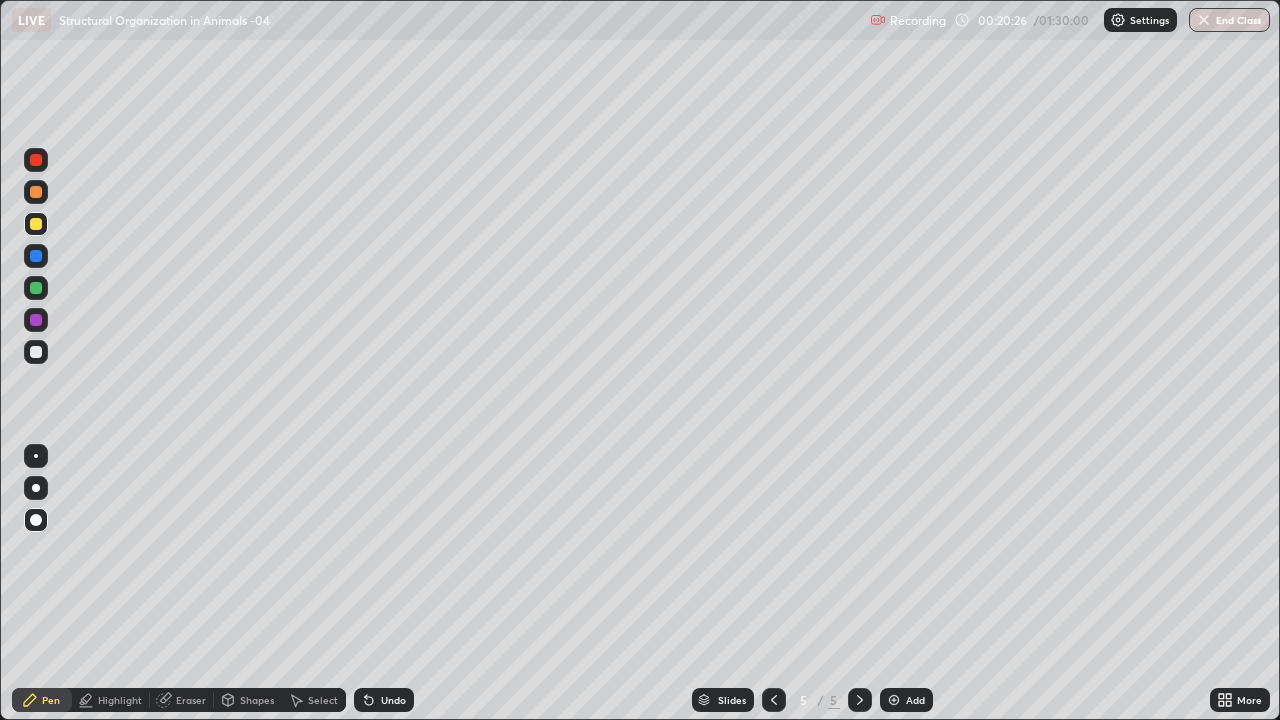 click 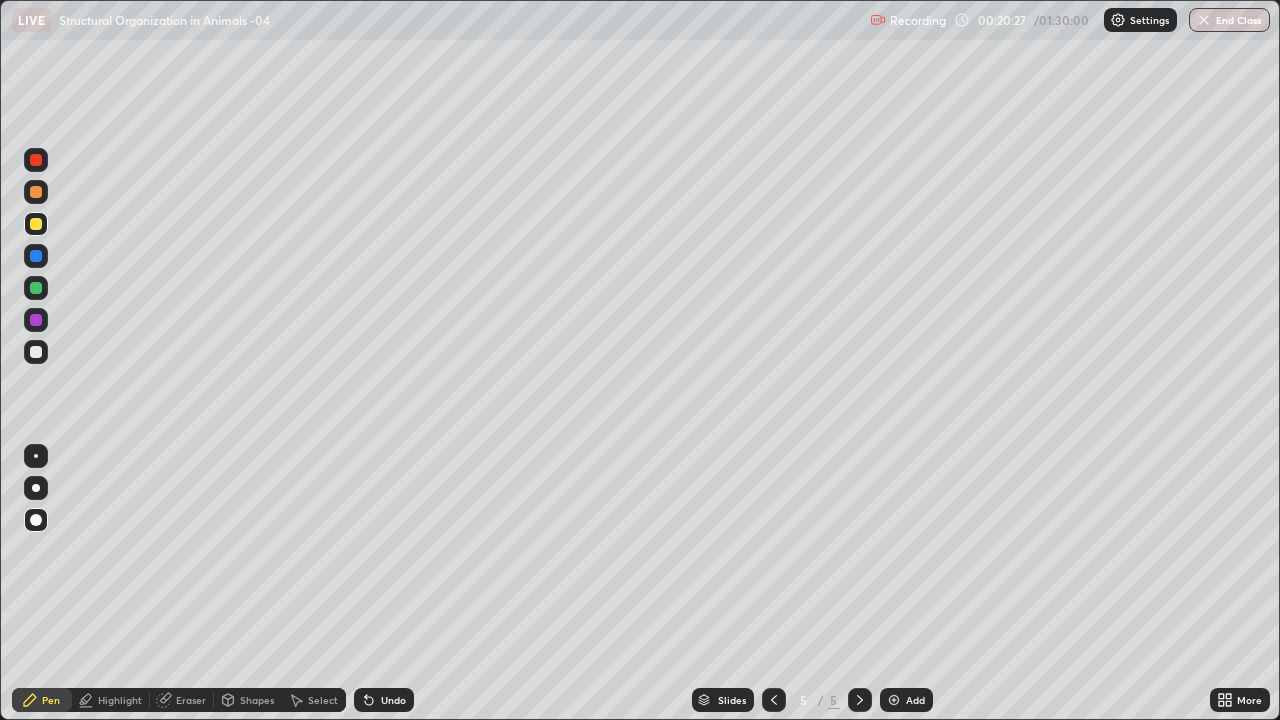 click on "Undo" at bounding box center [384, 700] 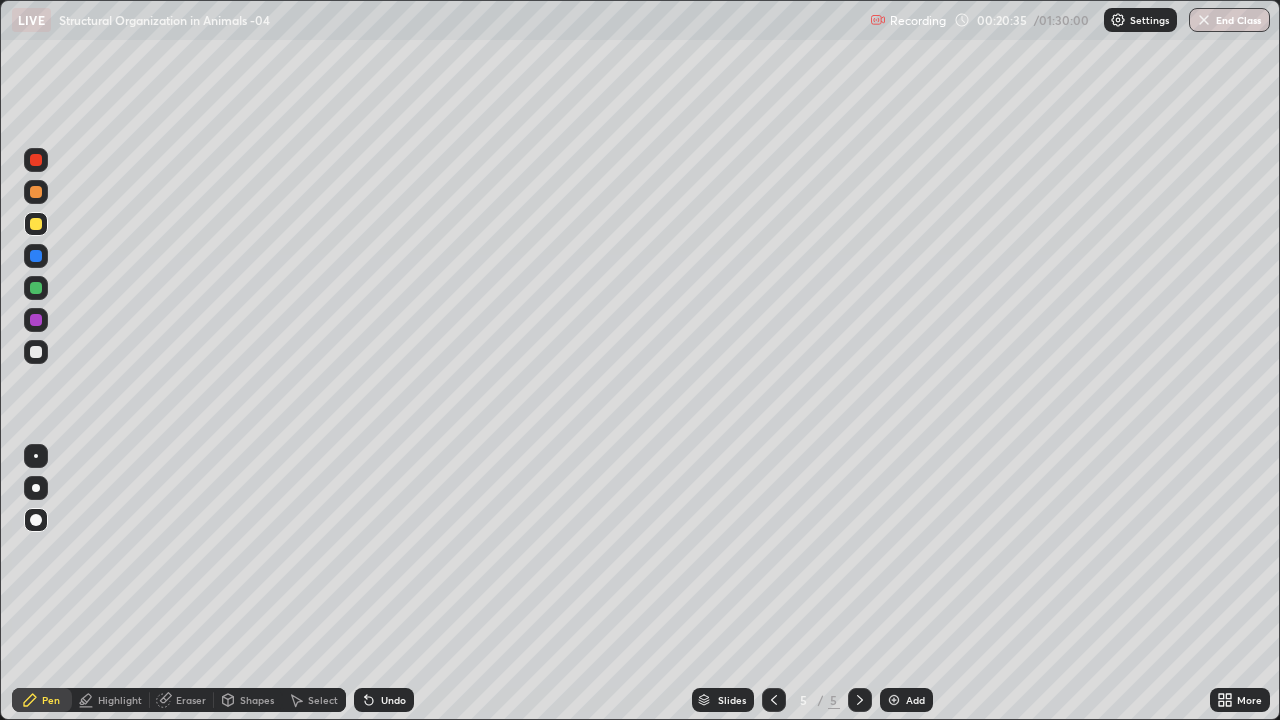 click on "Shapes" at bounding box center (257, 700) 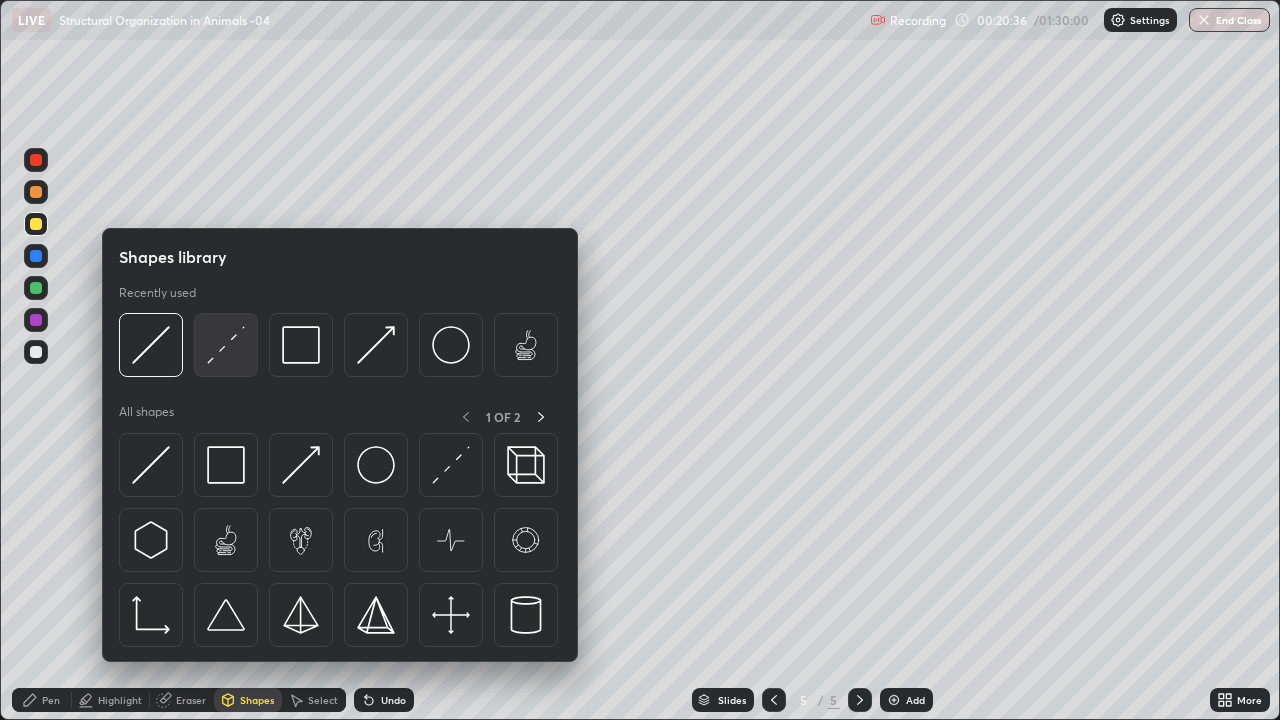 click at bounding box center (226, 345) 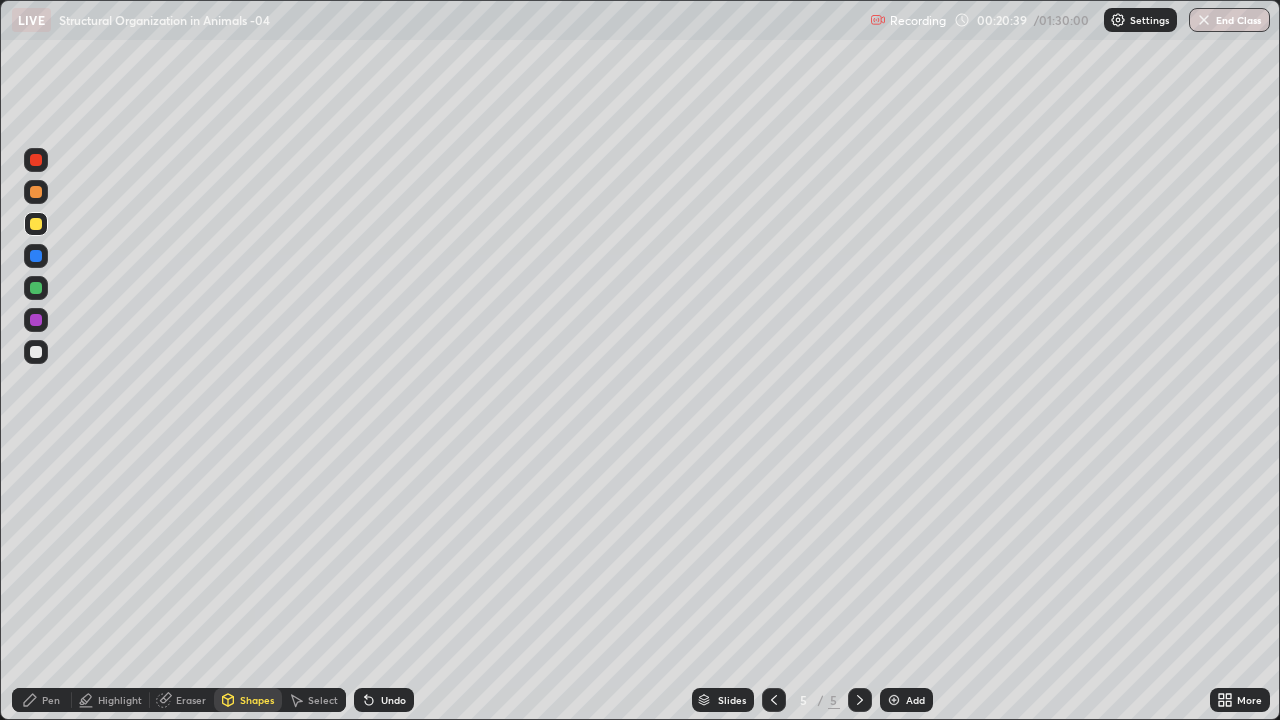 click on "Pen" at bounding box center [42, 700] 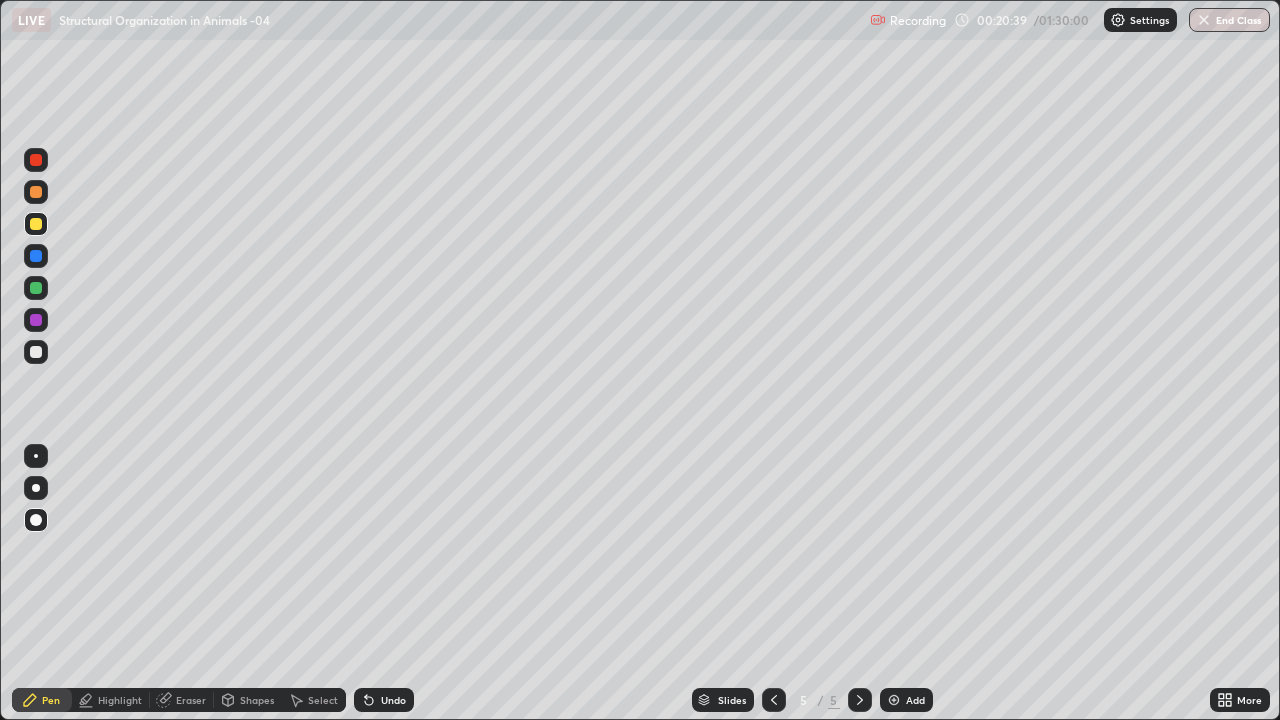 click at bounding box center [36, 352] 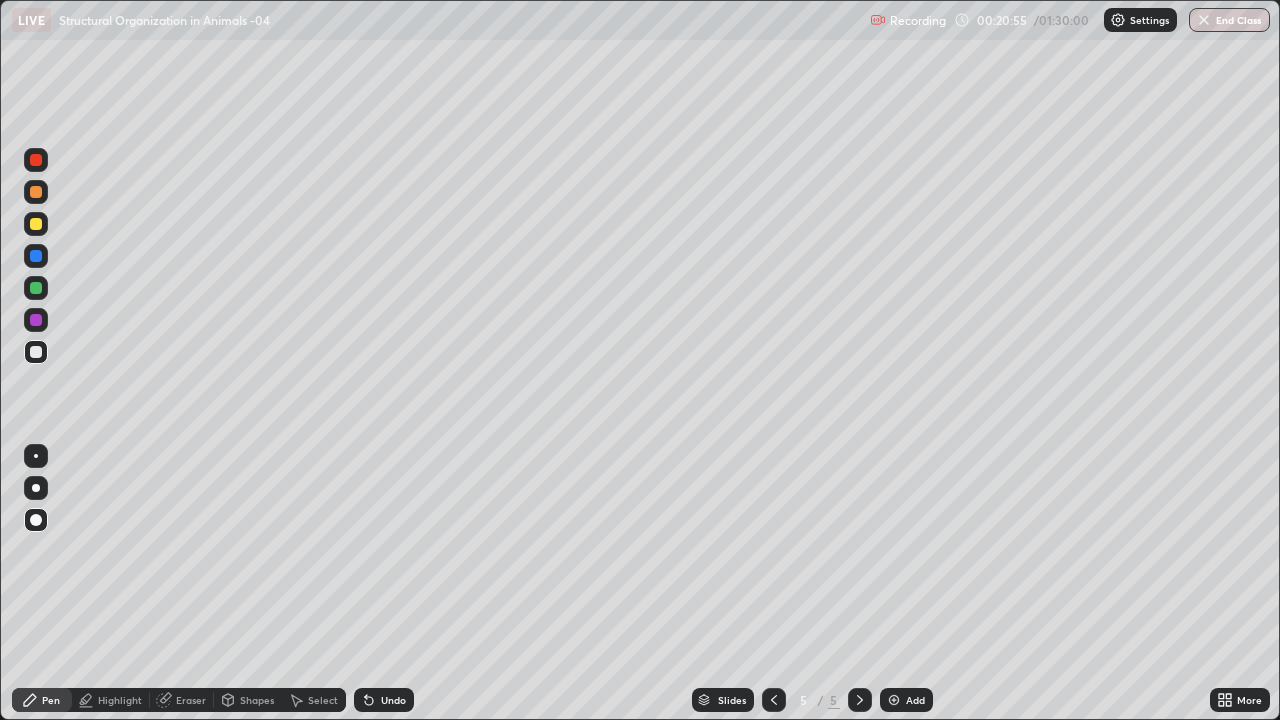 click at bounding box center [36, 320] 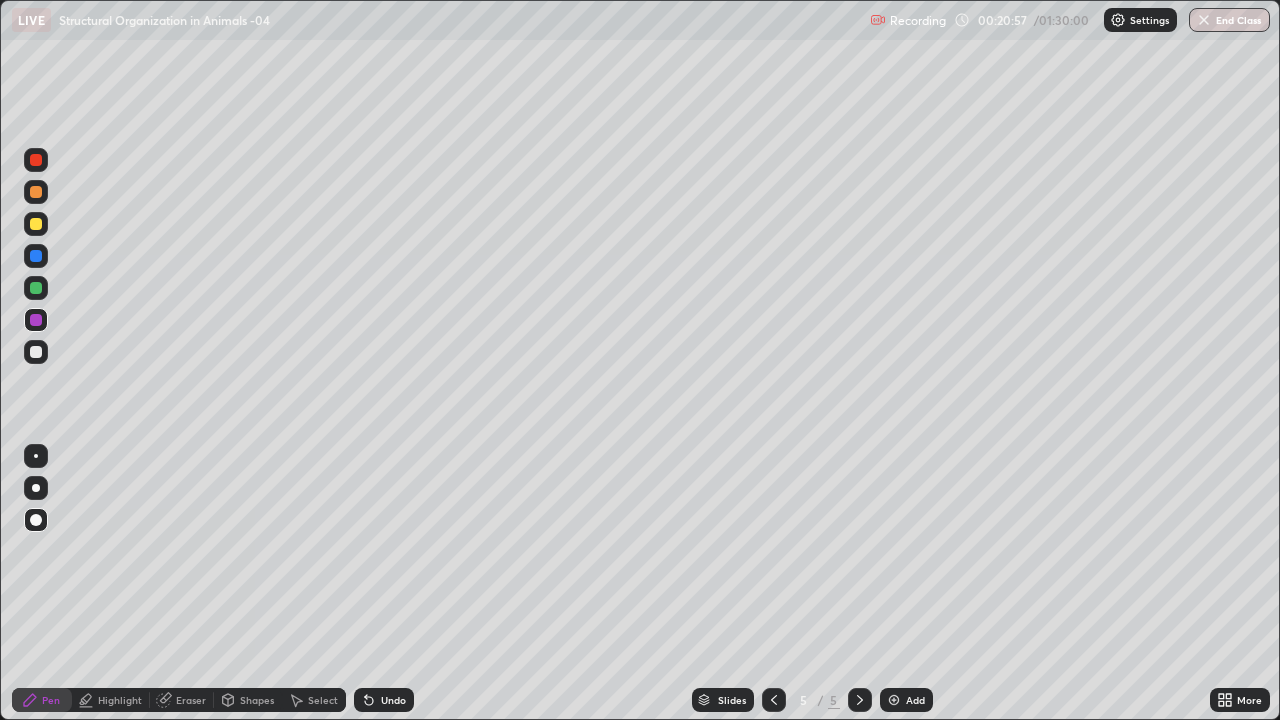 click on "Shapes" at bounding box center [248, 700] 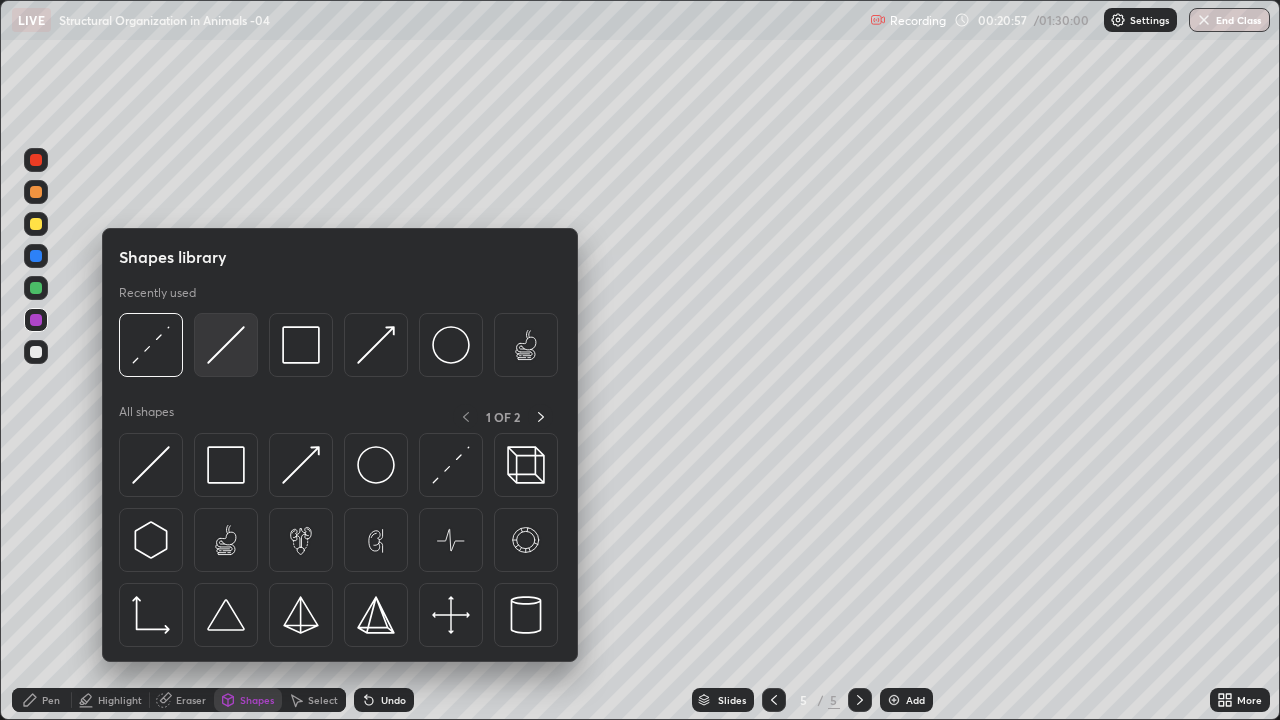 click at bounding box center (226, 345) 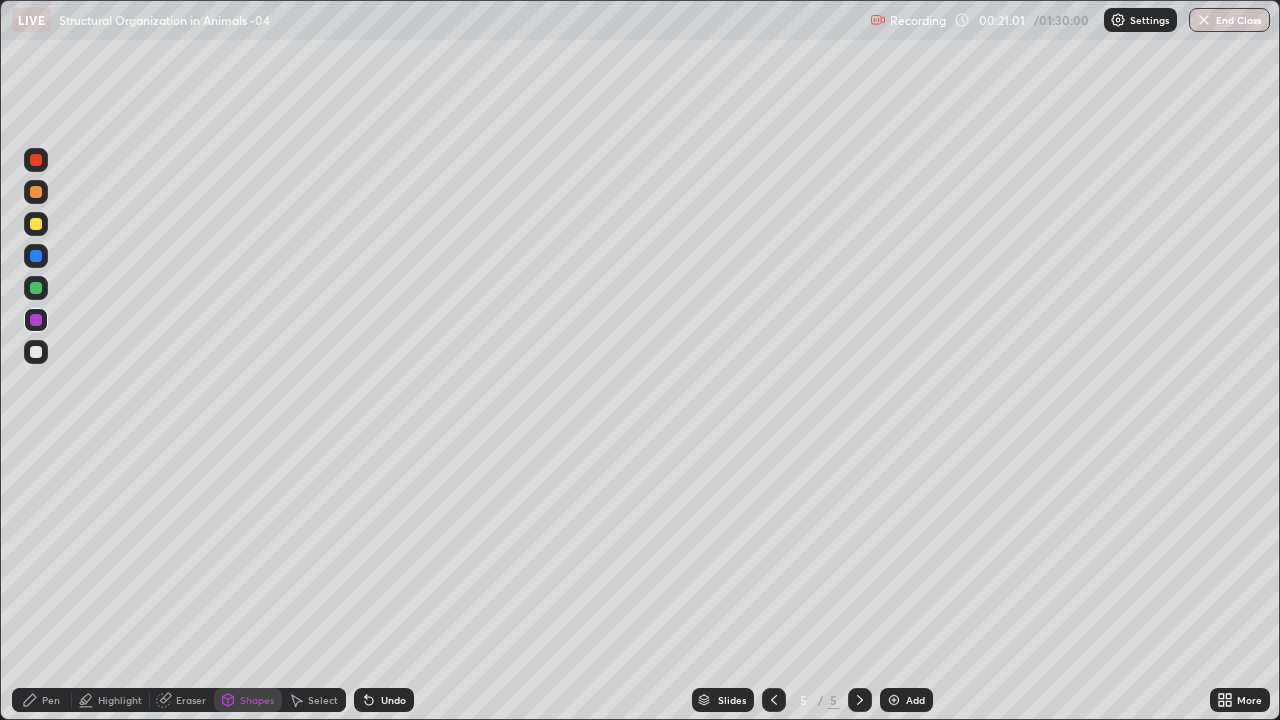 click at bounding box center [36, 288] 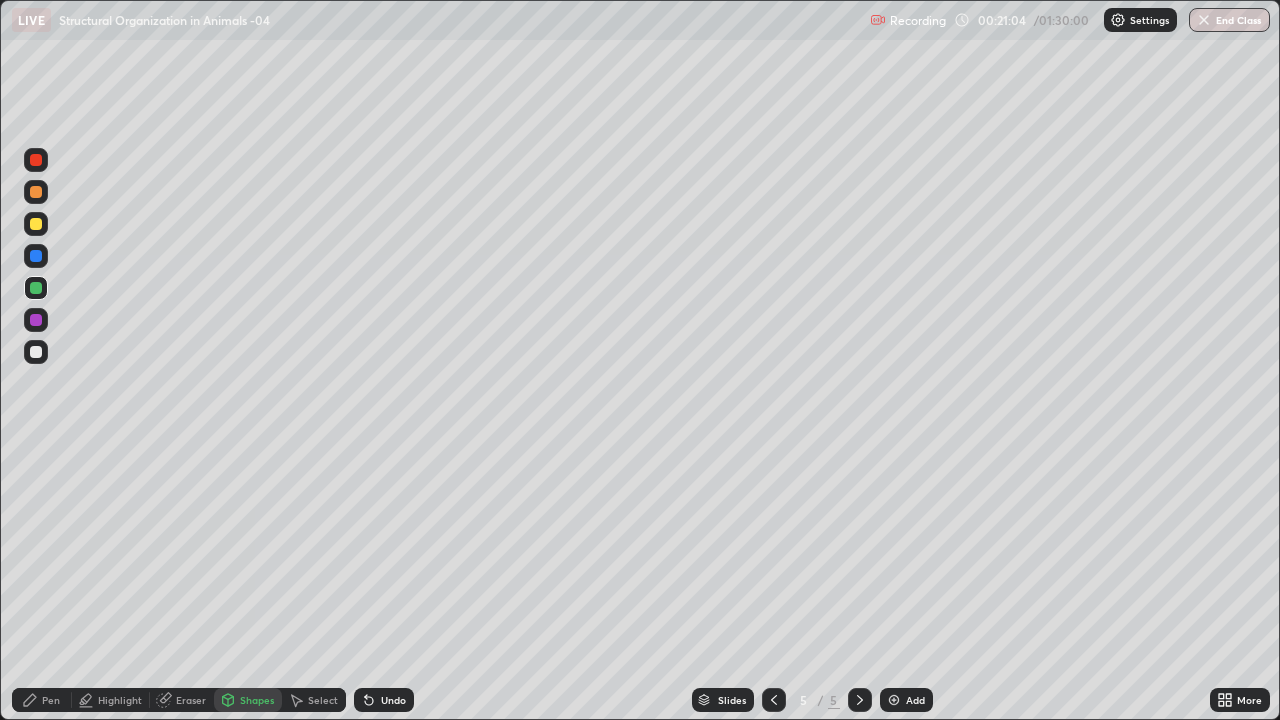 click on "Pen" at bounding box center [42, 700] 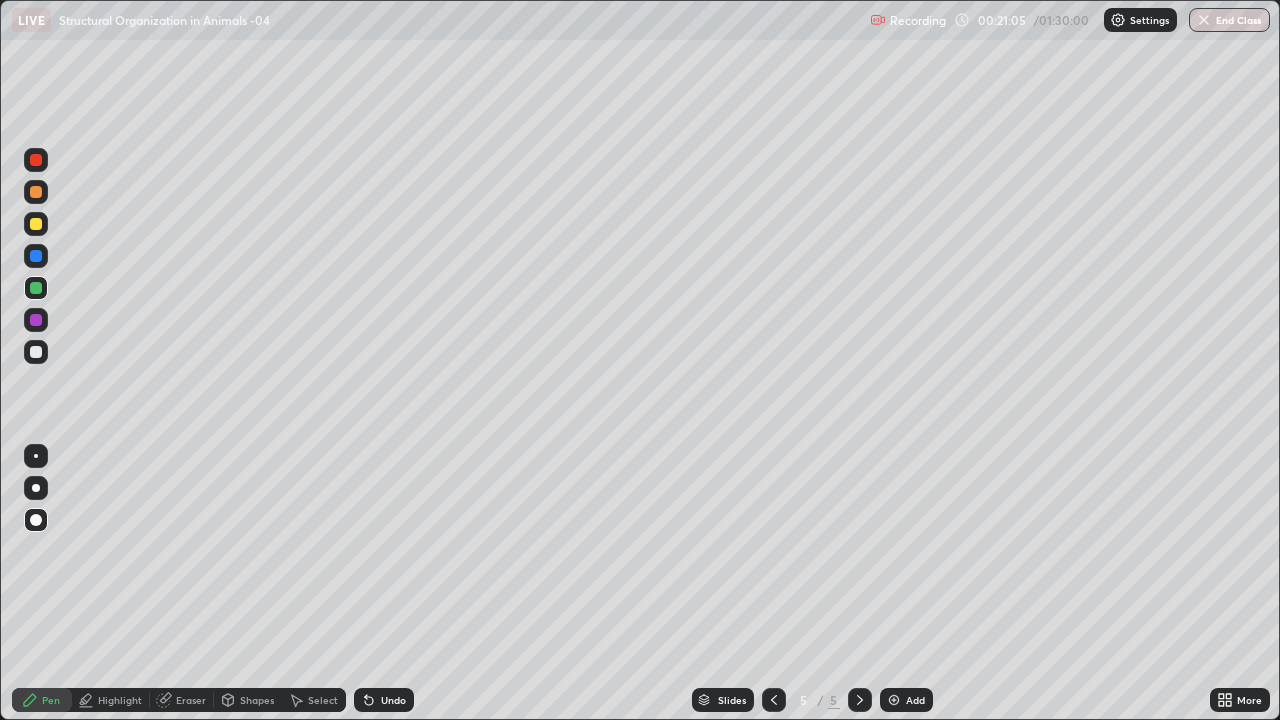 click at bounding box center [36, 352] 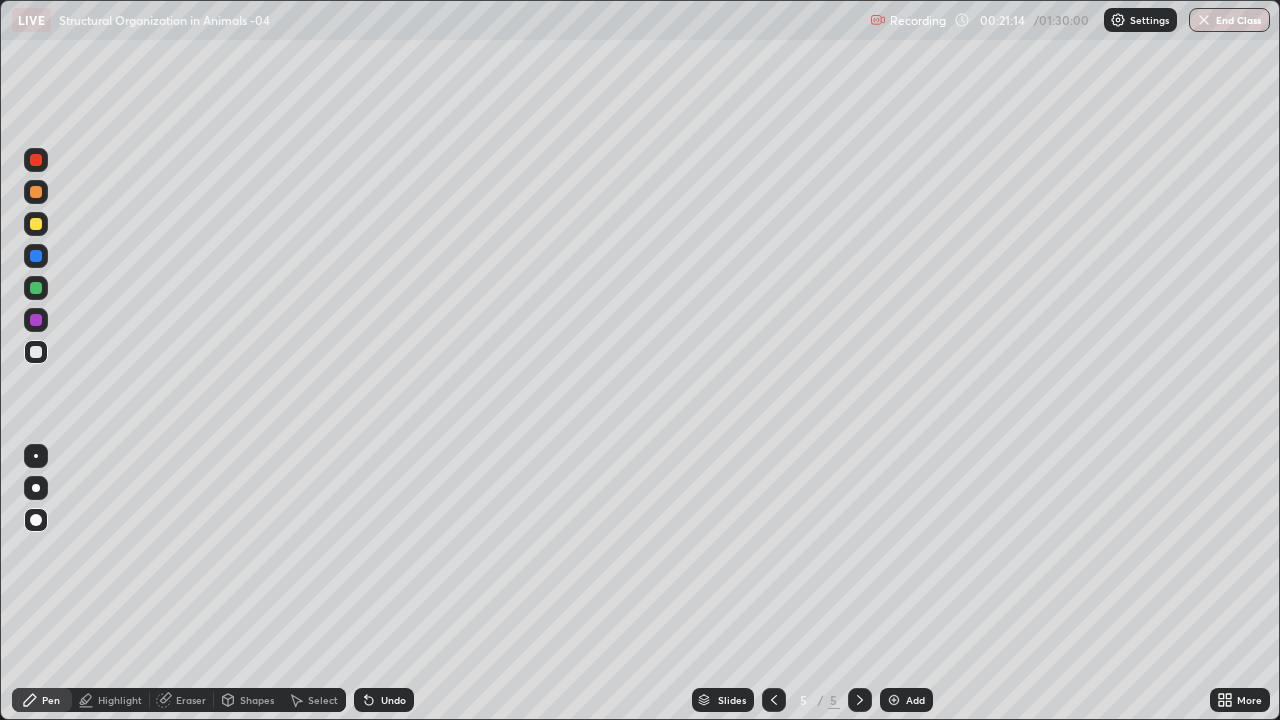 click at bounding box center (36, 288) 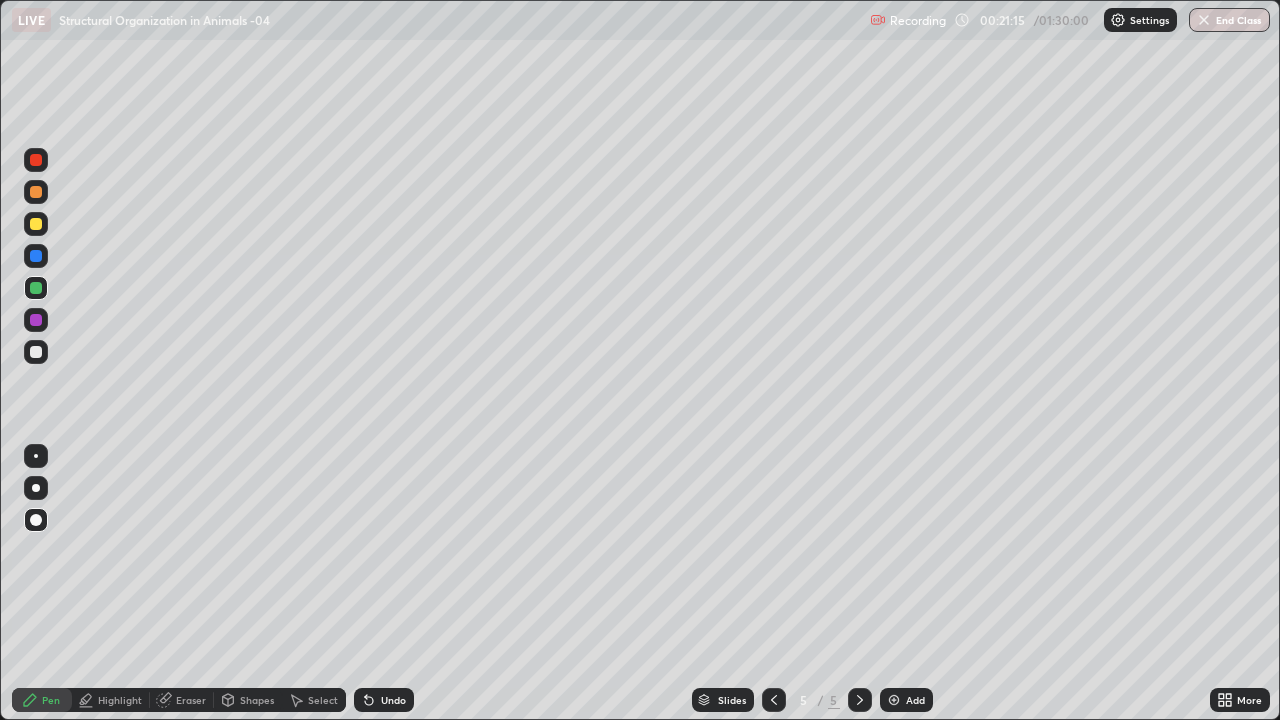 click at bounding box center (36, 488) 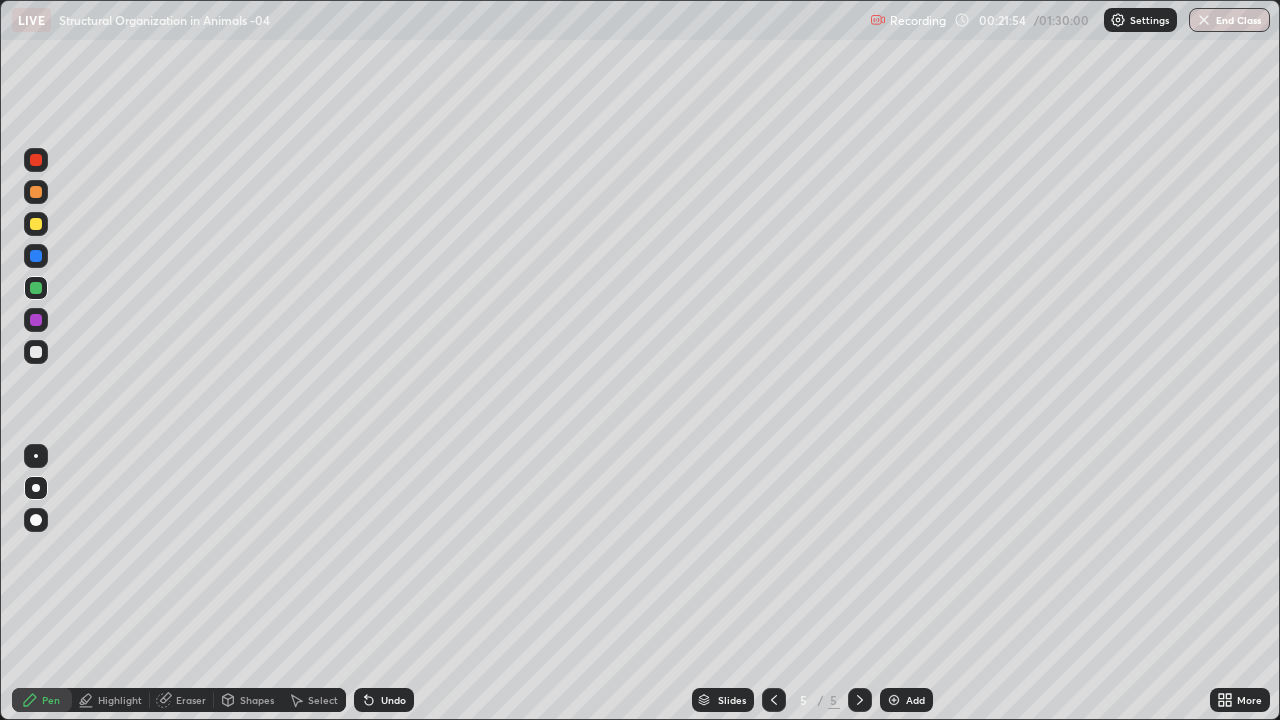 click at bounding box center (36, 224) 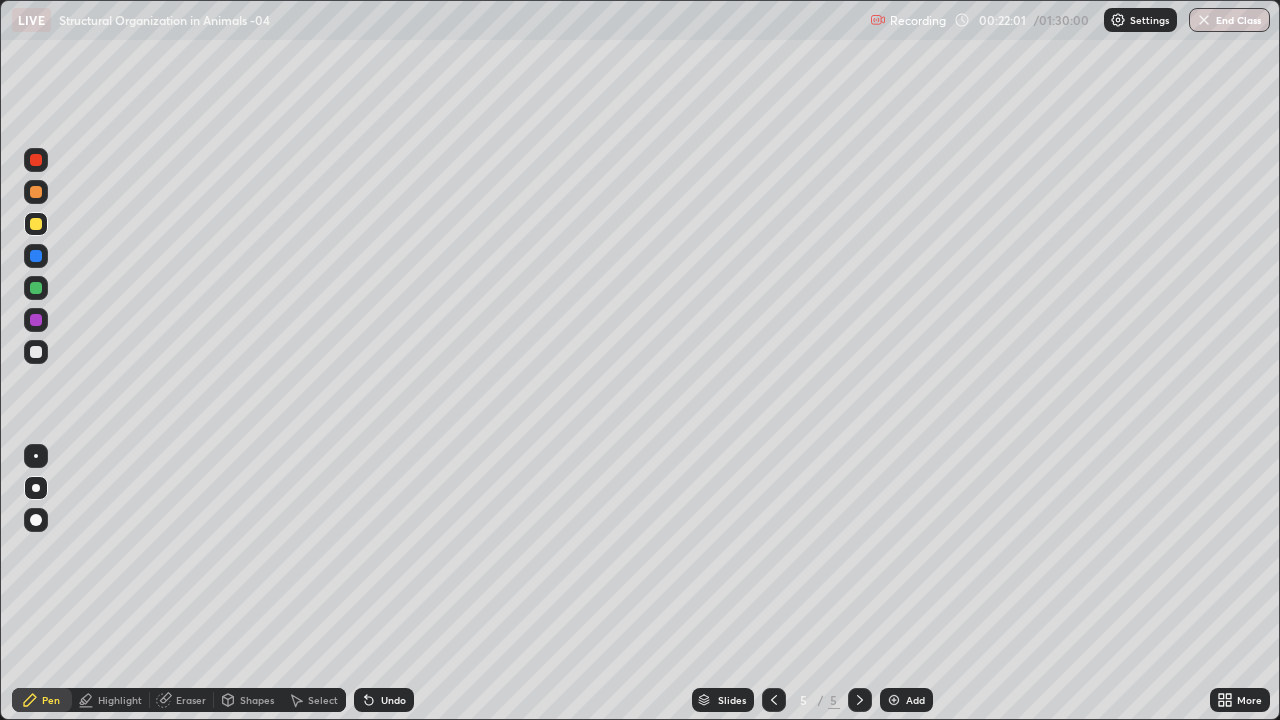 click on "Undo" at bounding box center [393, 700] 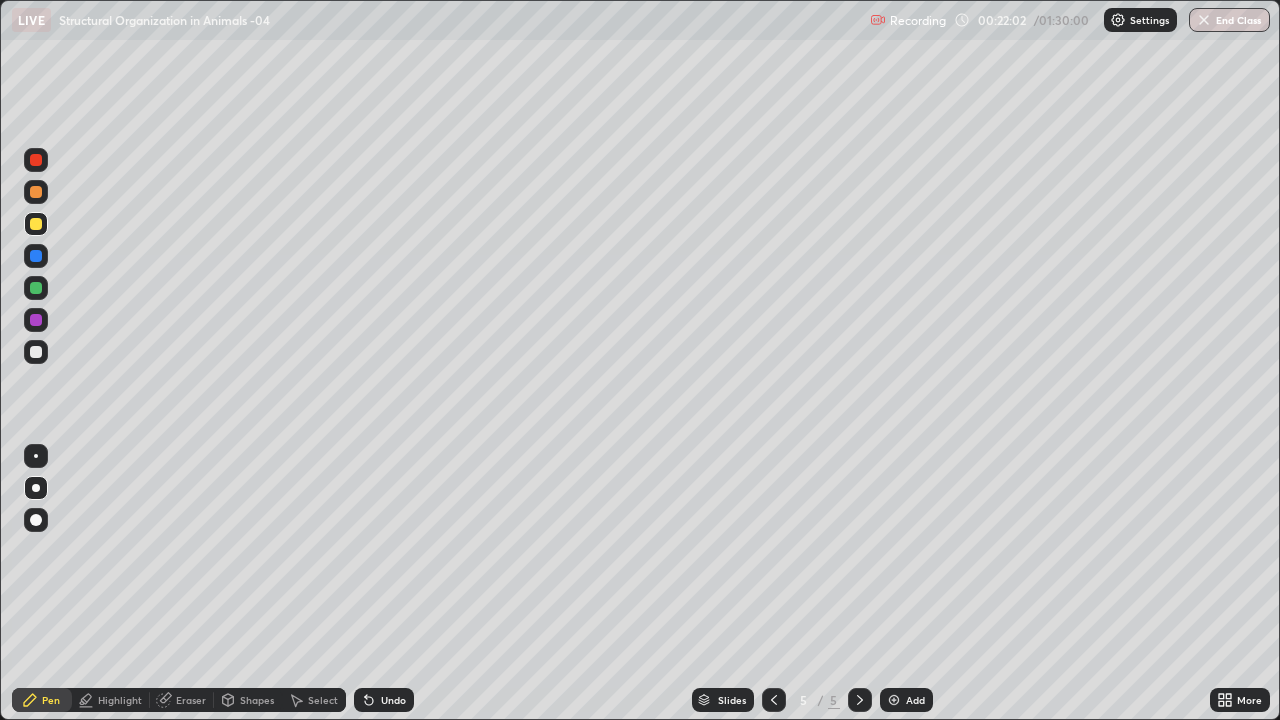 click on "Undo" at bounding box center [384, 700] 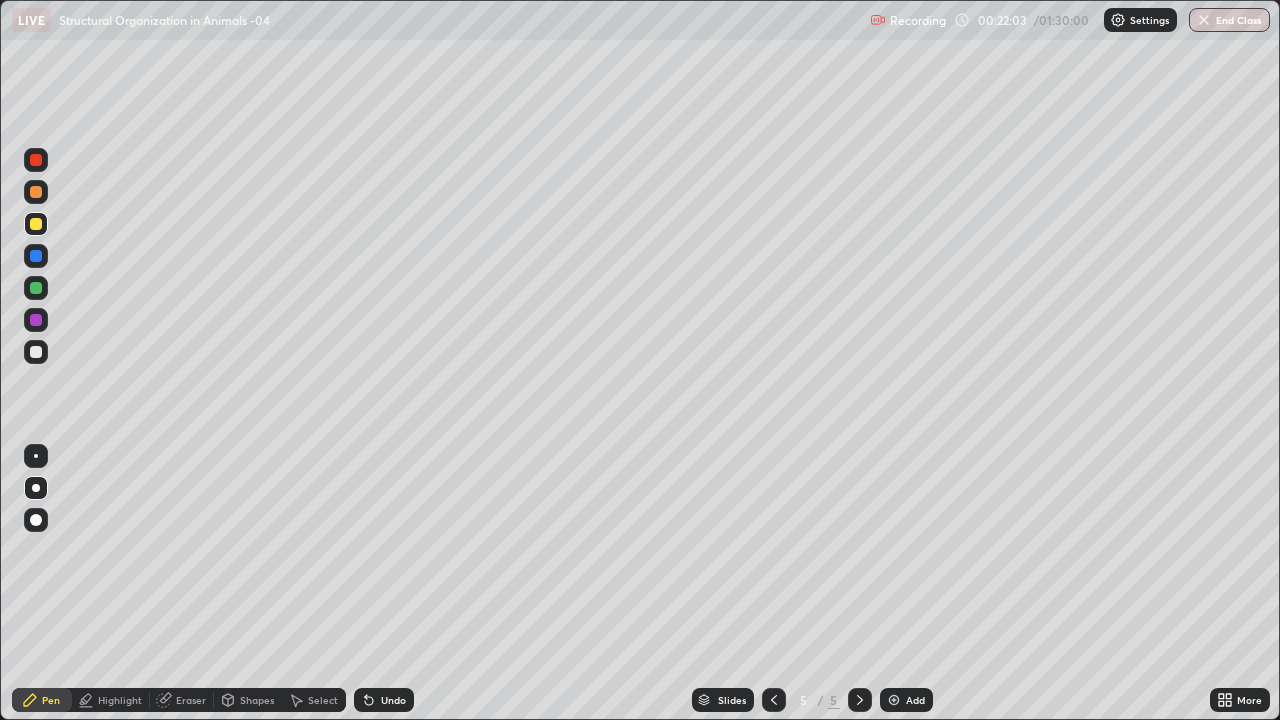 click on "Undo" at bounding box center [393, 700] 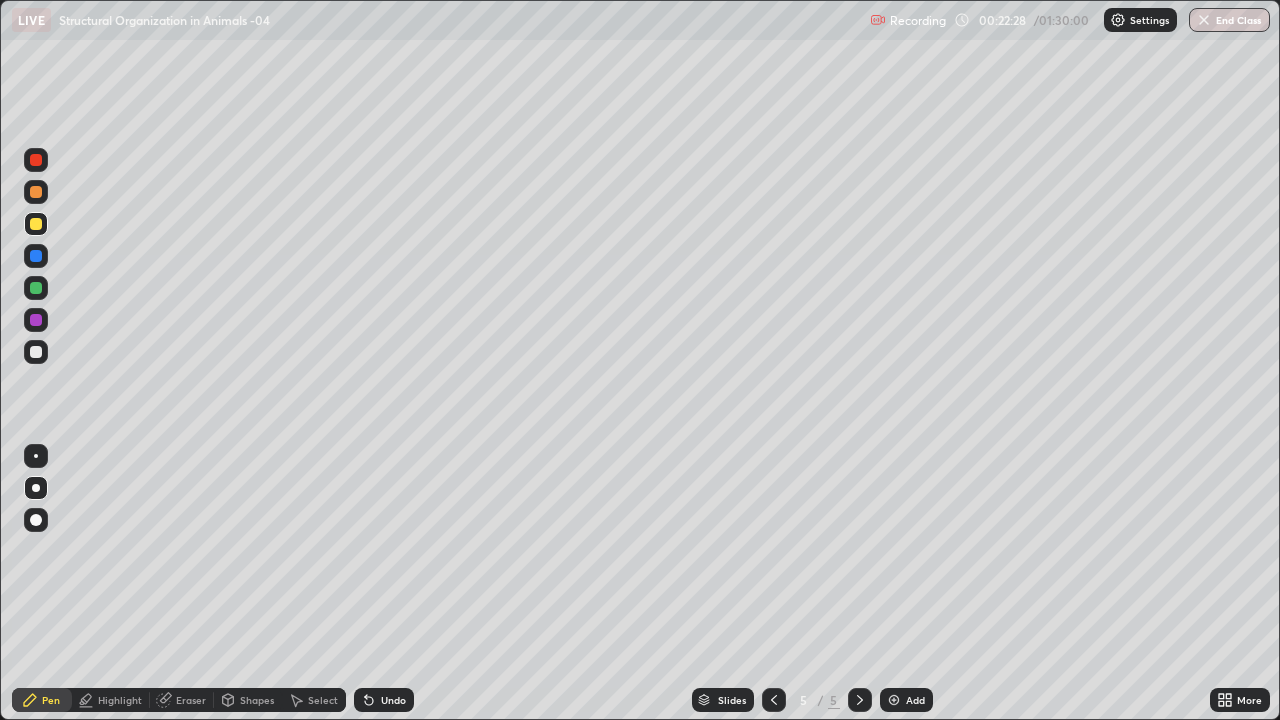 click on "Eraser" at bounding box center (191, 700) 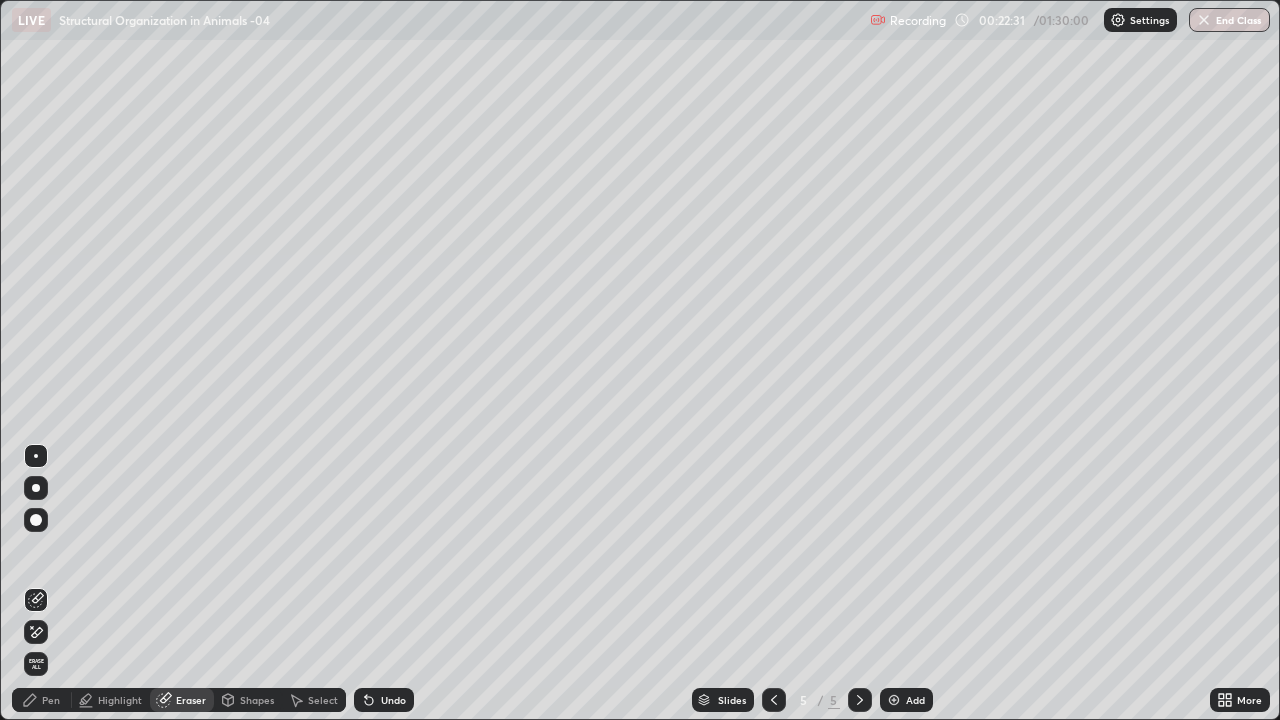 click on "Pen" at bounding box center (51, 700) 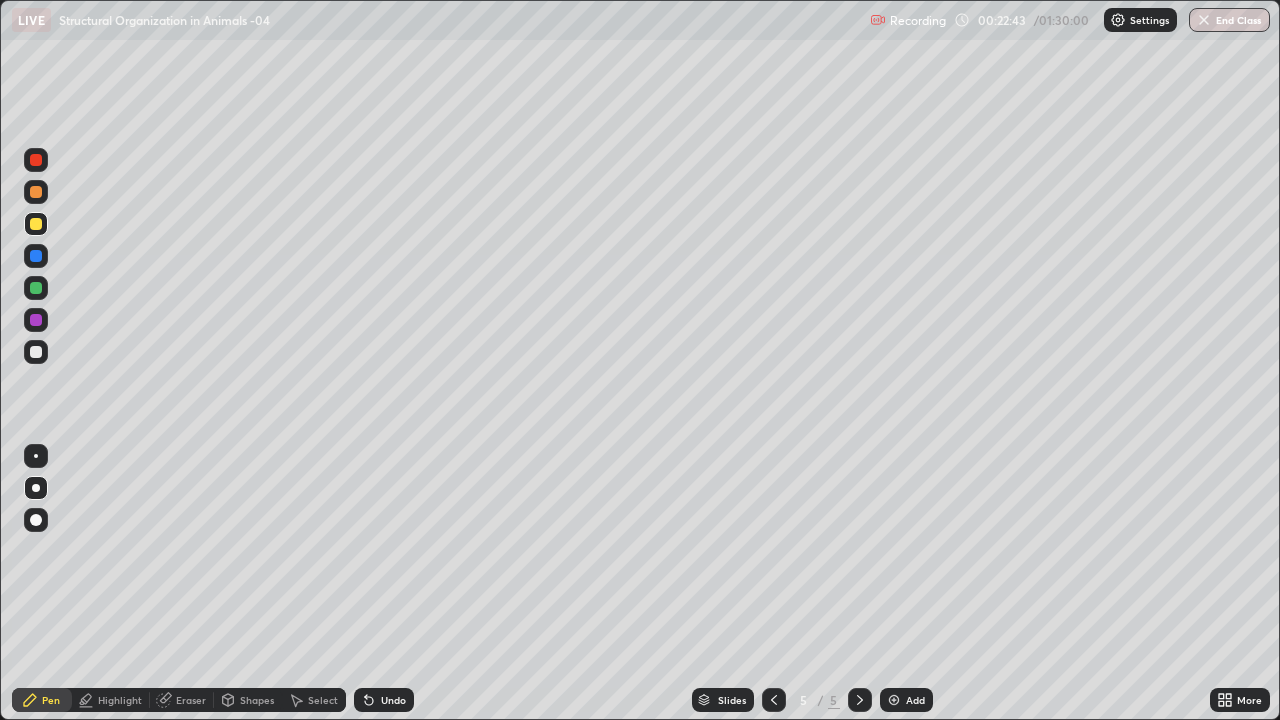 click at bounding box center [36, 352] 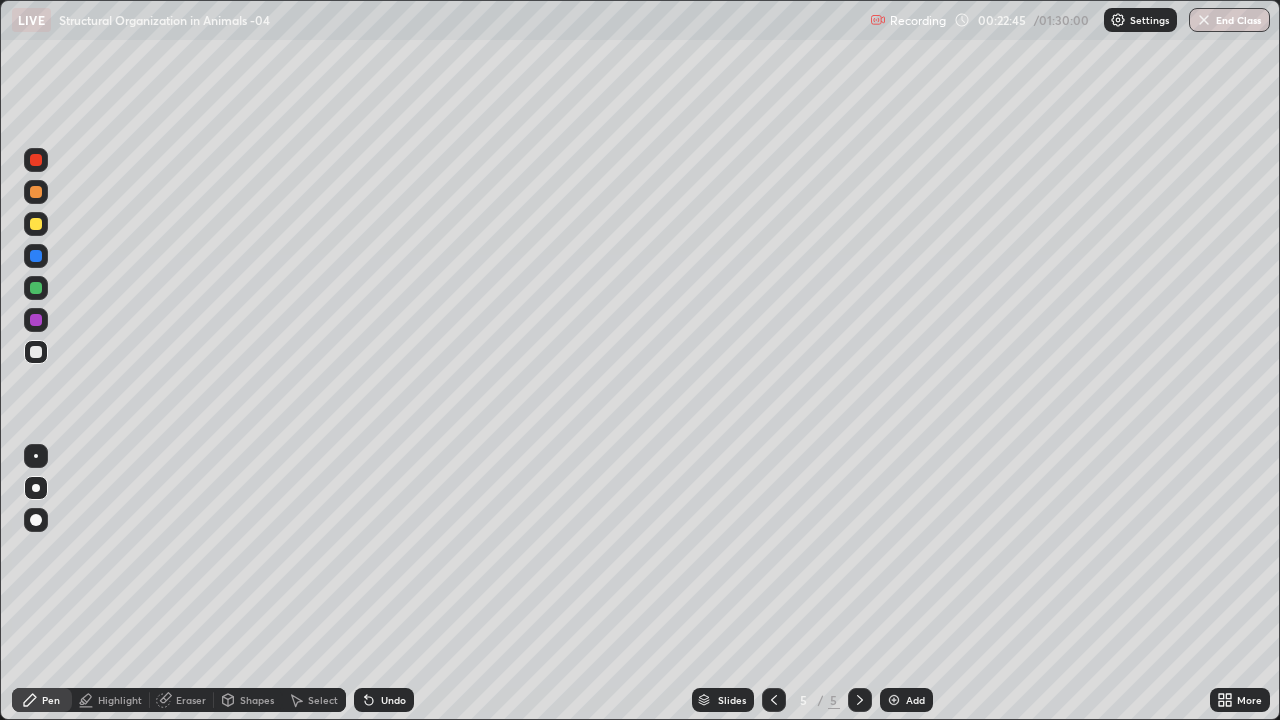 click at bounding box center (36, 224) 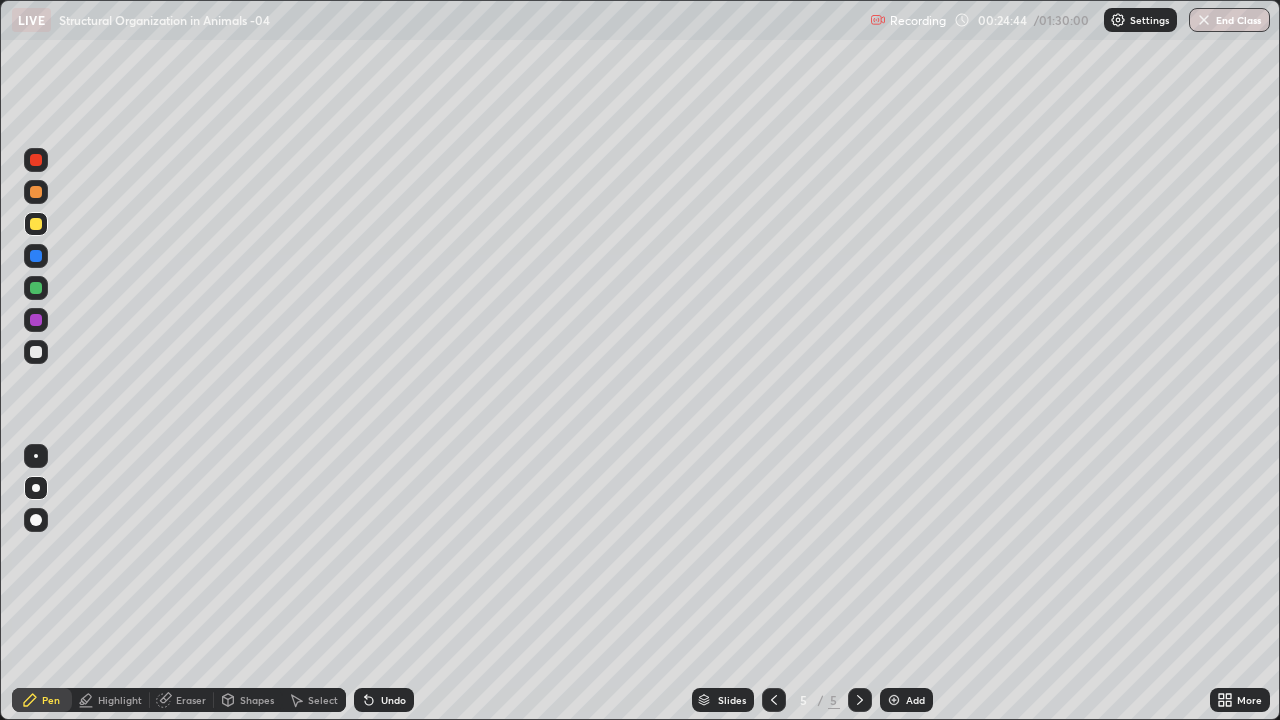click at bounding box center (36, 352) 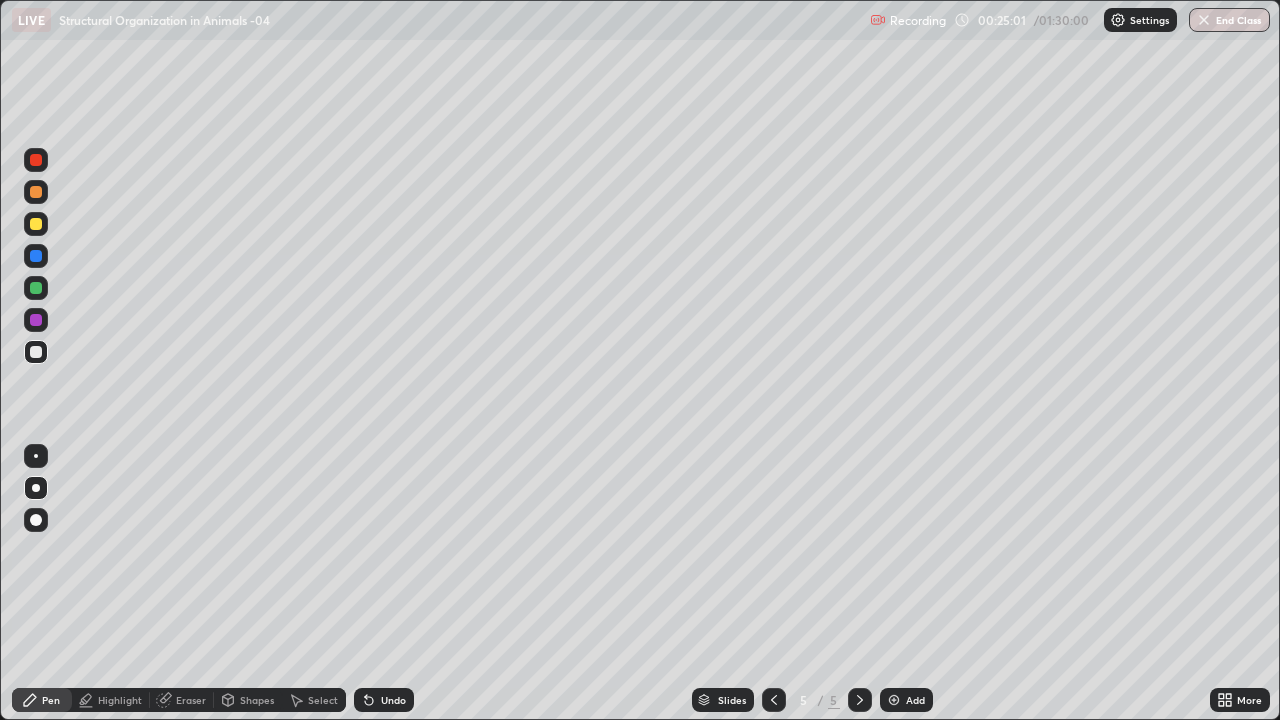 click at bounding box center (36, 256) 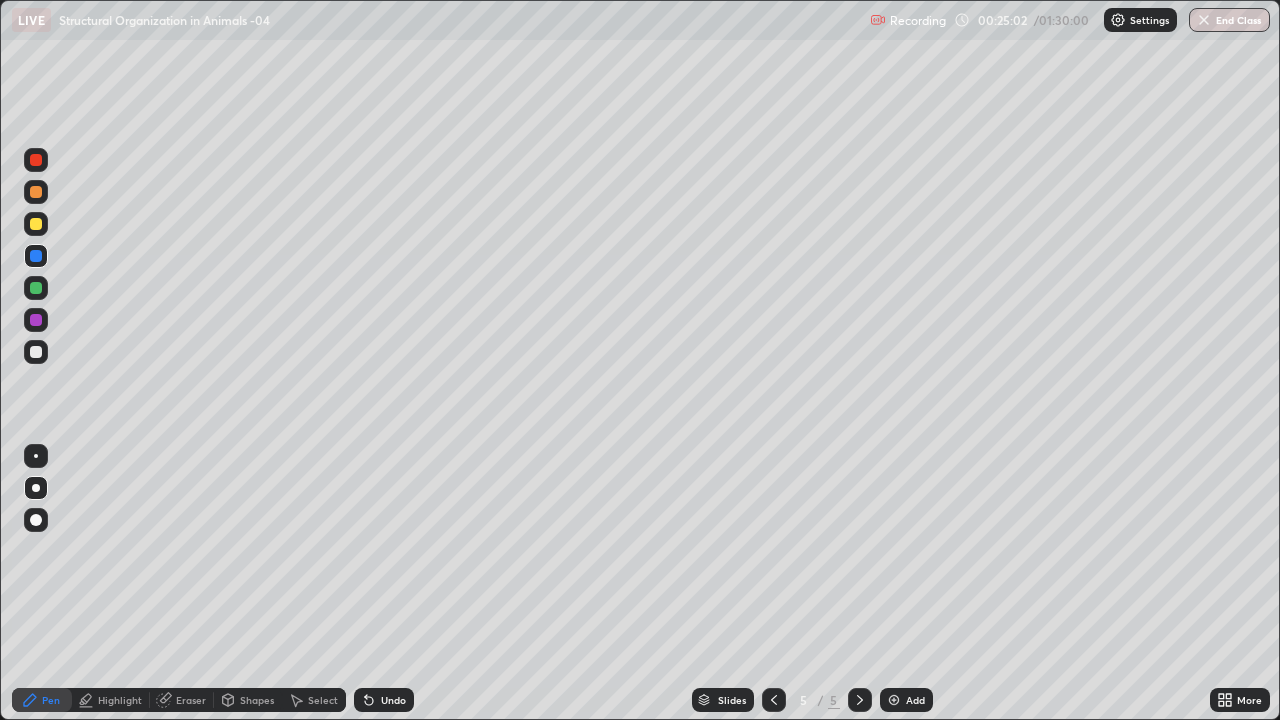 click on "Add" at bounding box center (906, 700) 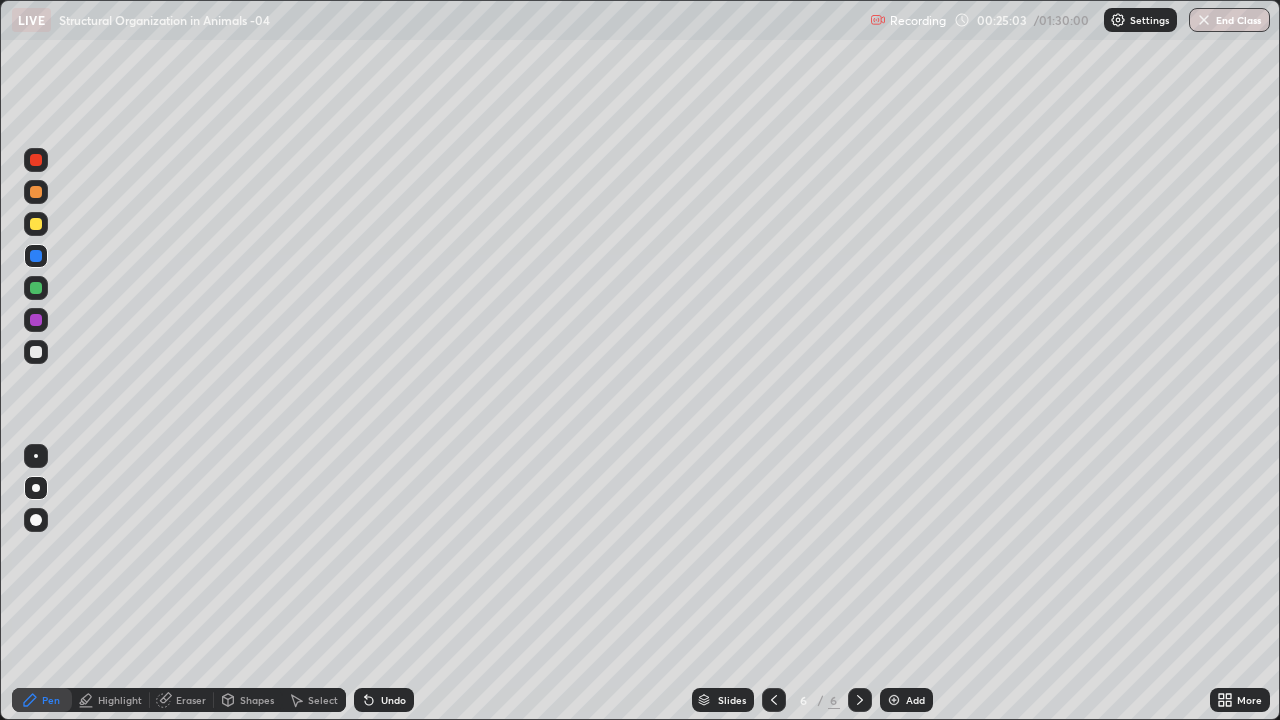 click at bounding box center (36, 160) 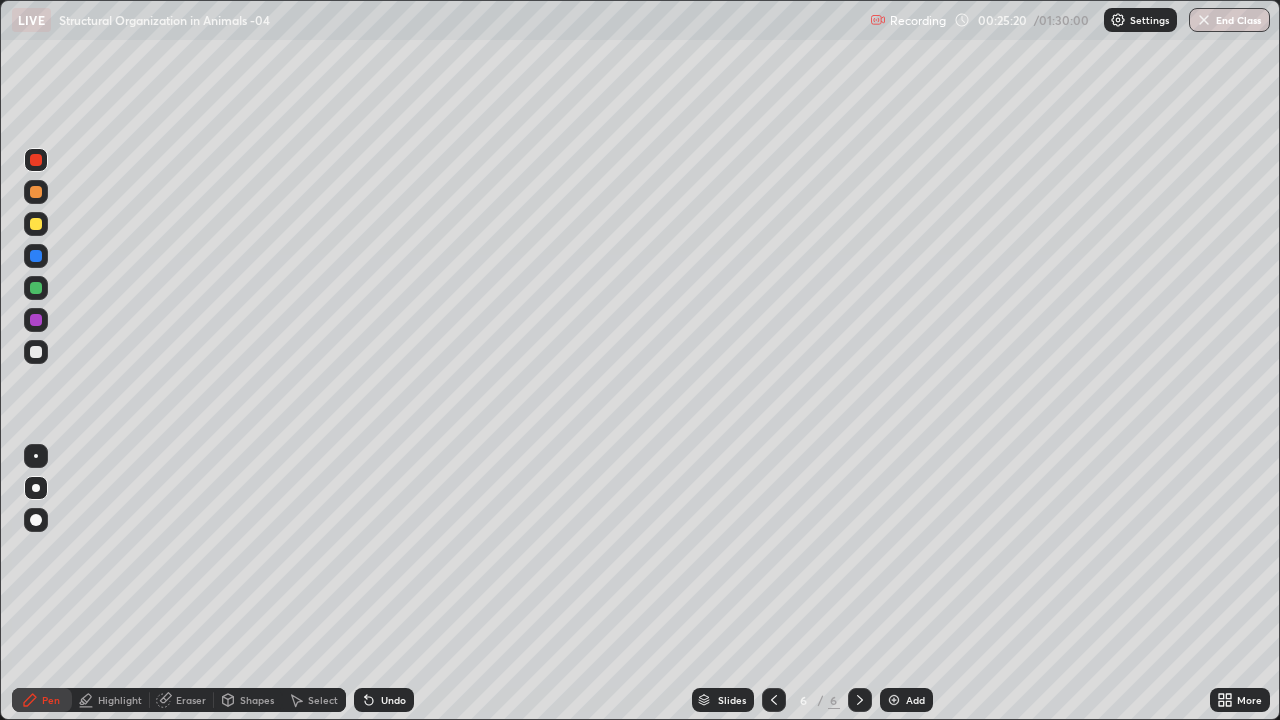 click at bounding box center [36, 352] 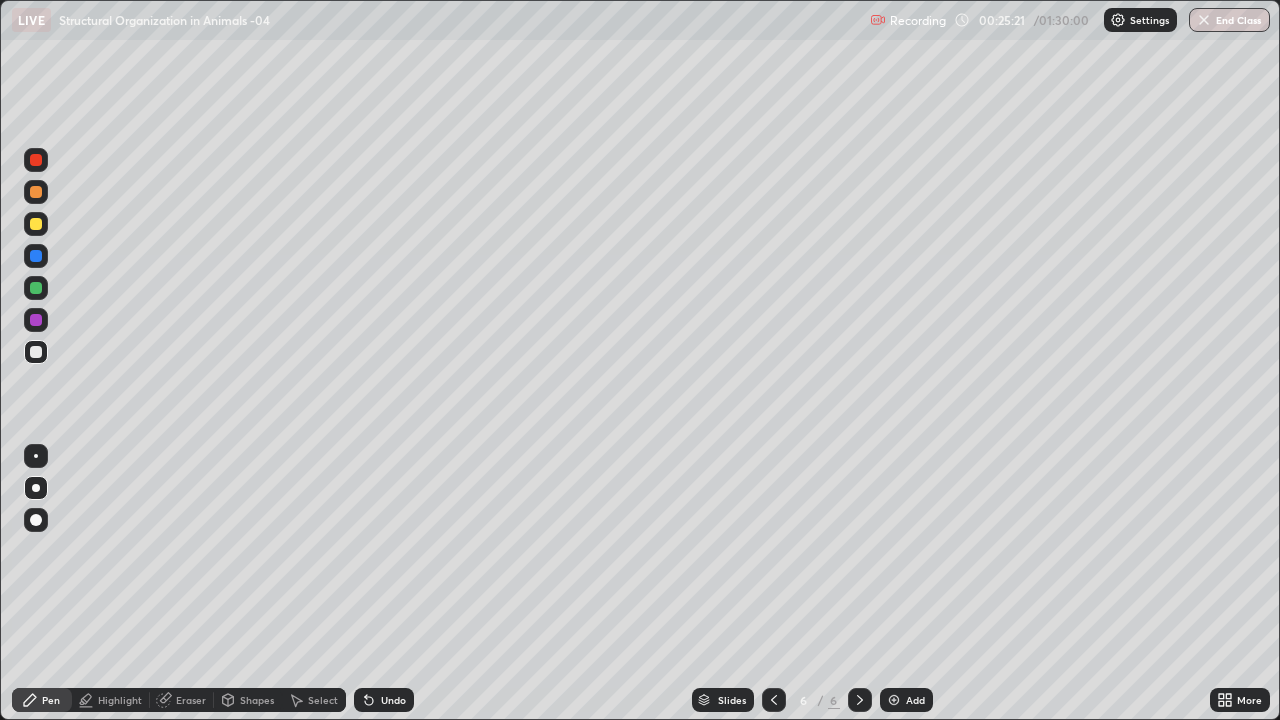 click on "Highlight" at bounding box center (120, 700) 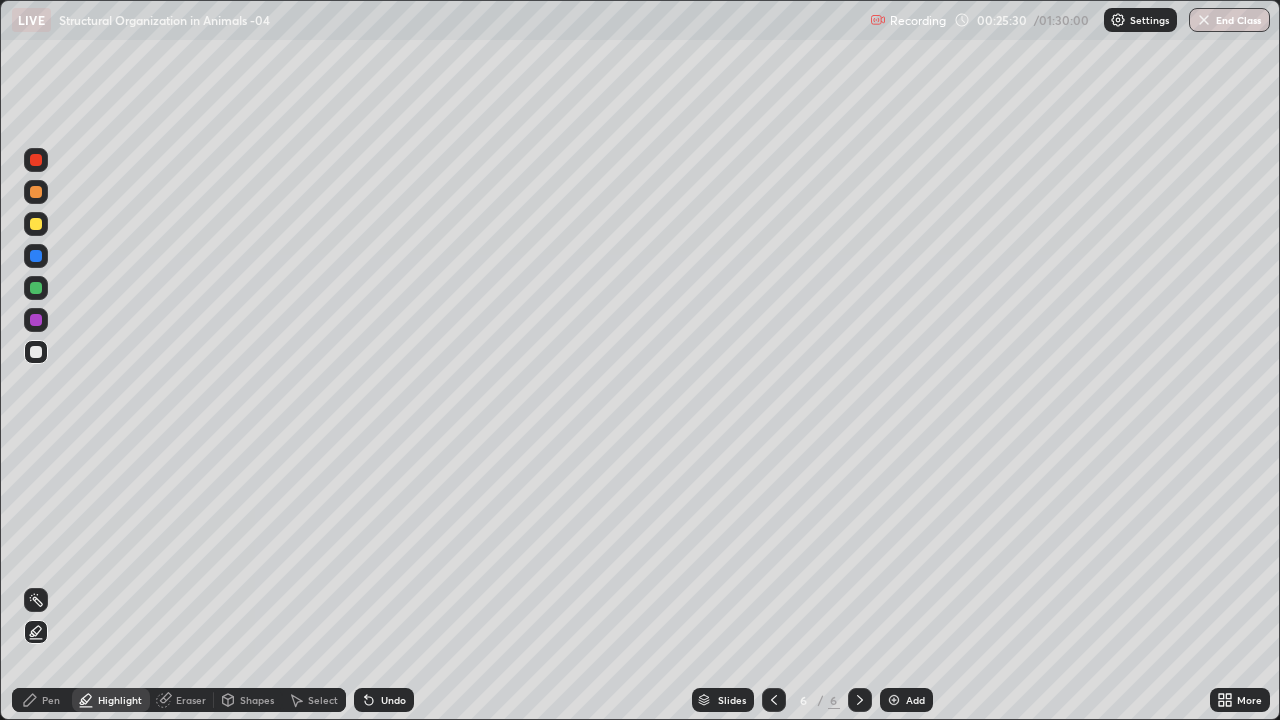 click at bounding box center (36, 224) 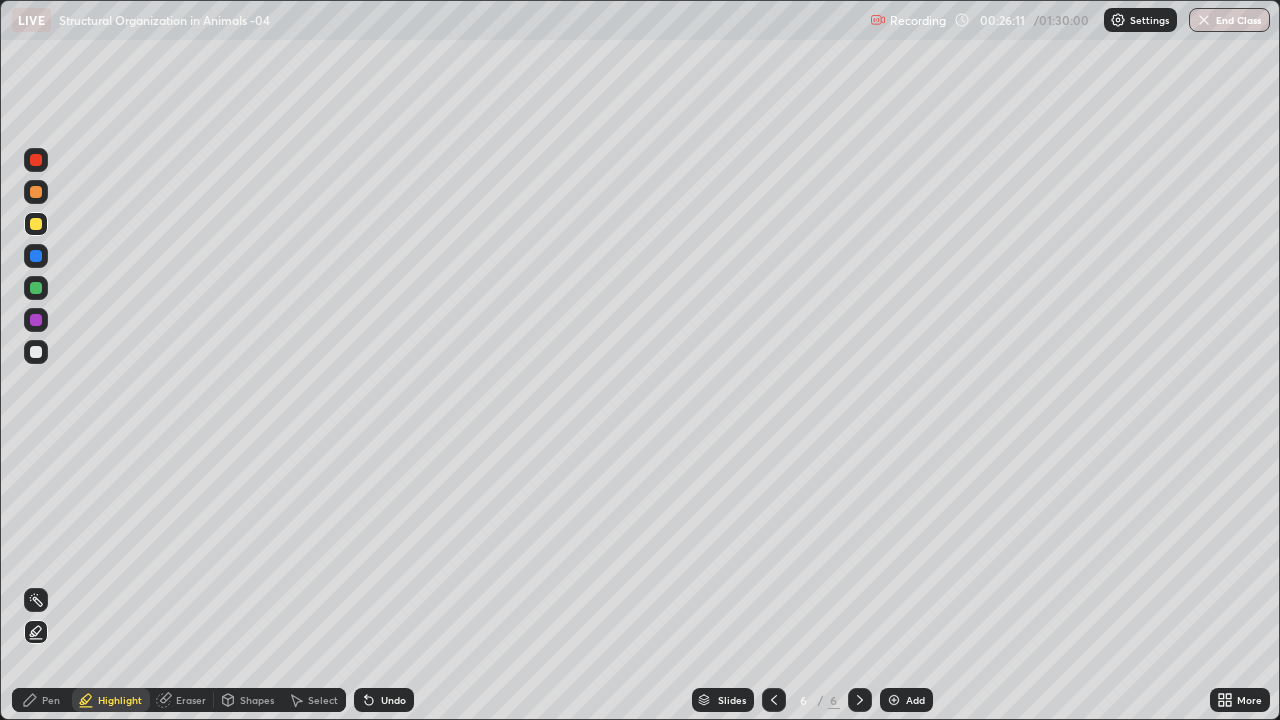 click at bounding box center [36, 192] 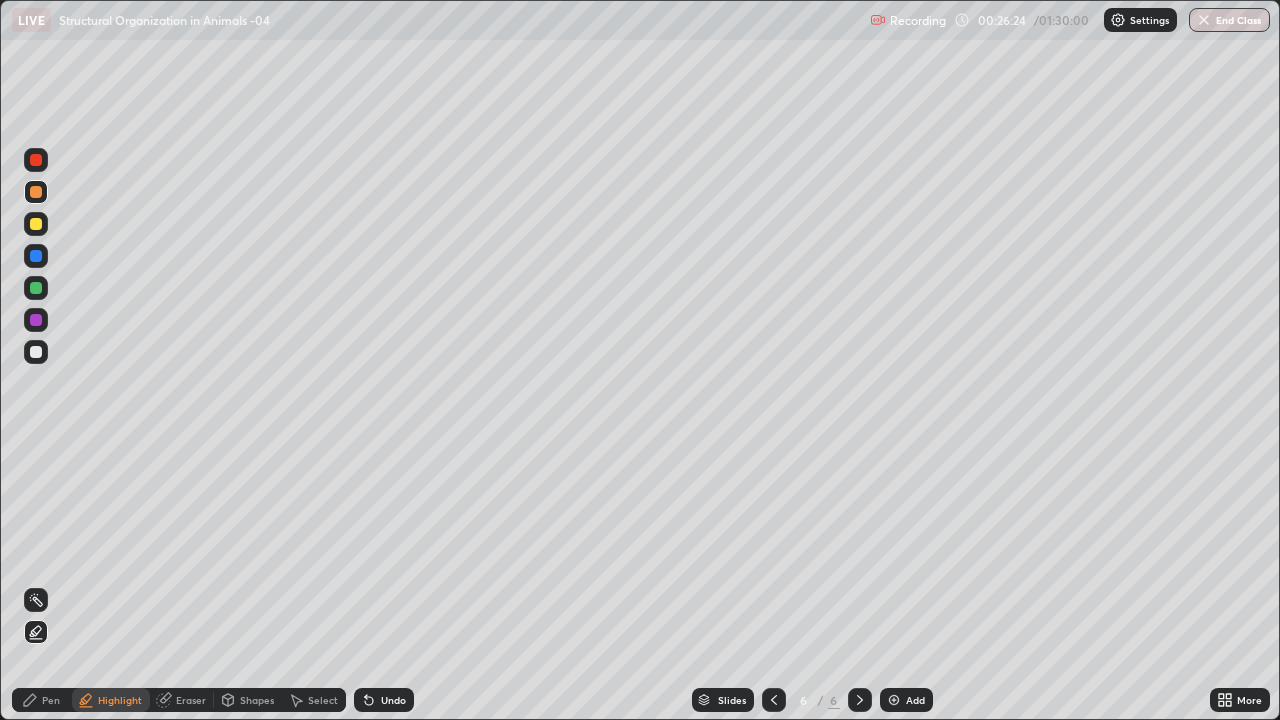 click on "Pen" at bounding box center [51, 700] 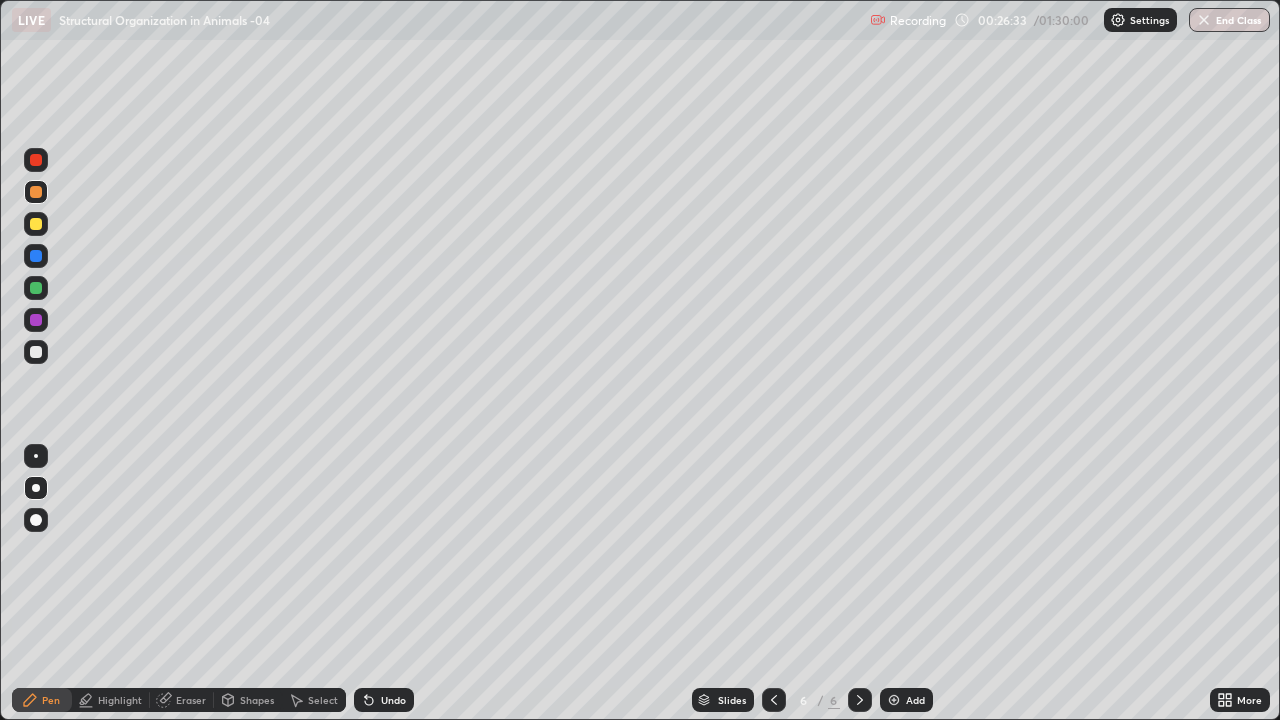 click 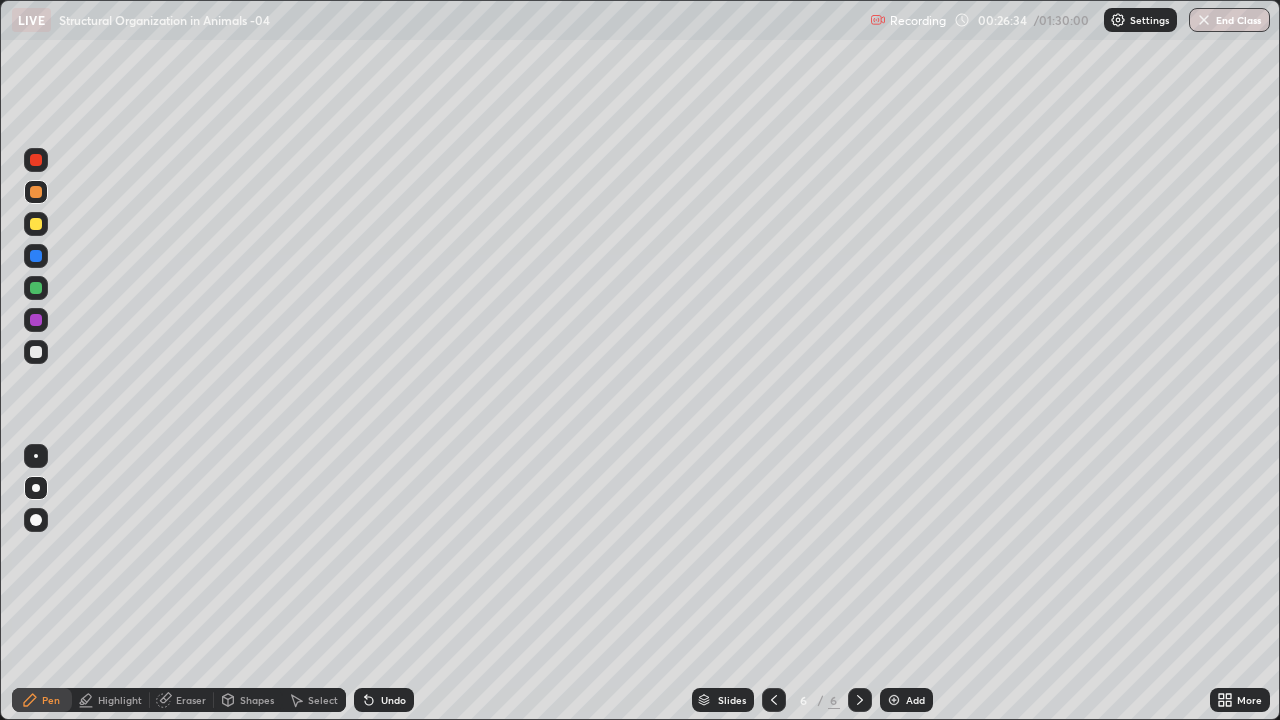 click 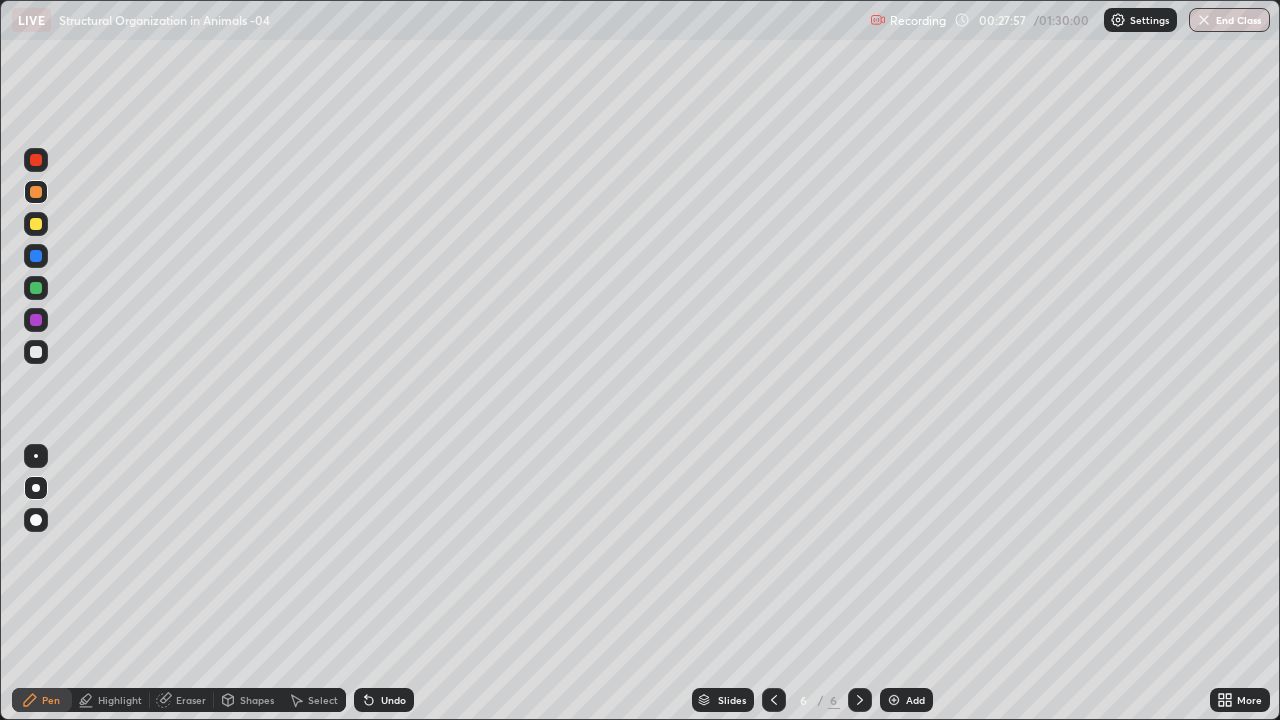 click at bounding box center (36, 352) 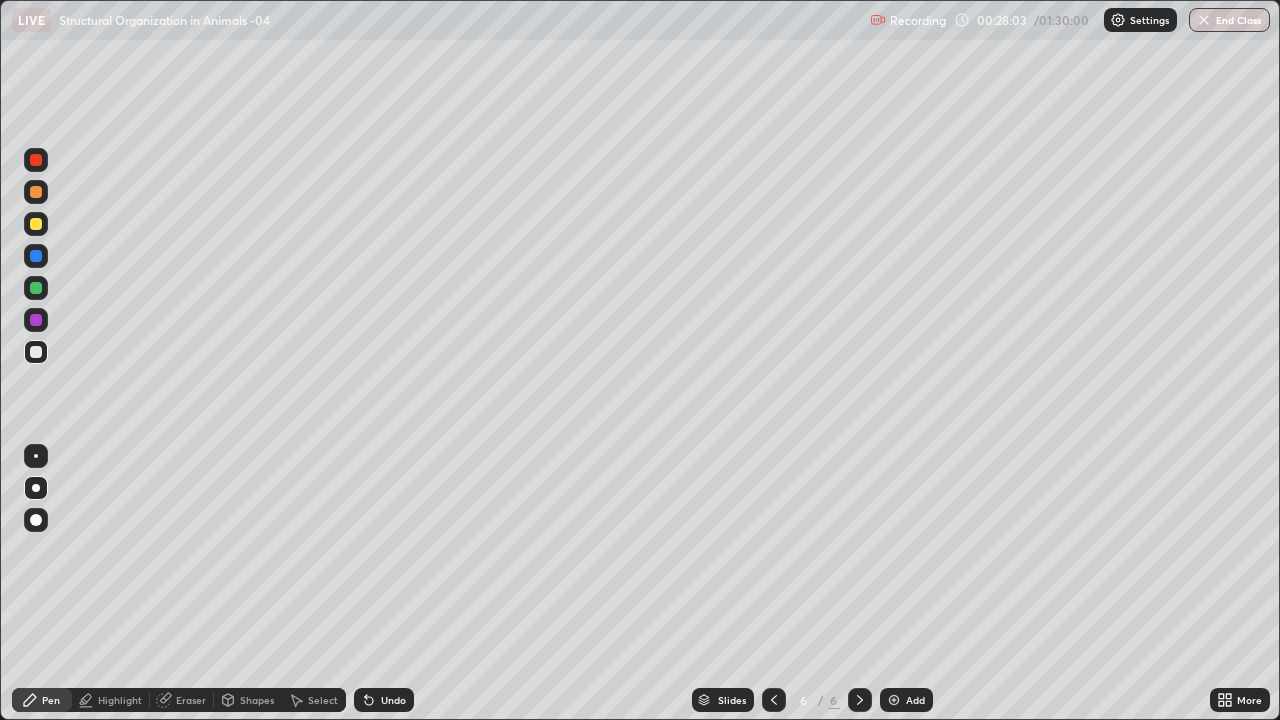 click on "Undo" at bounding box center [384, 700] 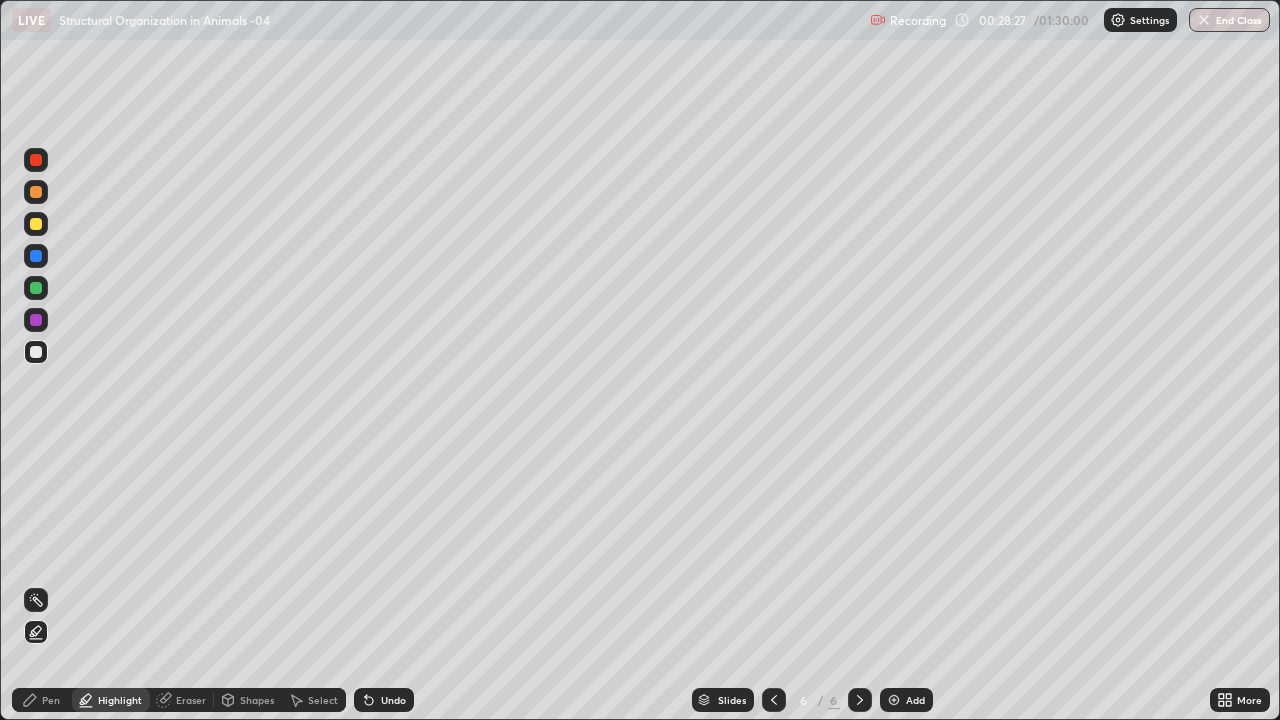 click on "Pen" at bounding box center [51, 700] 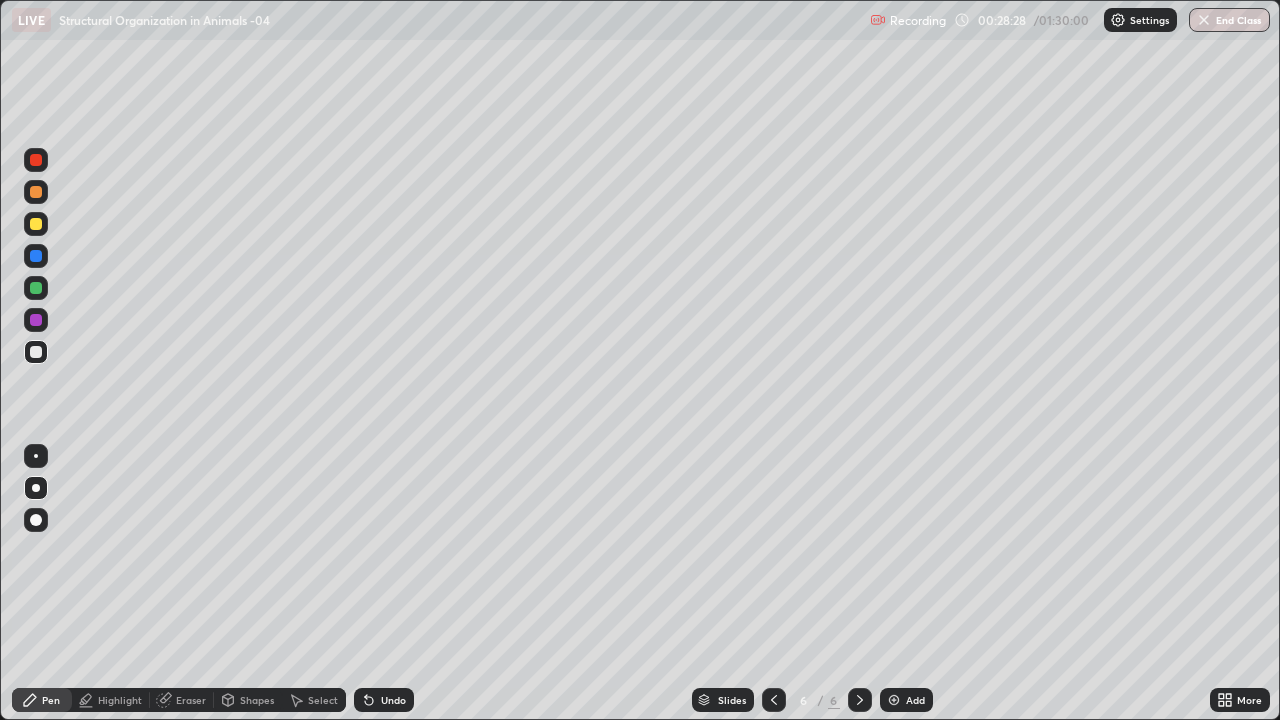click at bounding box center [36, 320] 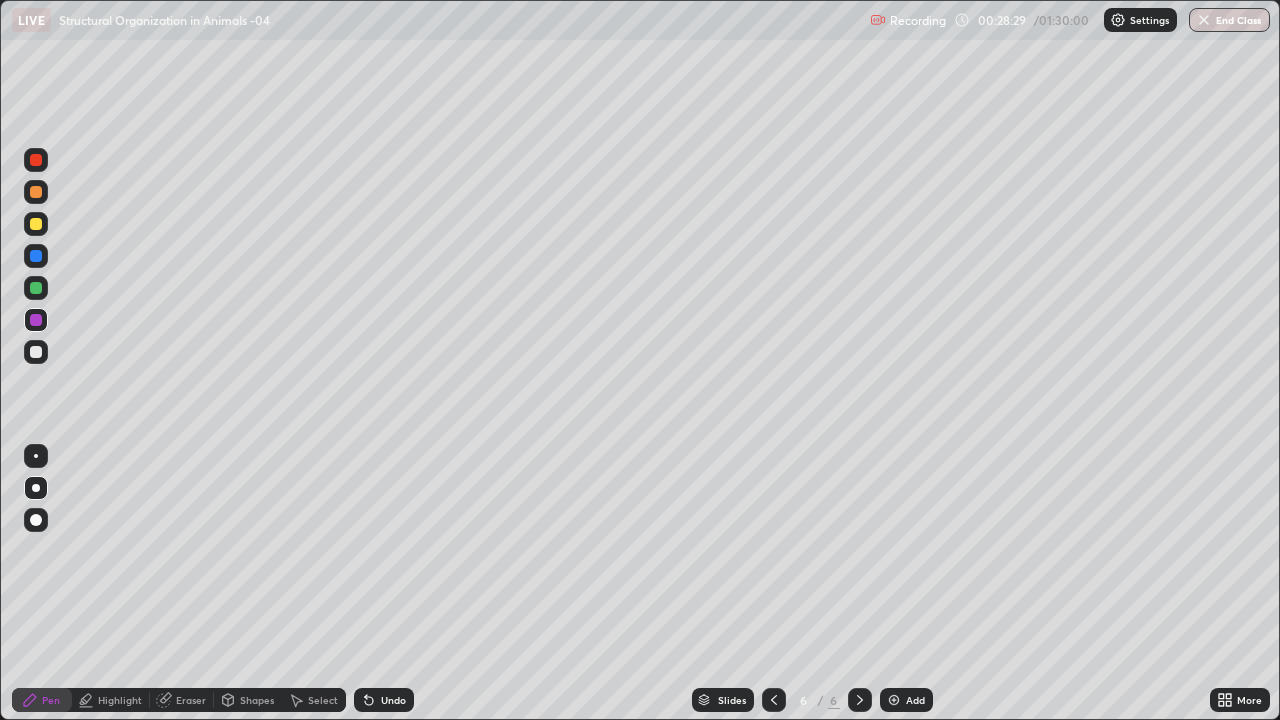 click at bounding box center [36, 520] 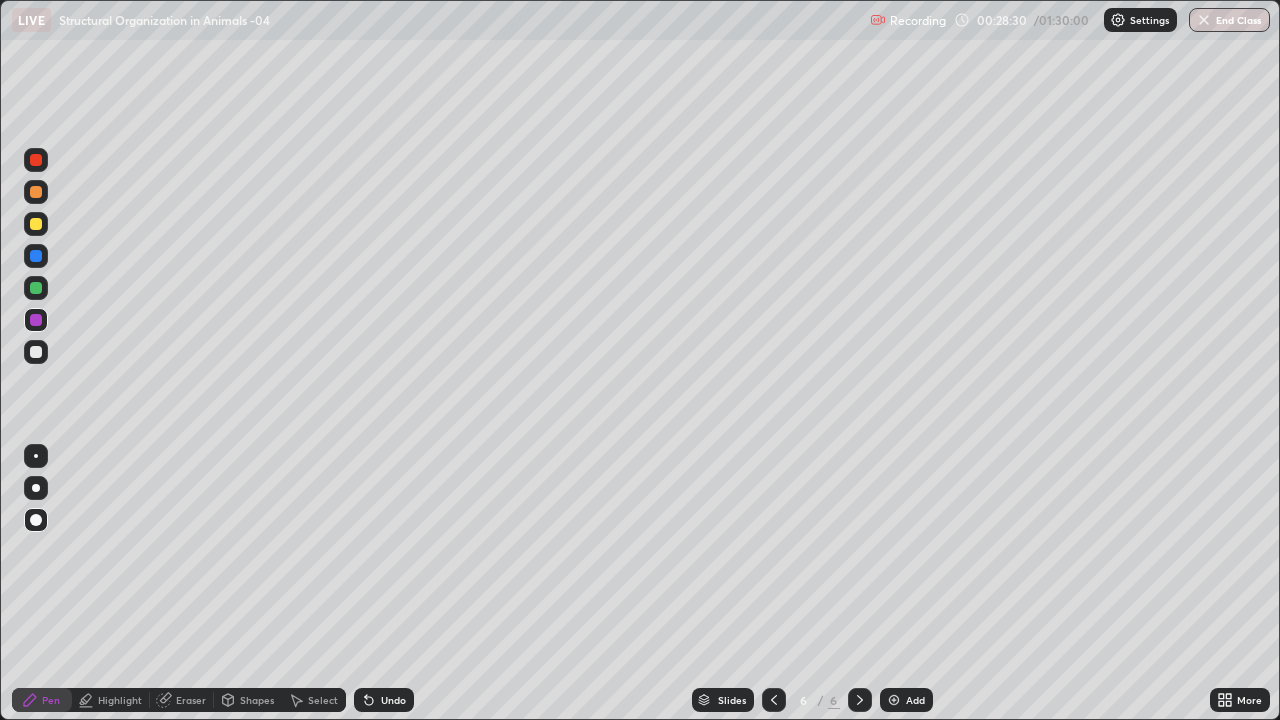click at bounding box center [36, 320] 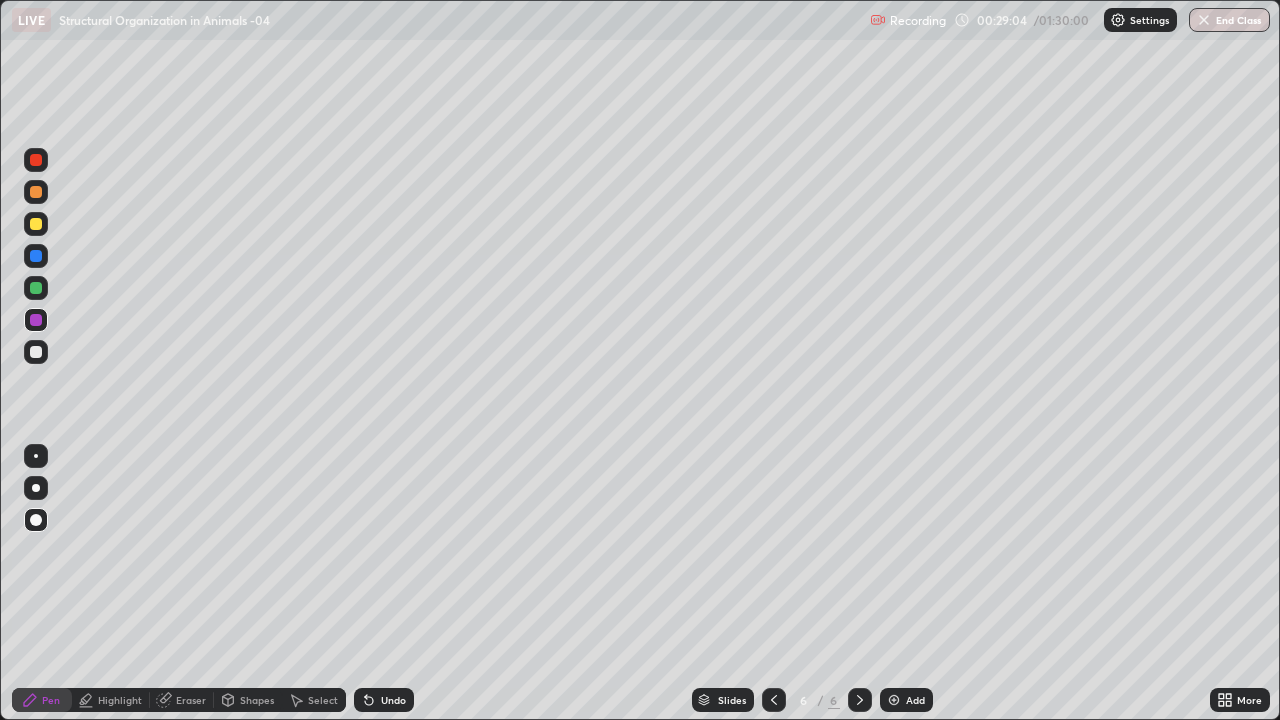 click at bounding box center (36, 288) 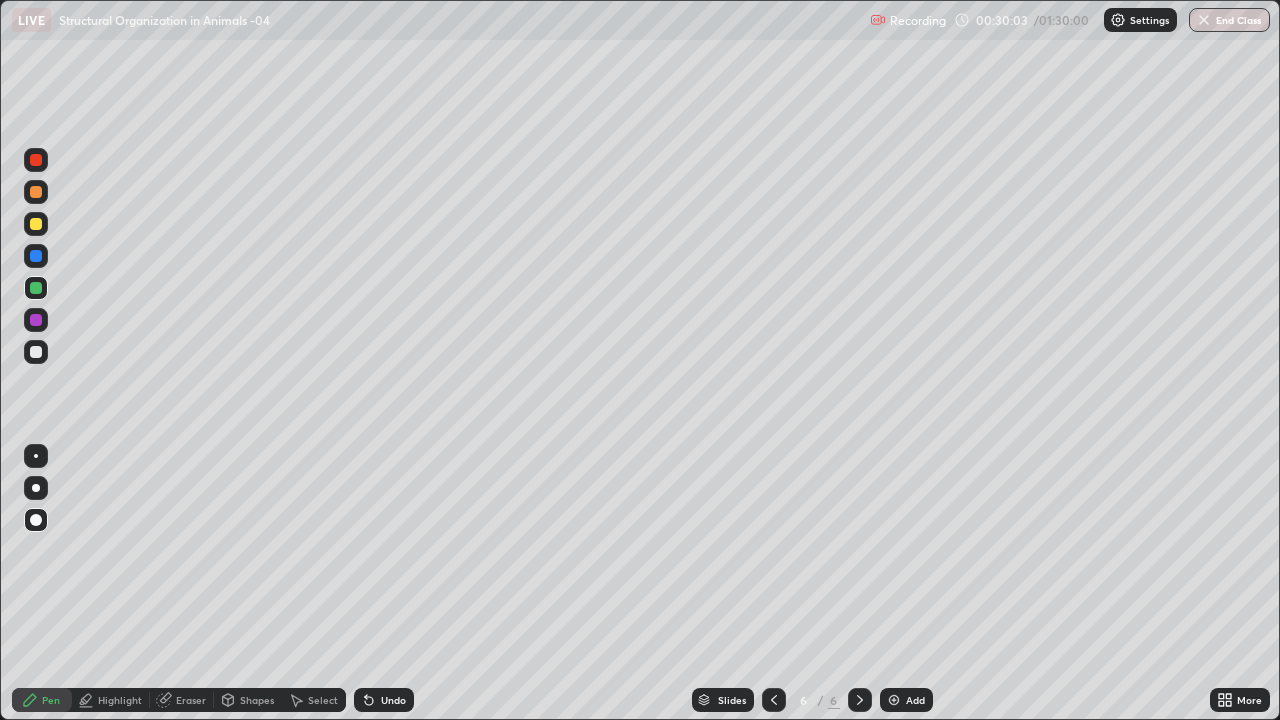 click 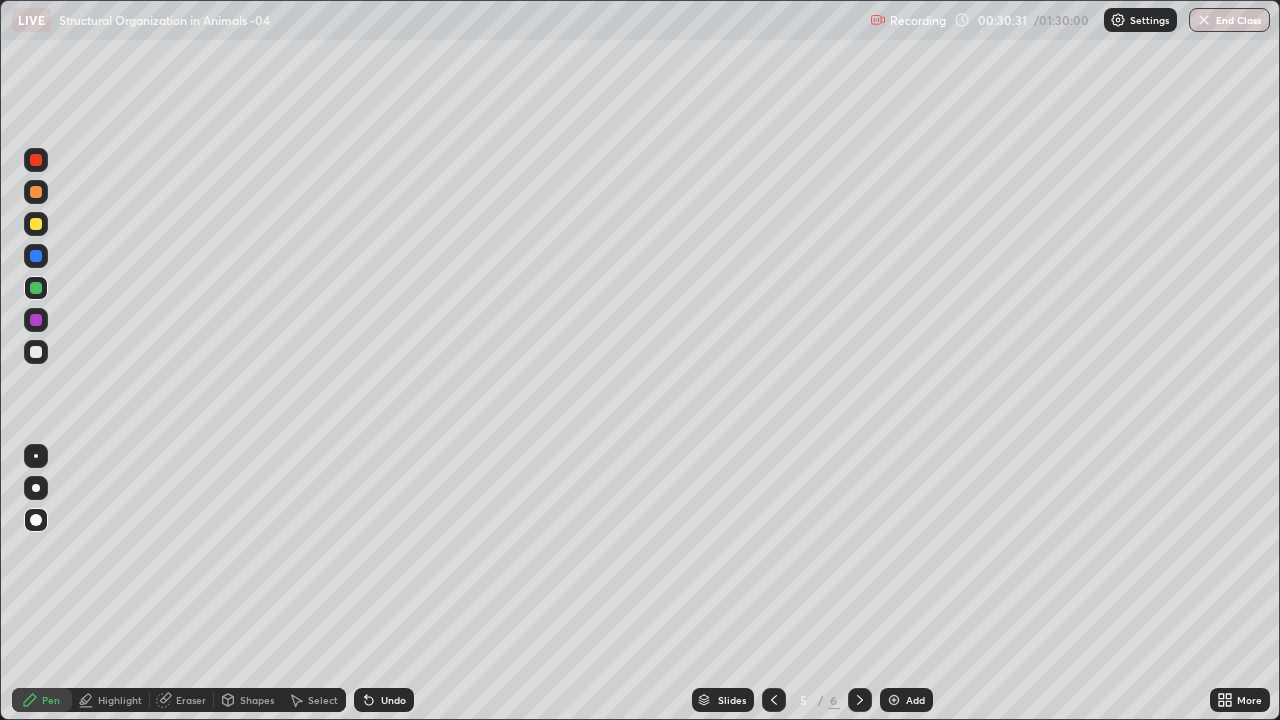 click 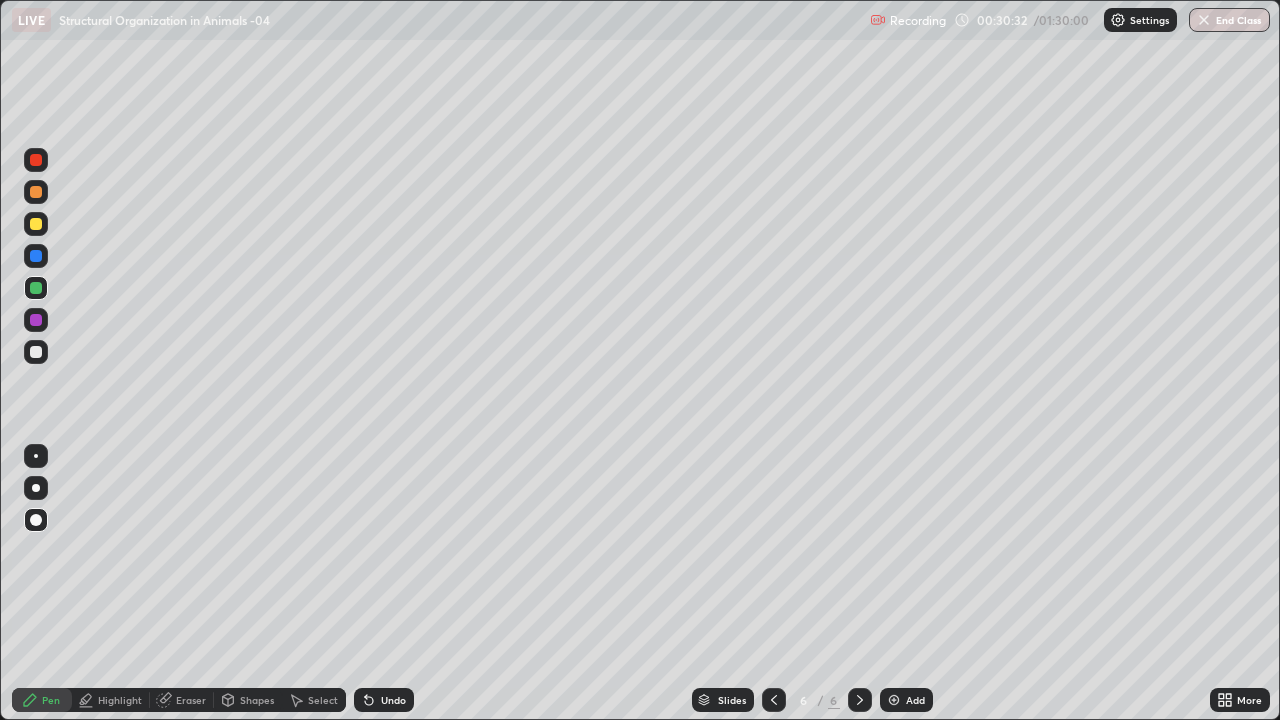 click on "Add" at bounding box center [915, 700] 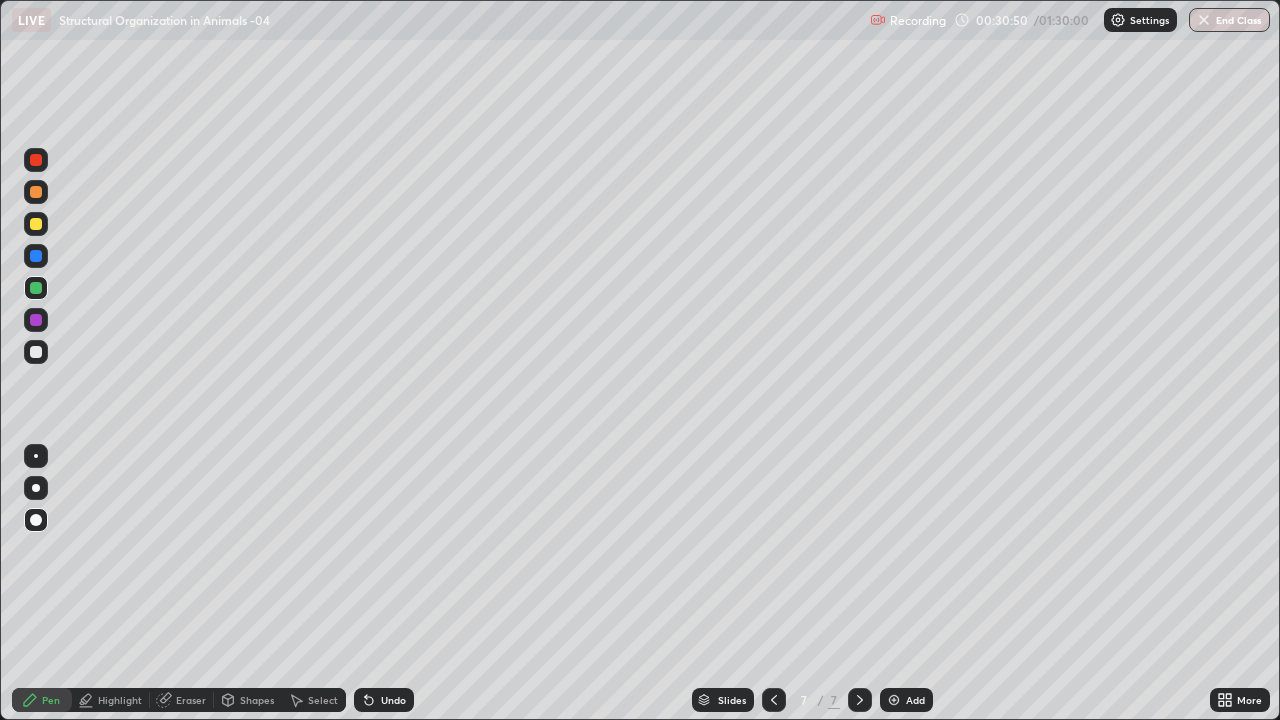 click at bounding box center (774, 700) 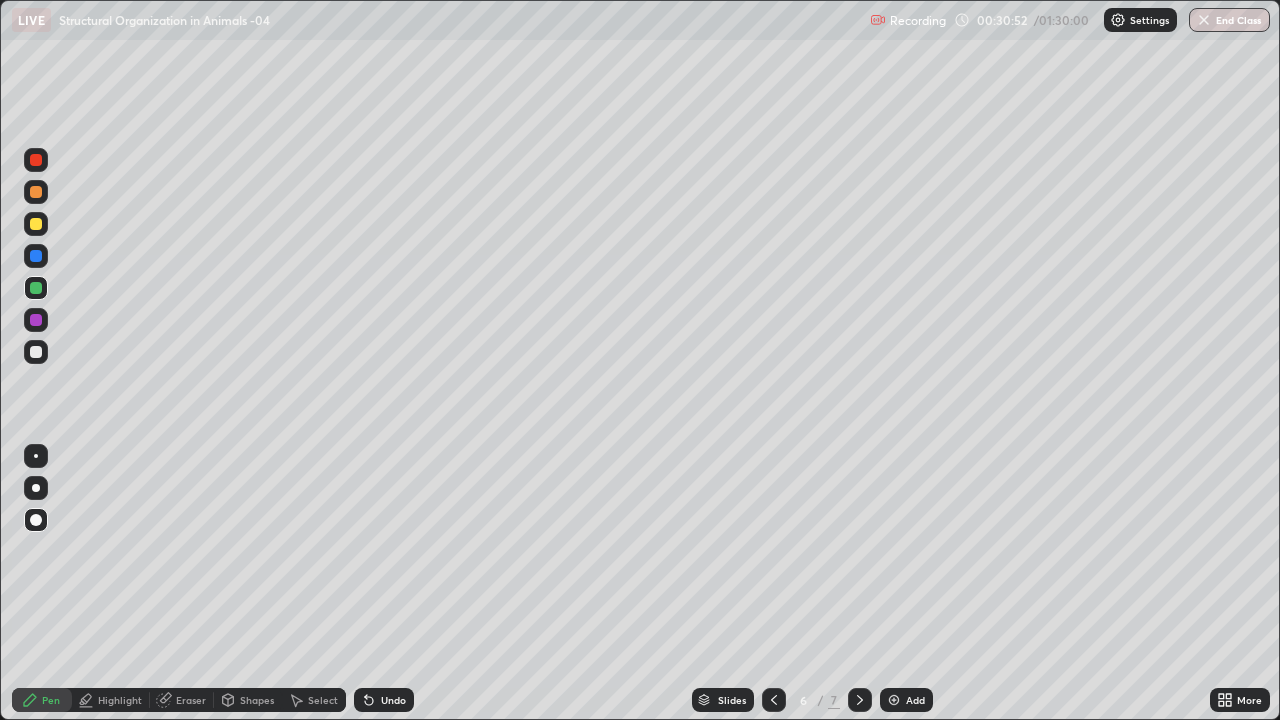click 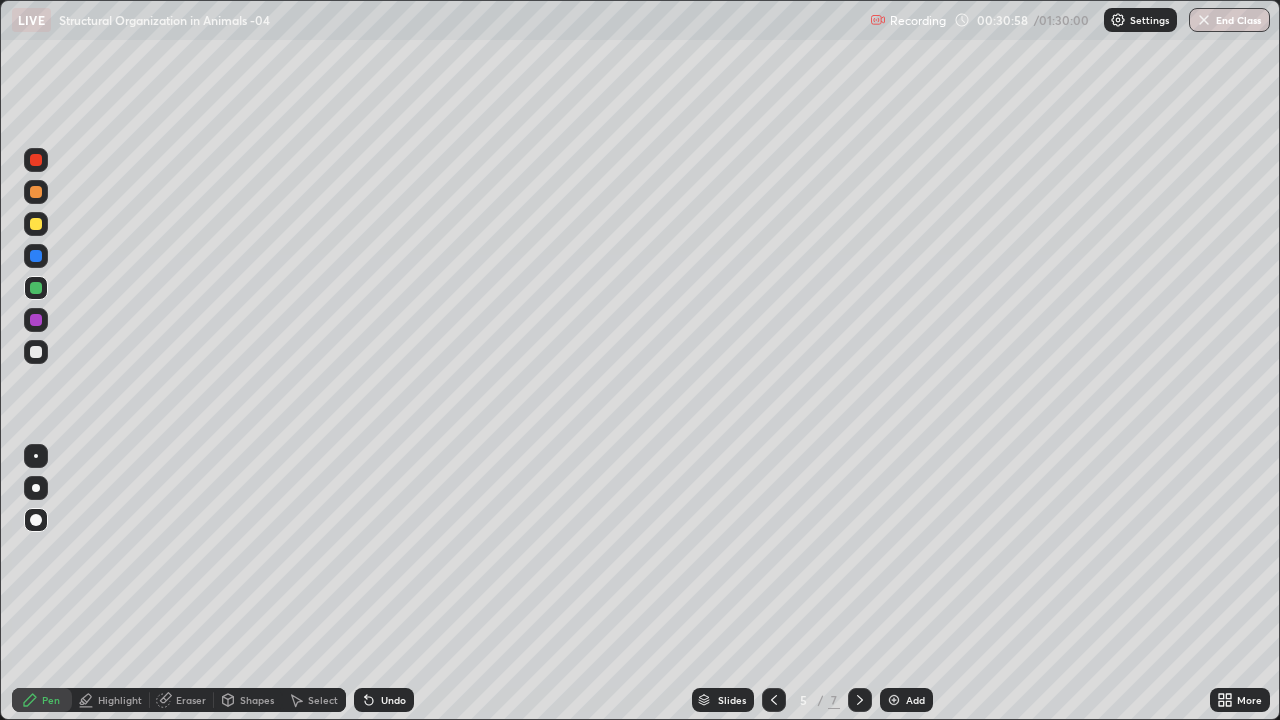 click at bounding box center [36, 320] 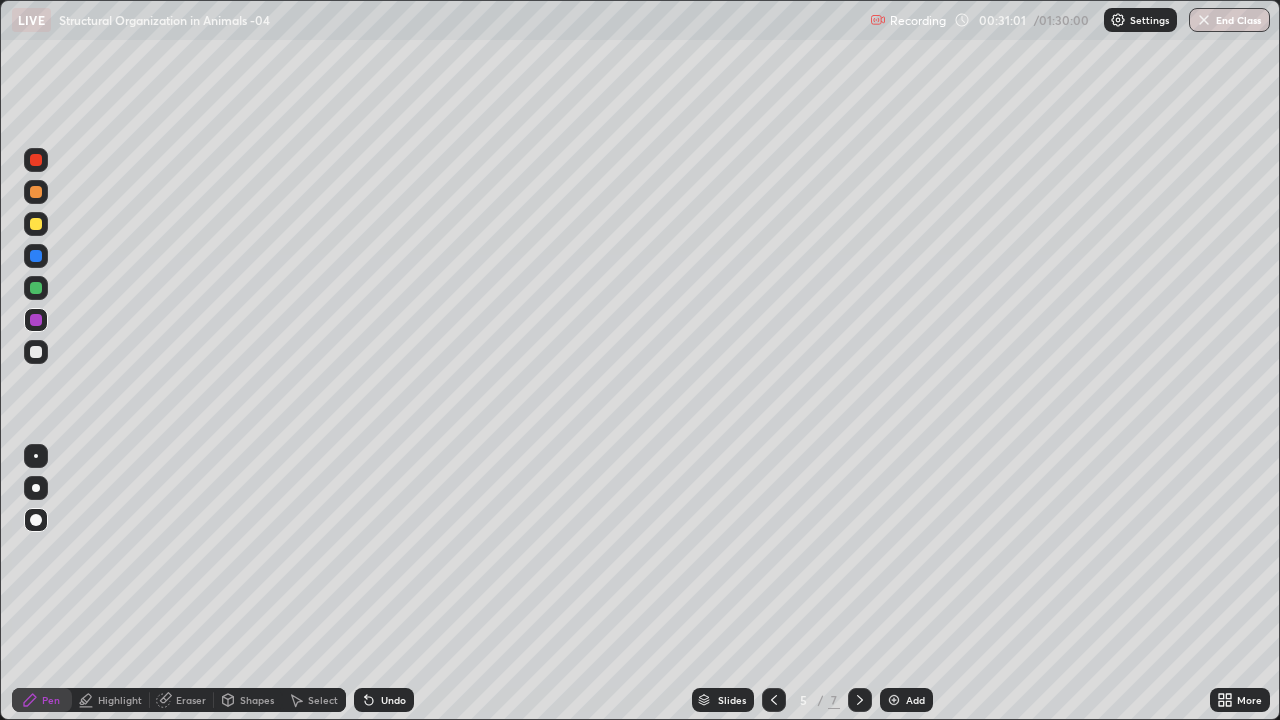 click on "Highlight" at bounding box center [111, 700] 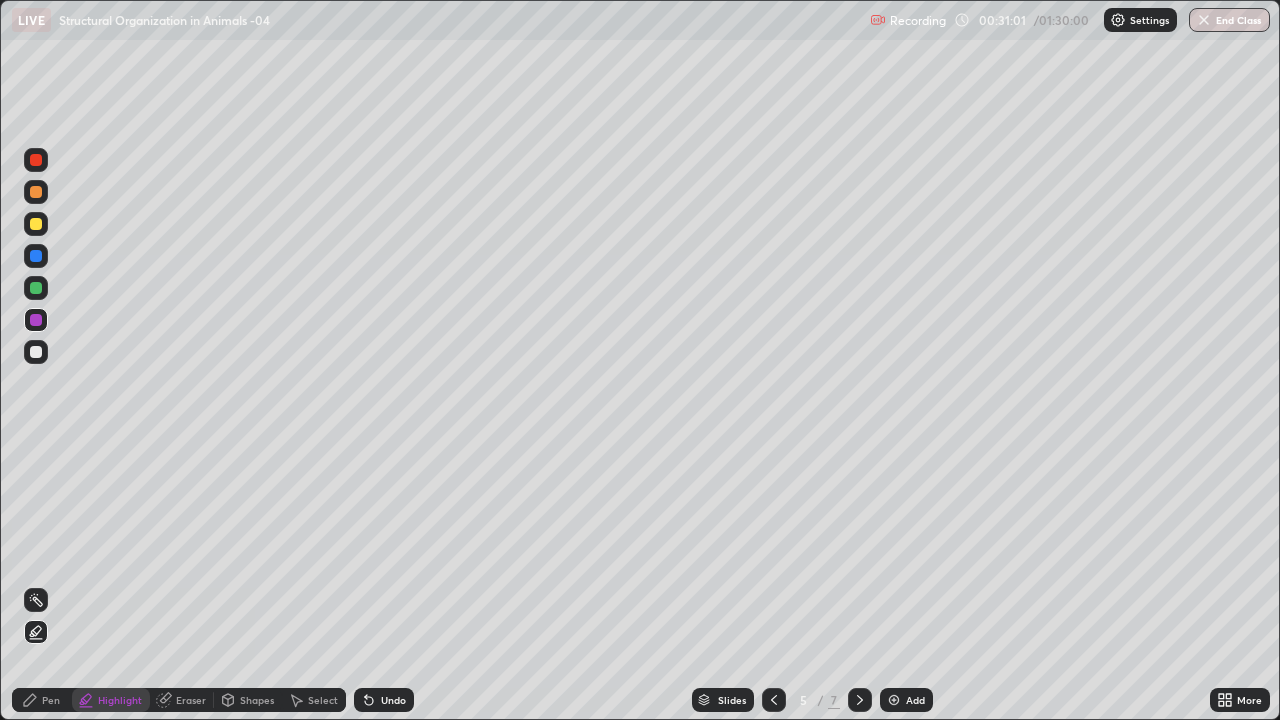 click 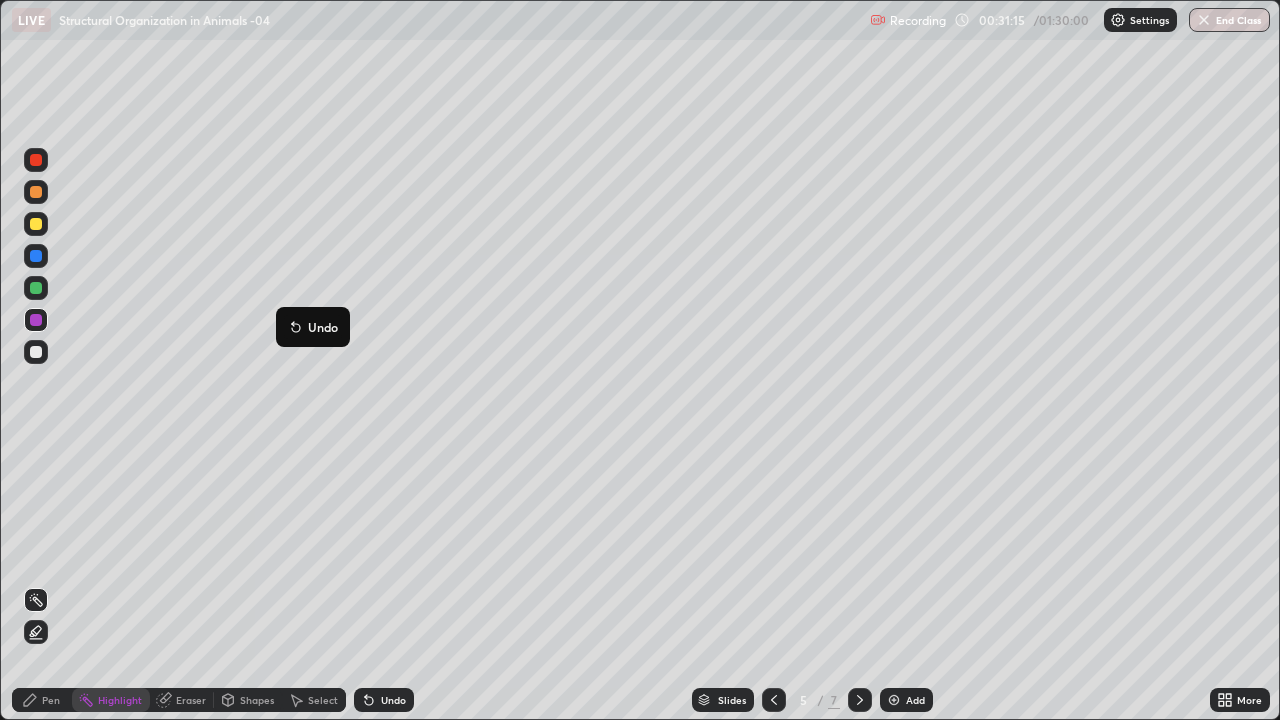 click on "Slides 5 / 7 Add" at bounding box center (812, 700) 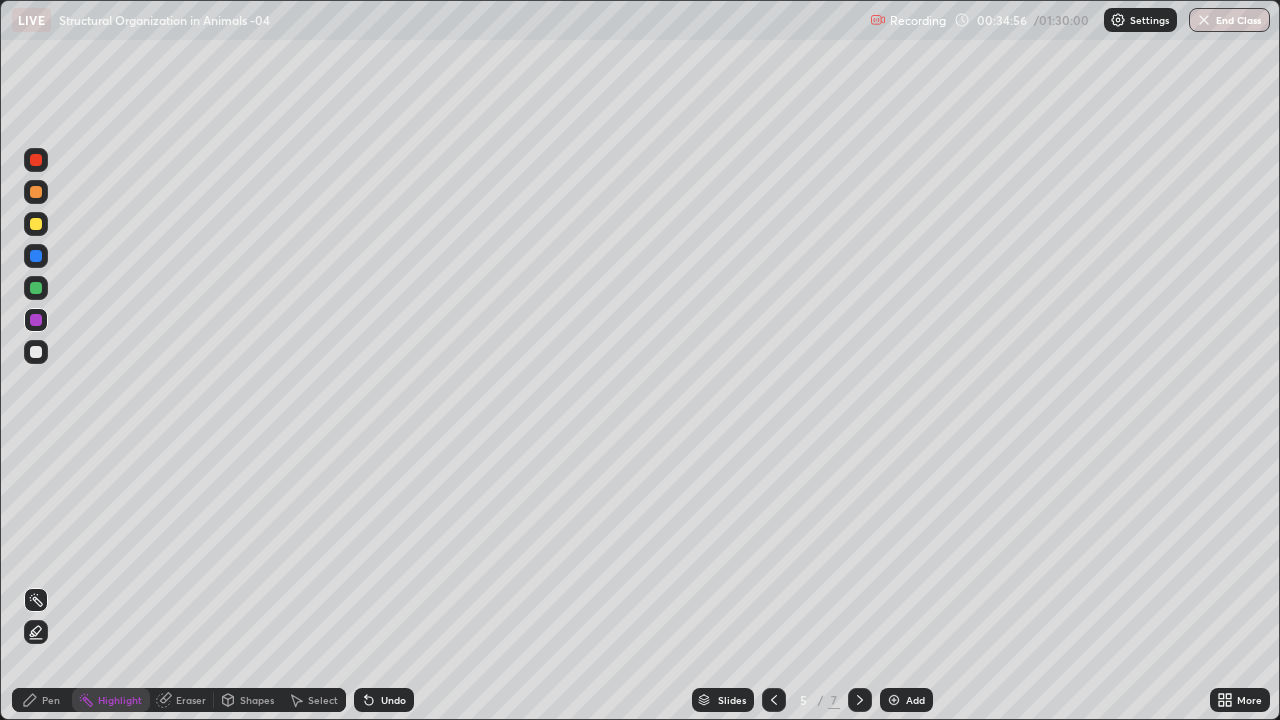 click 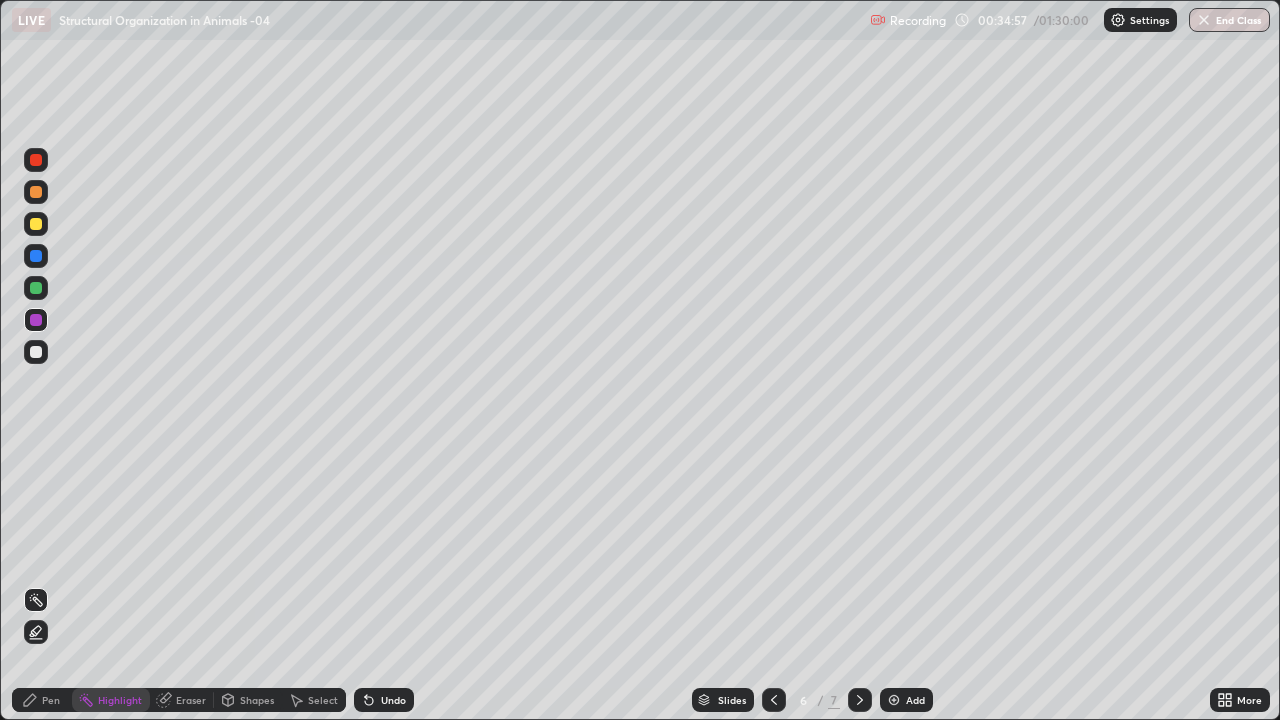 click at bounding box center (894, 700) 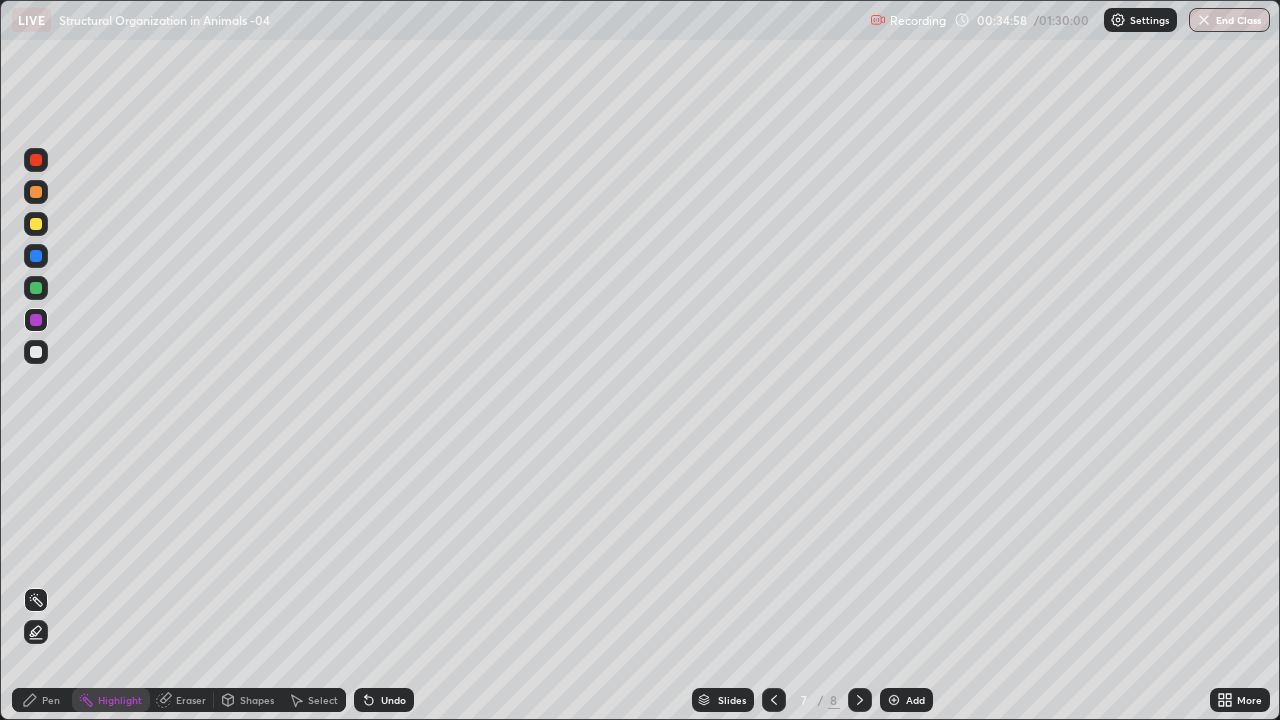 click at bounding box center (774, 700) 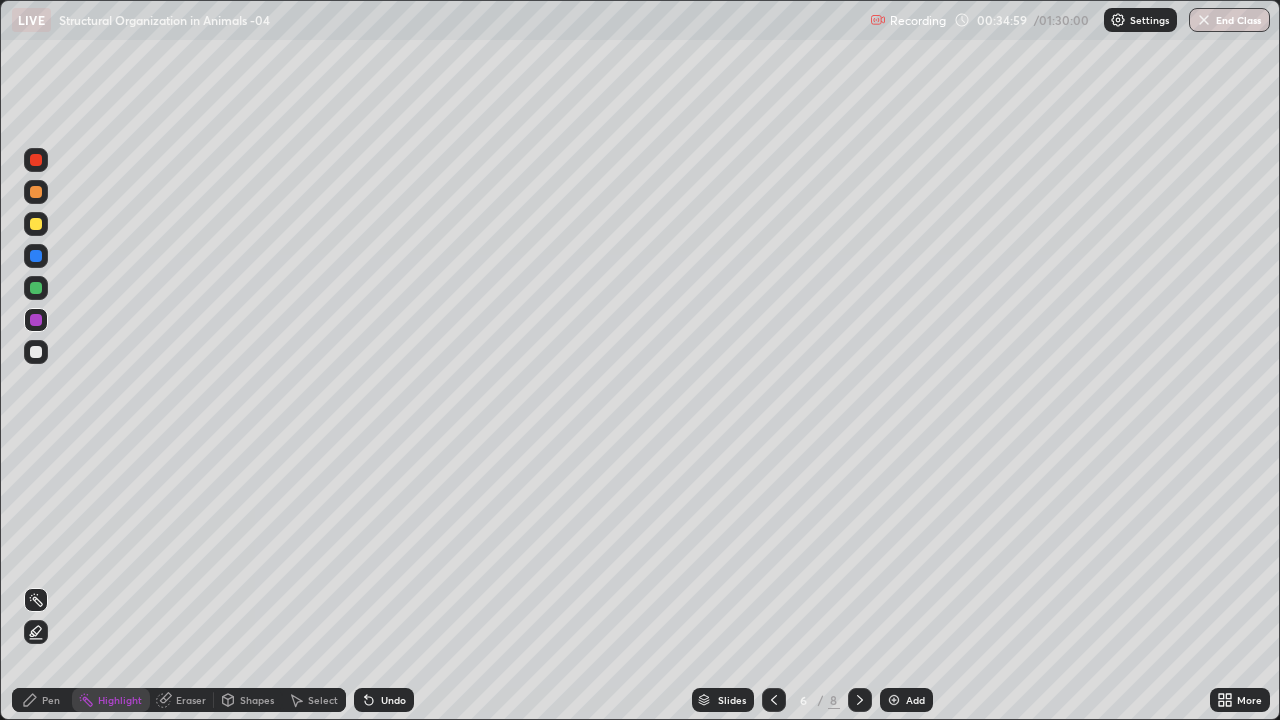 click 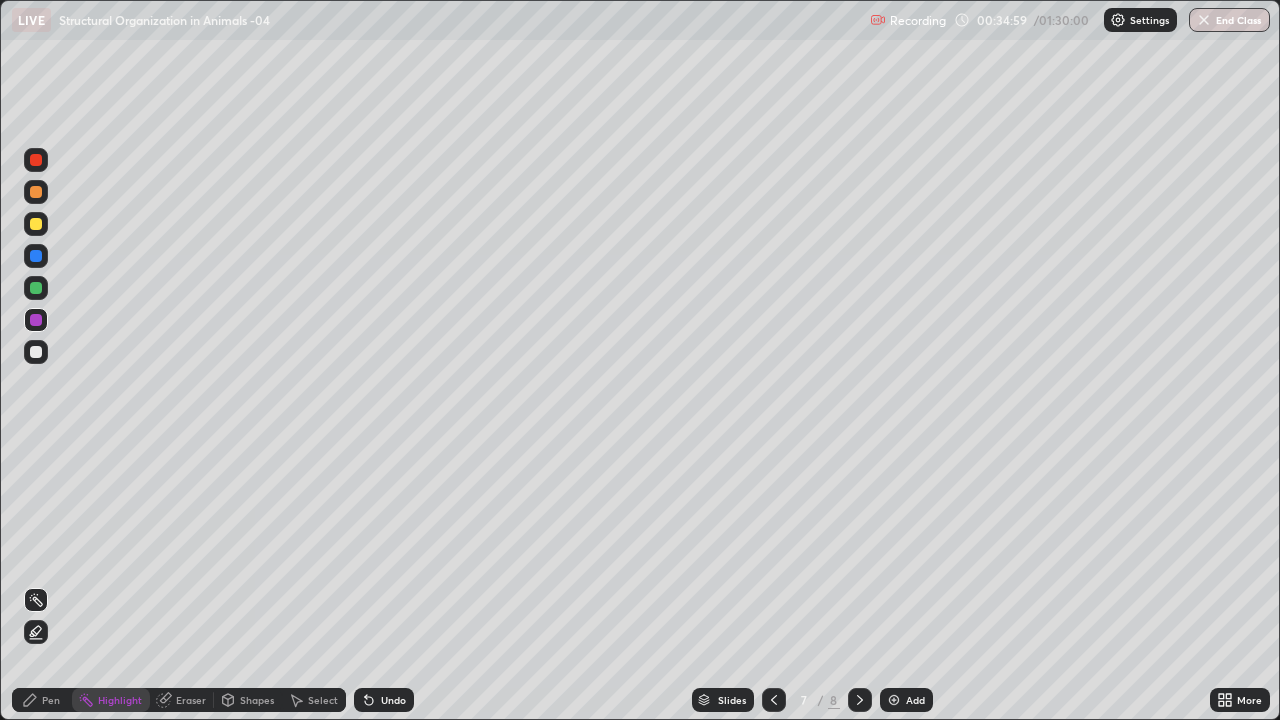 click 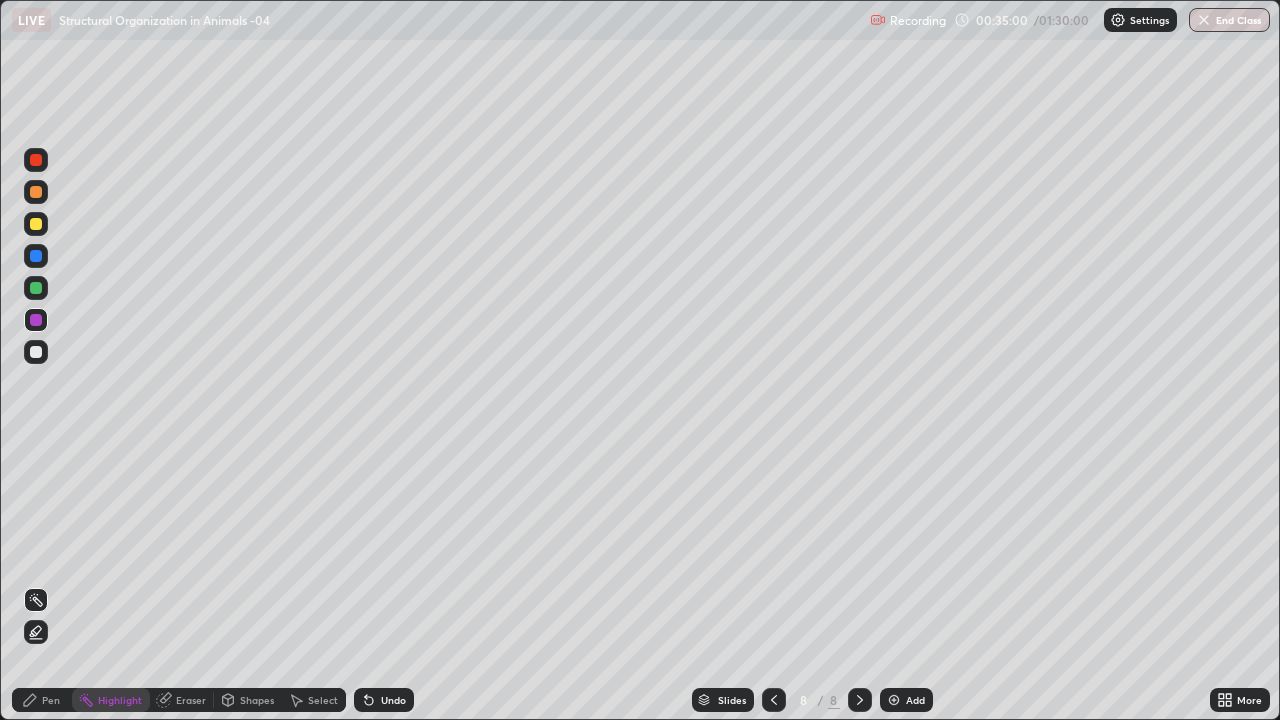 click 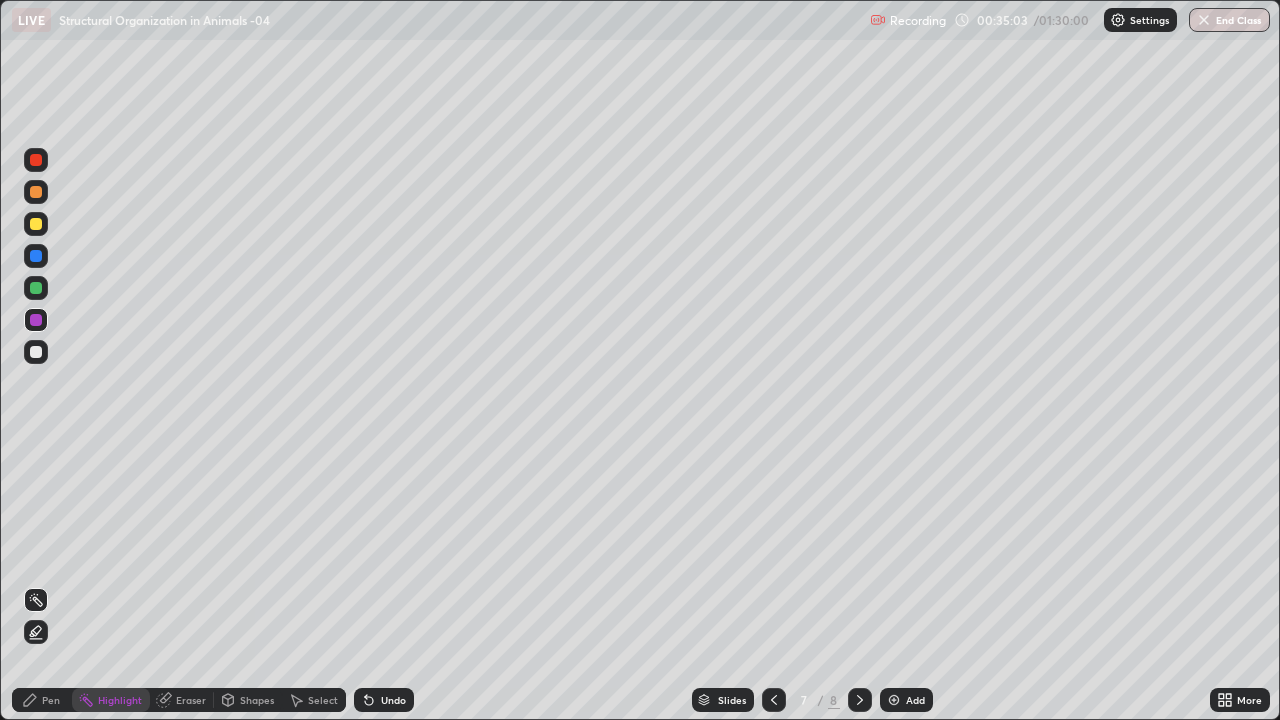 click at bounding box center [36, 224] 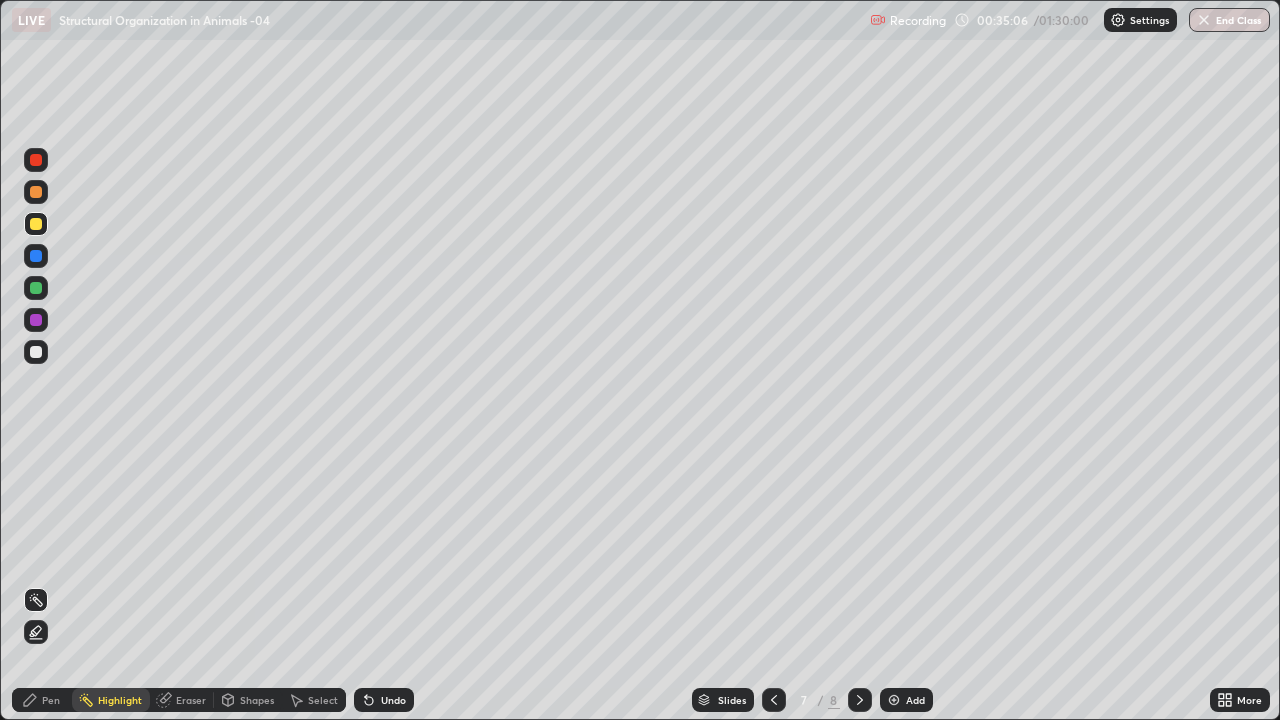 click on "Pen" at bounding box center (51, 700) 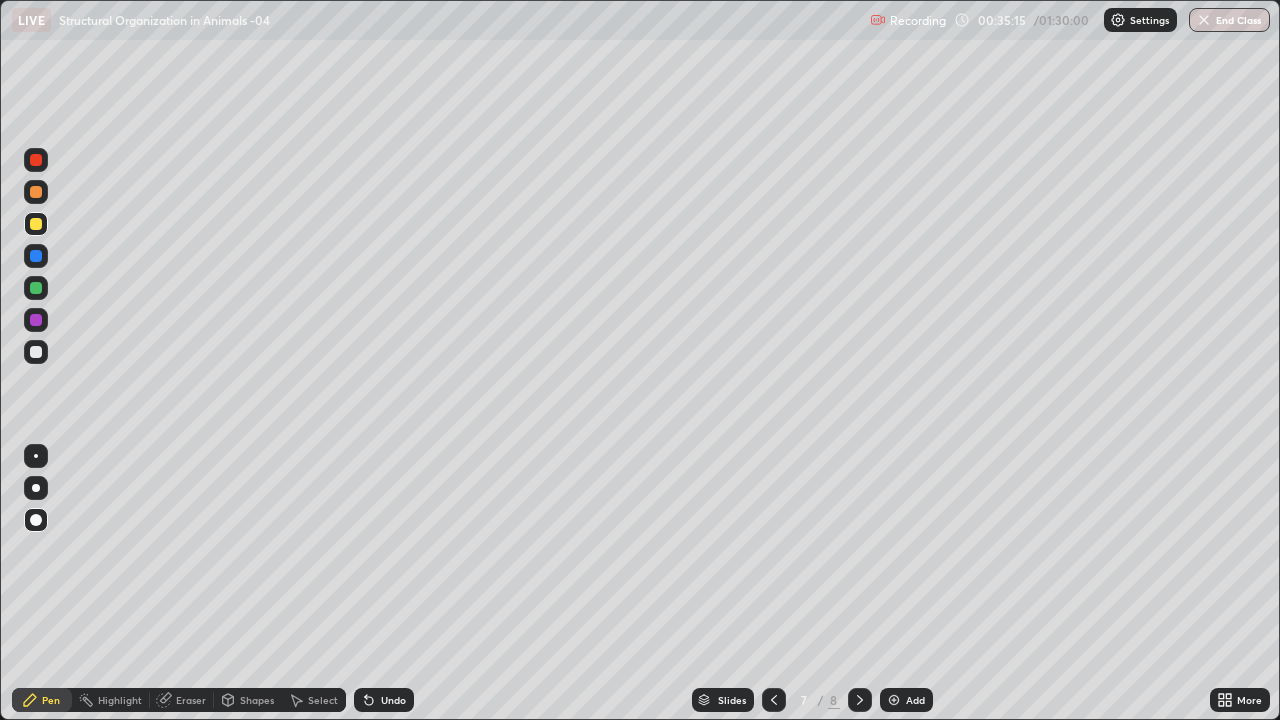 click on "Shapes" at bounding box center (248, 700) 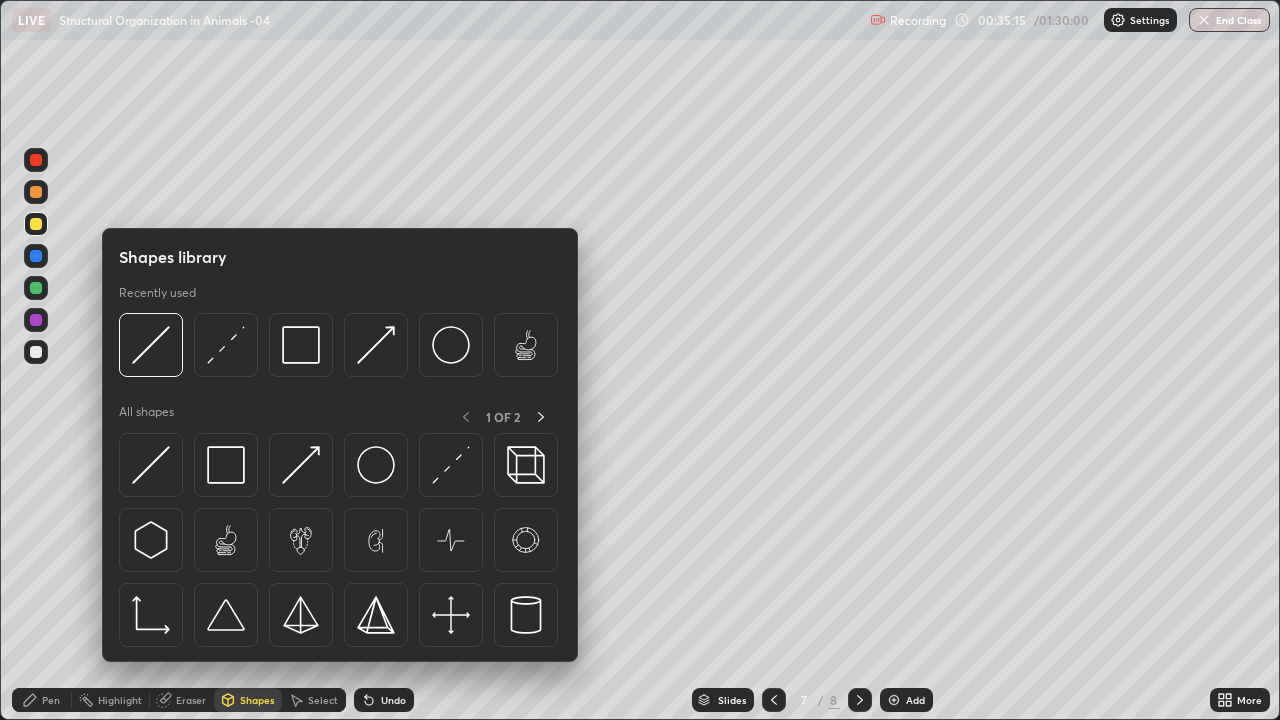 click at bounding box center [226, 345] 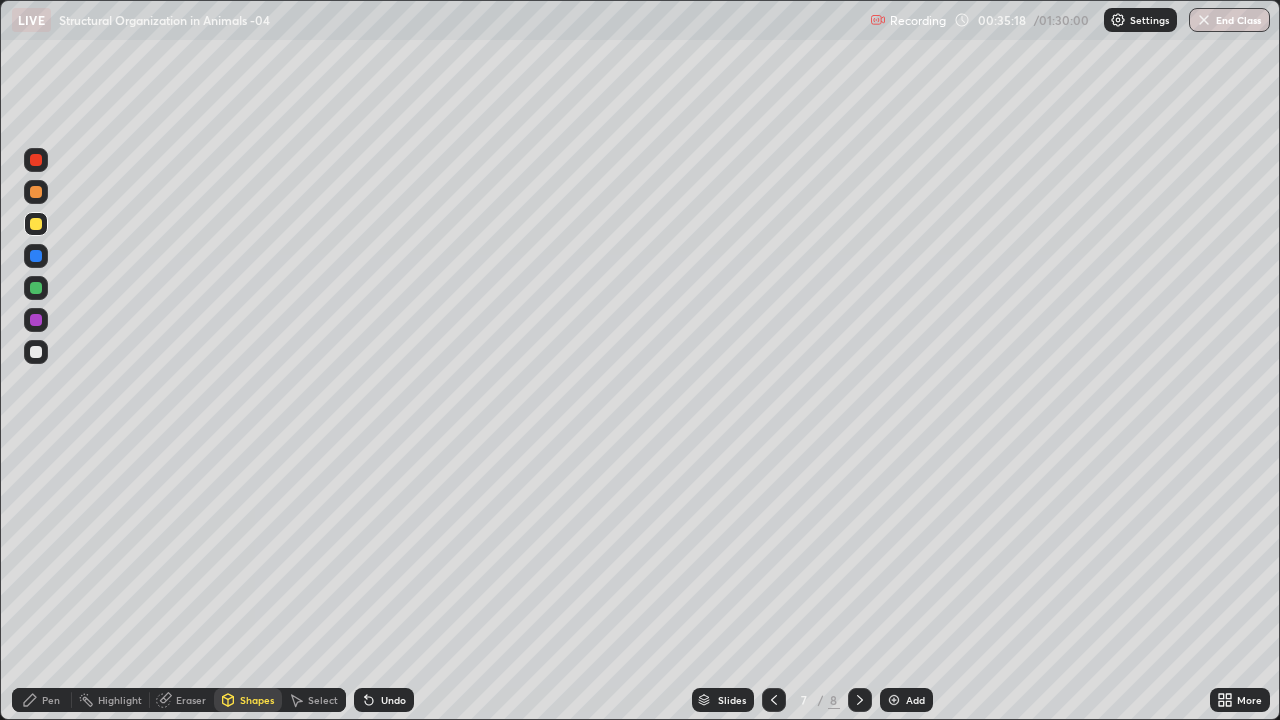 click on "Pen" at bounding box center (51, 700) 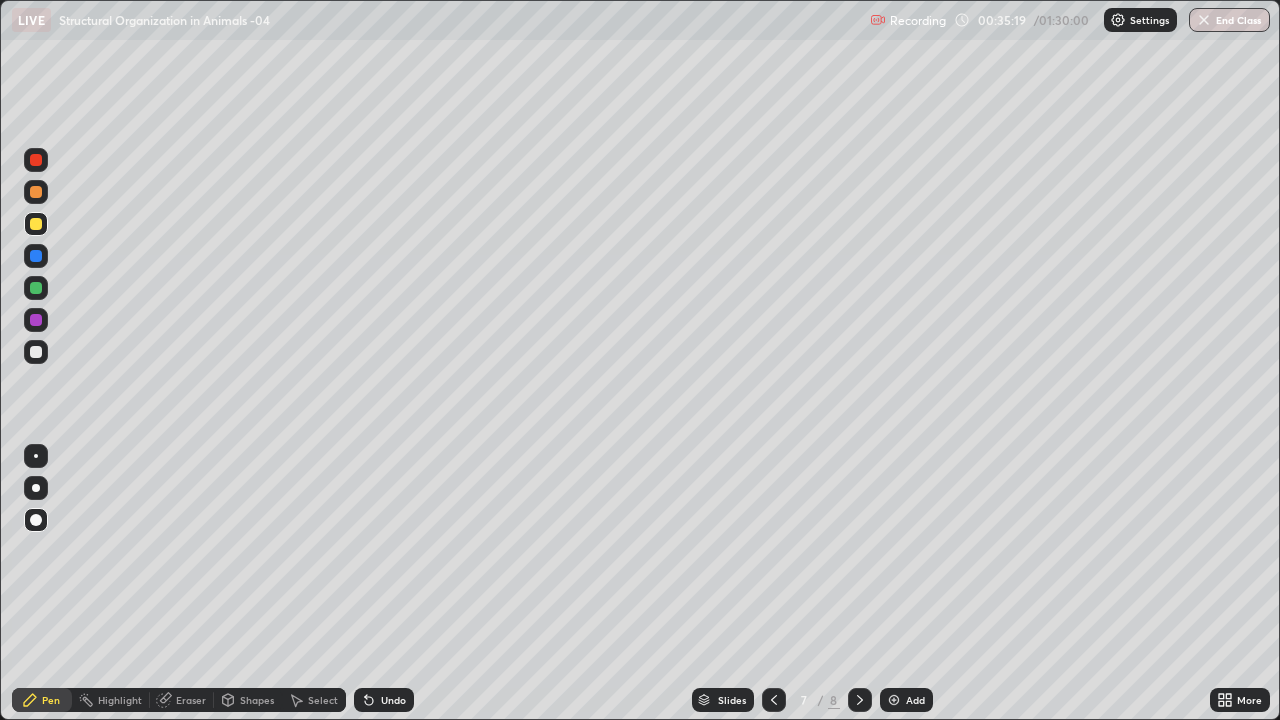 click at bounding box center [36, 352] 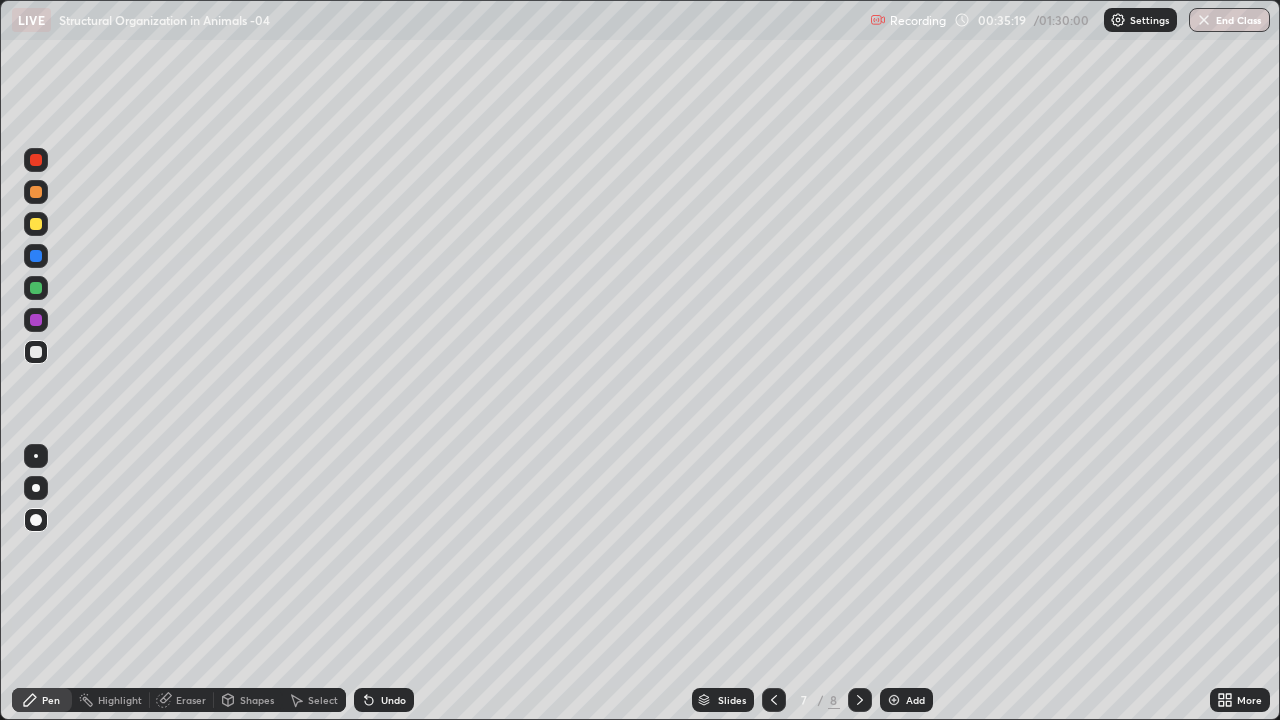 click at bounding box center (36, 320) 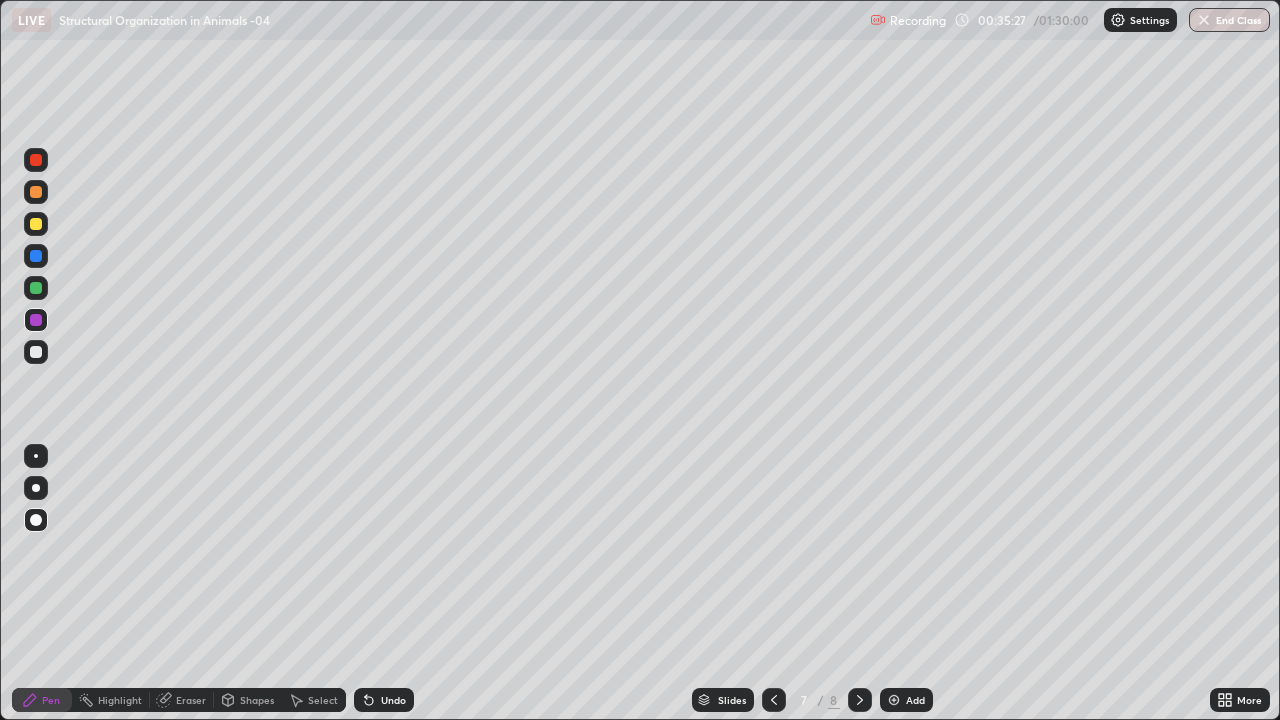 click at bounding box center (36, 352) 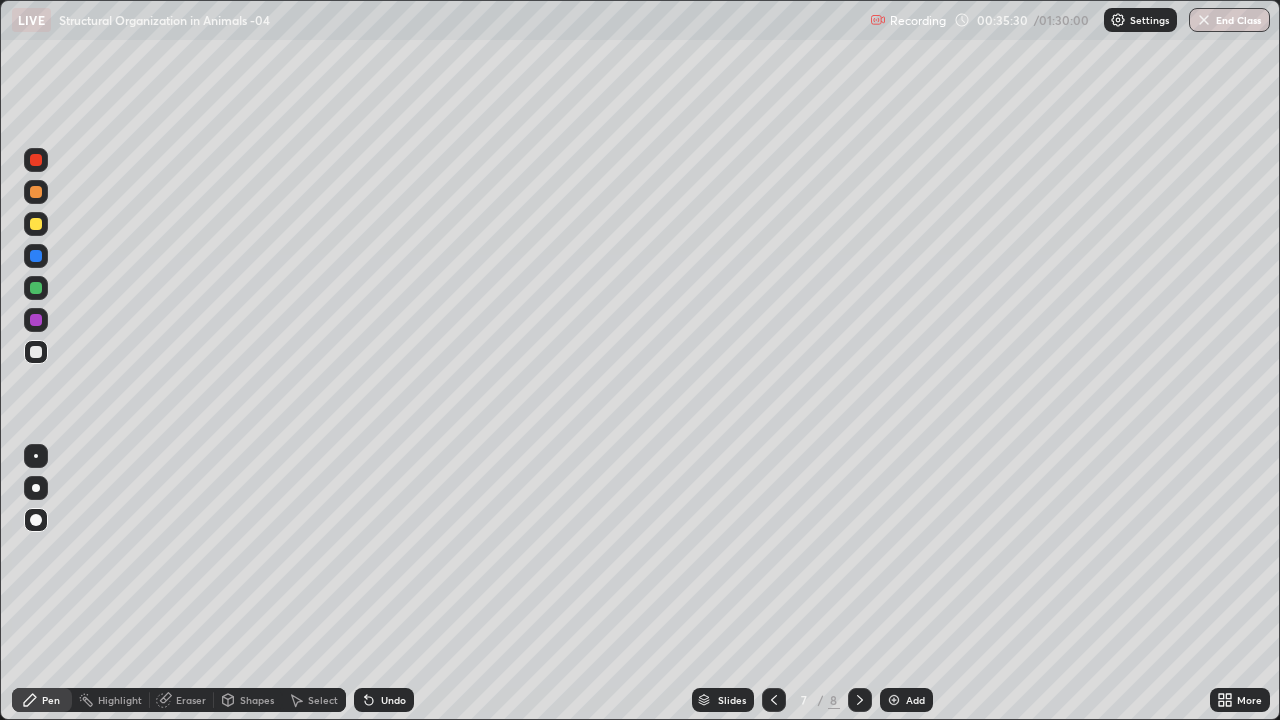 click on "Undo" at bounding box center [393, 700] 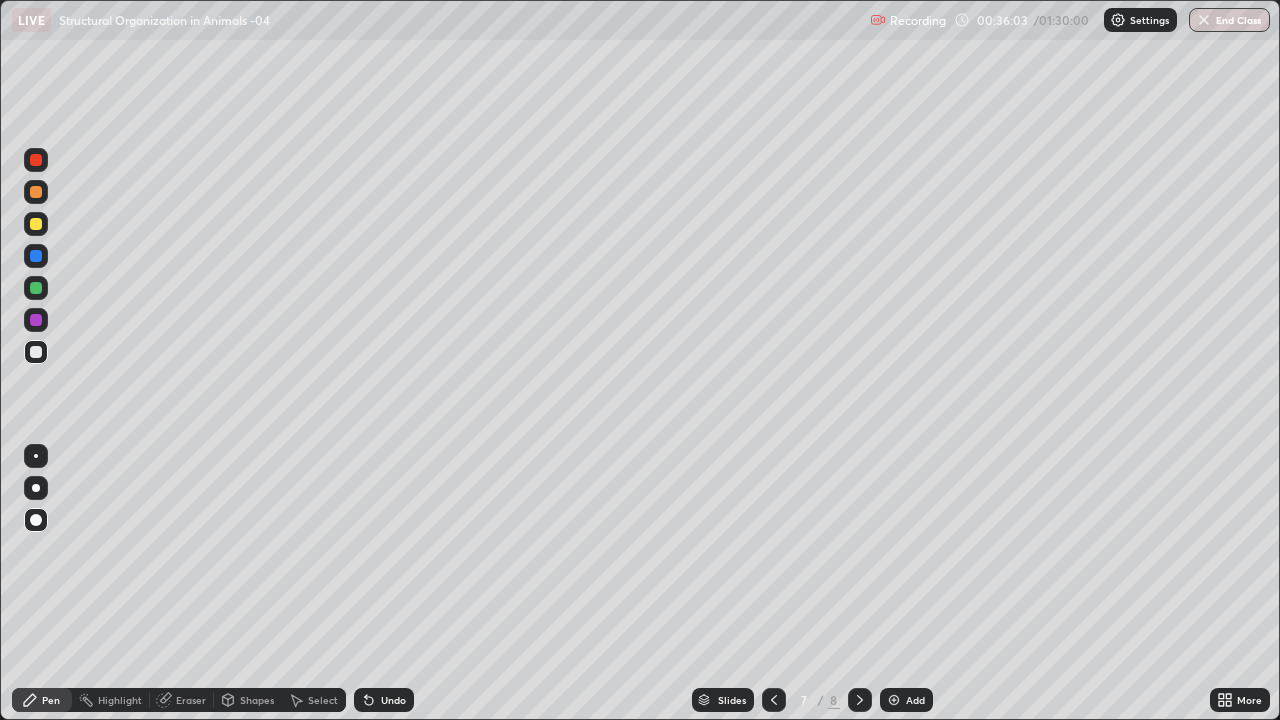 click on "Shapes" at bounding box center [257, 700] 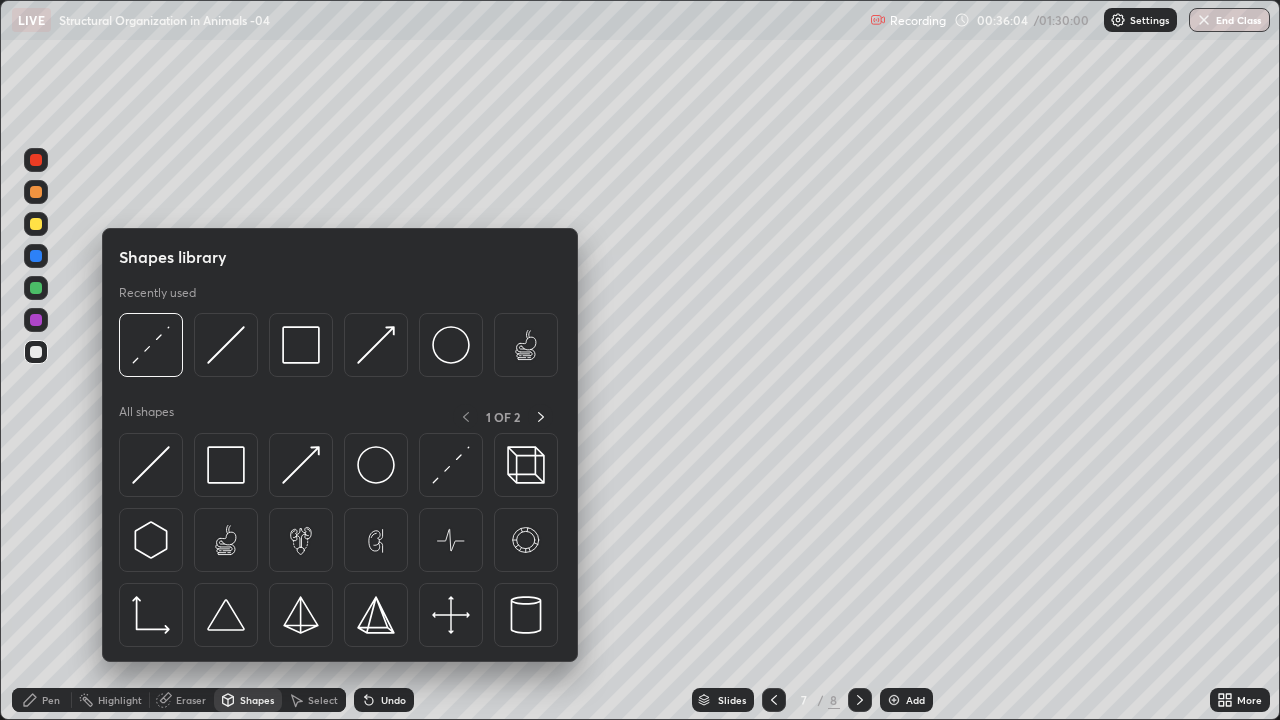 click at bounding box center (226, 345) 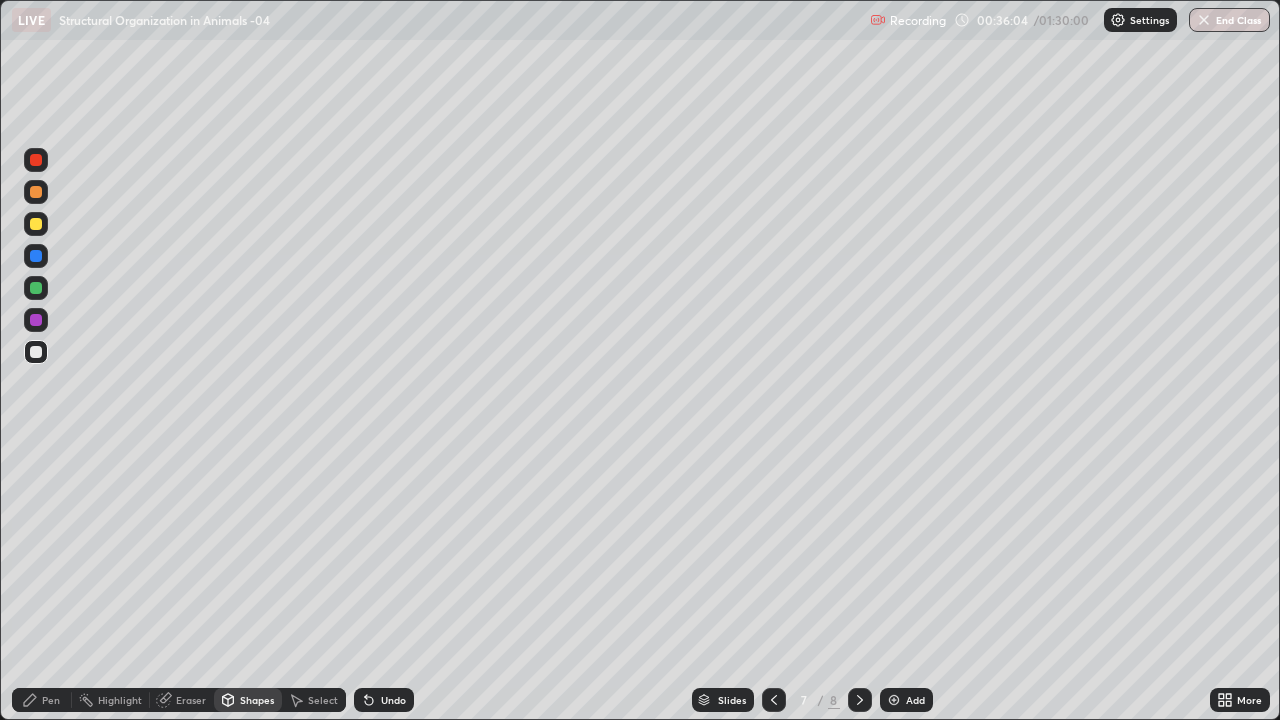 click at bounding box center [36, 320] 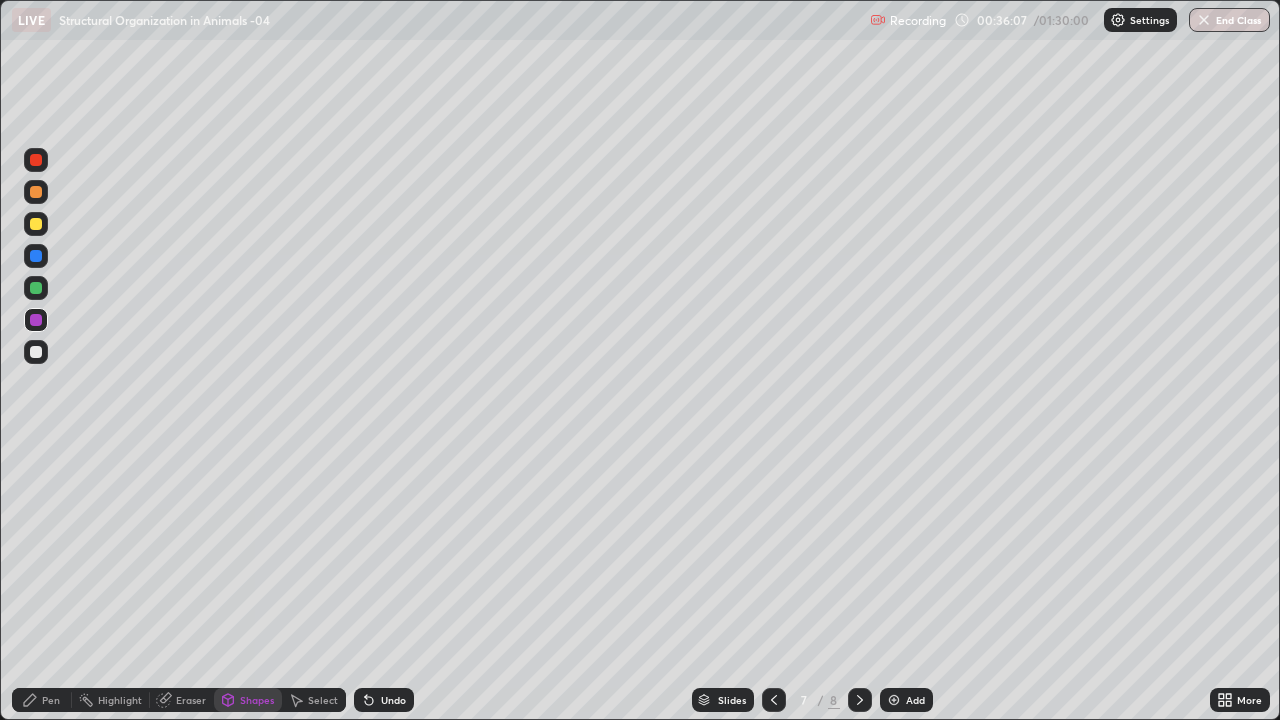 click on "Pen" at bounding box center [51, 700] 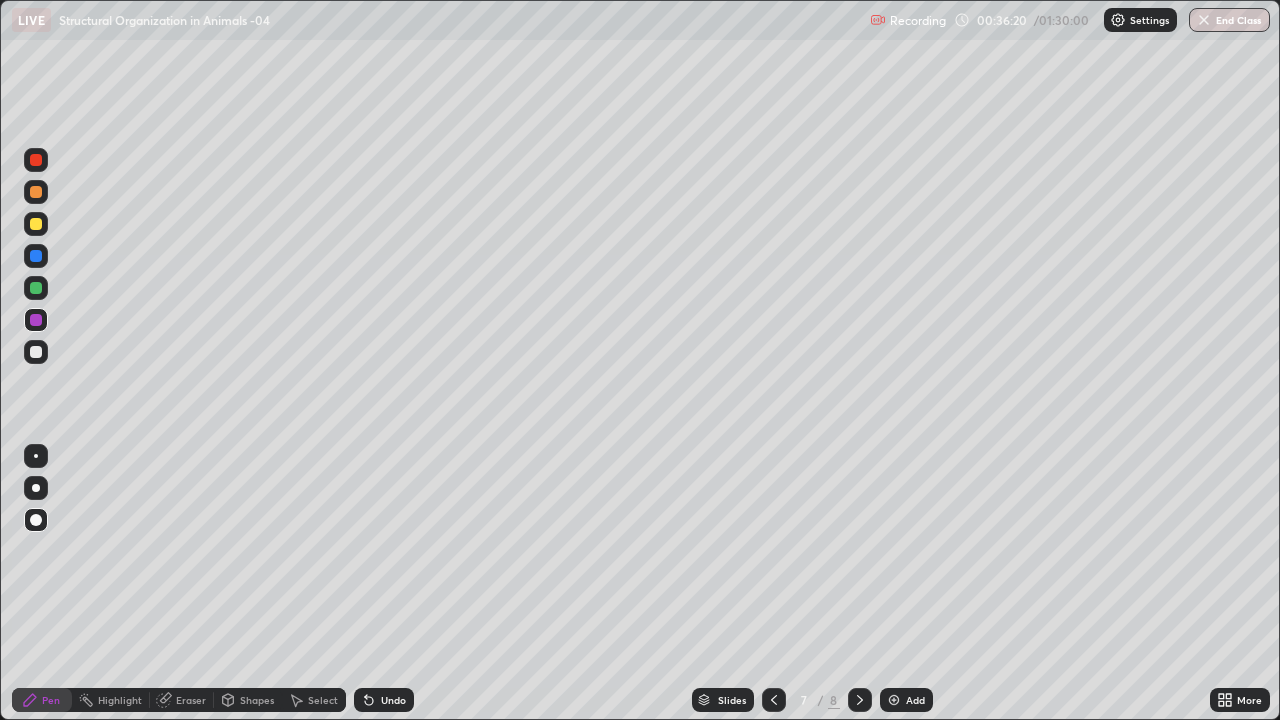 click at bounding box center [36, 288] 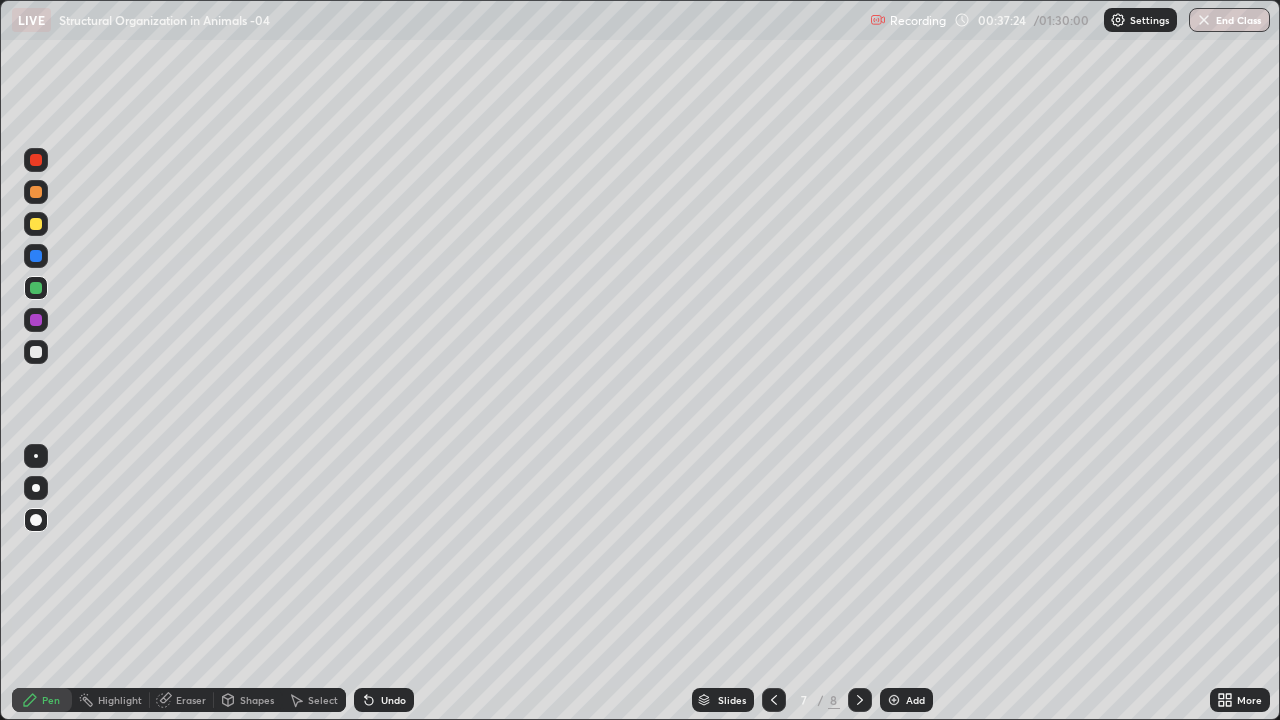 click at bounding box center (36, 352) 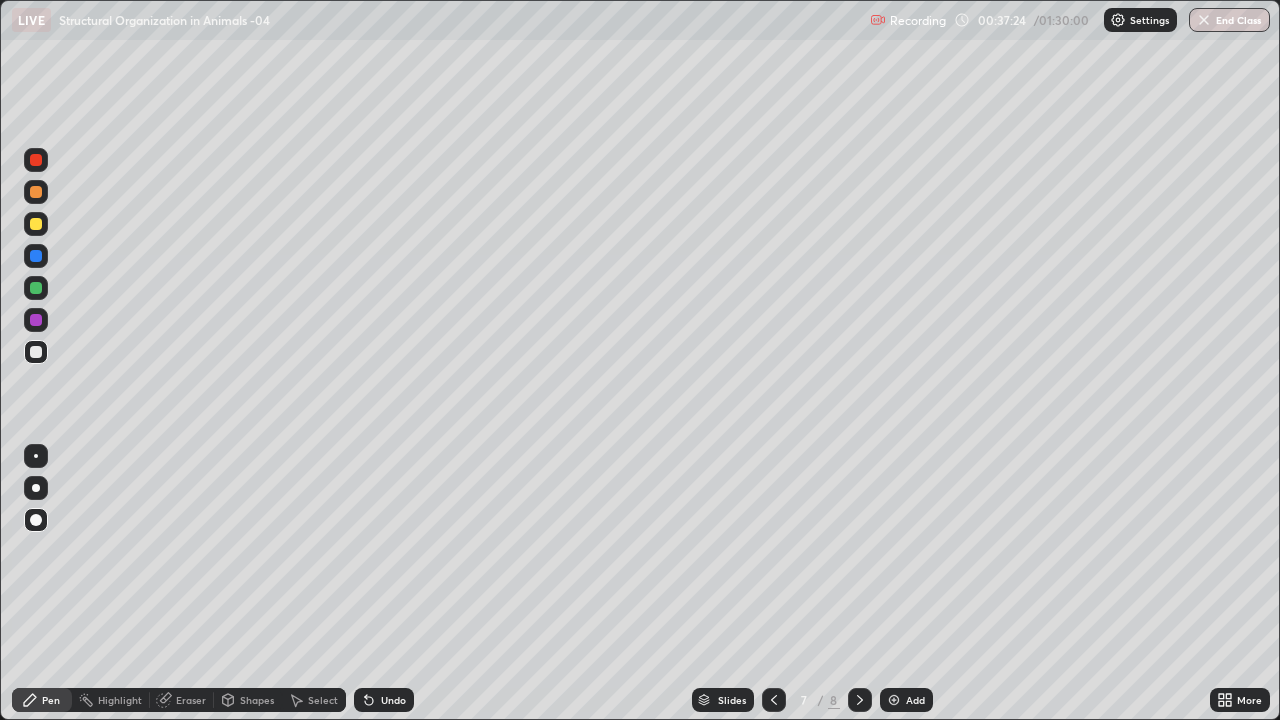 click at bounding box center (36, 320) 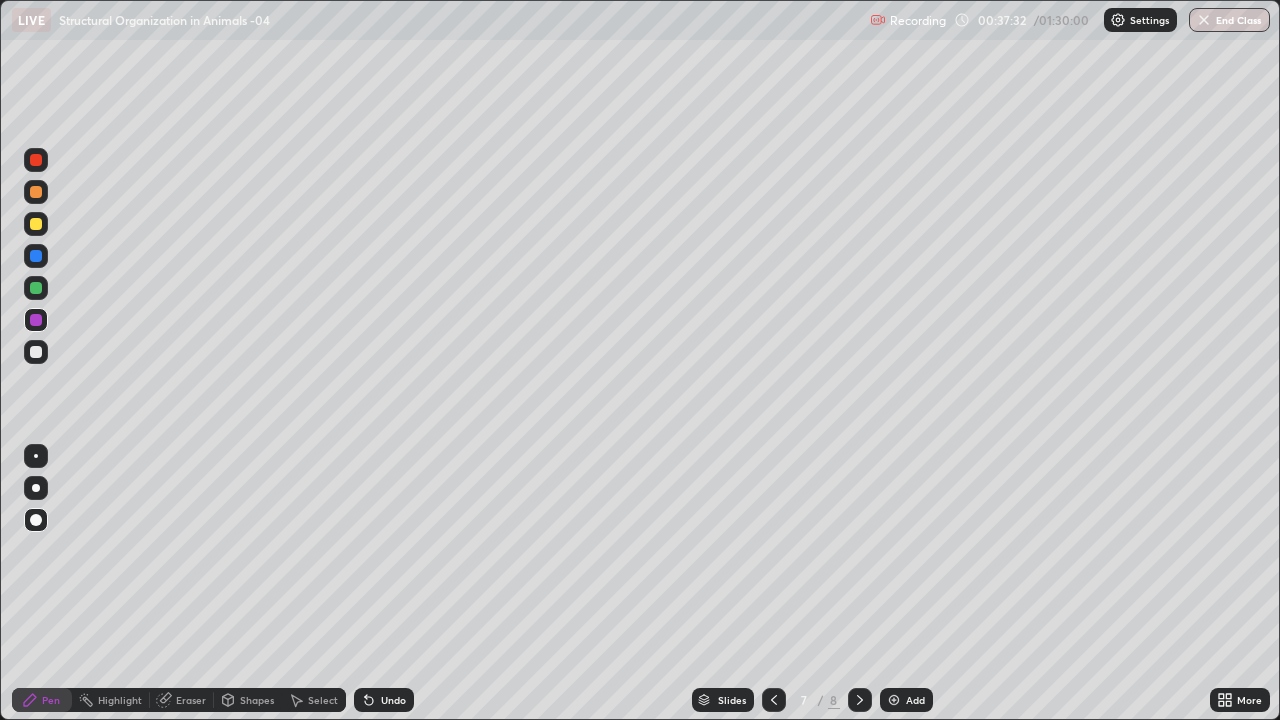 click at bounding box center [36, 224] 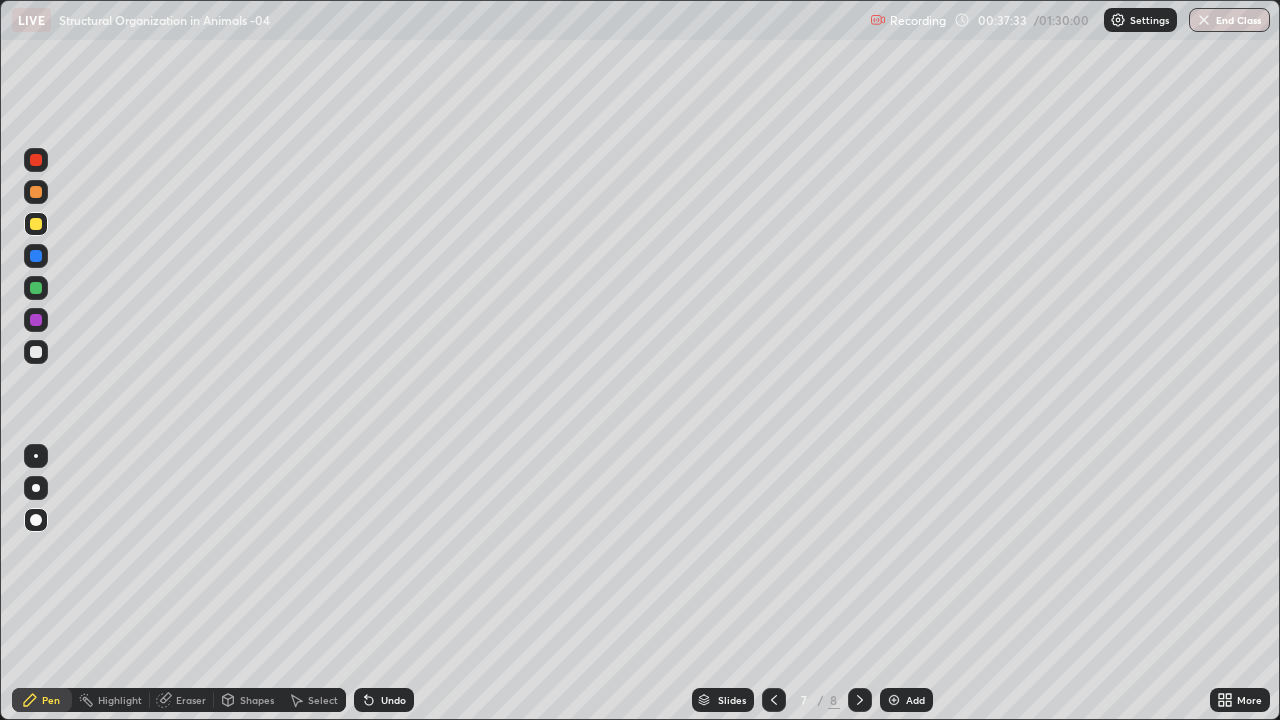 click at bounding box center (36, 488) 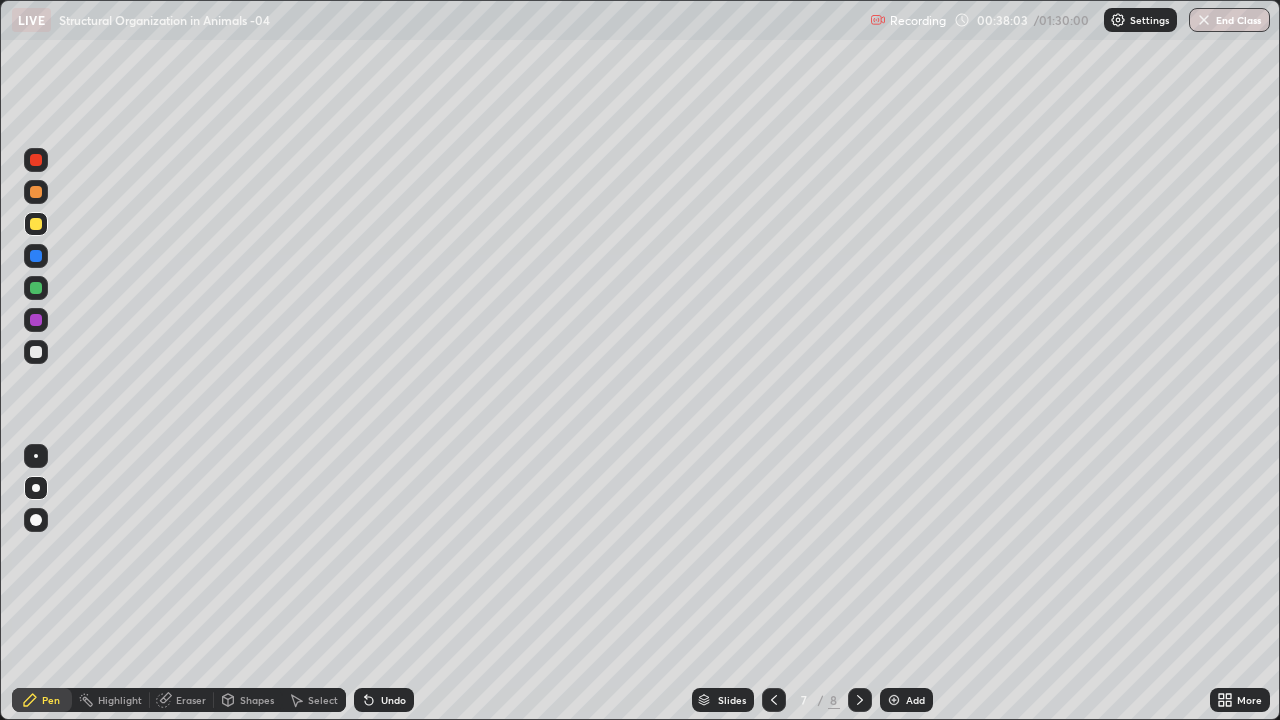 click on "Undo" at bounding box center (393, 700) 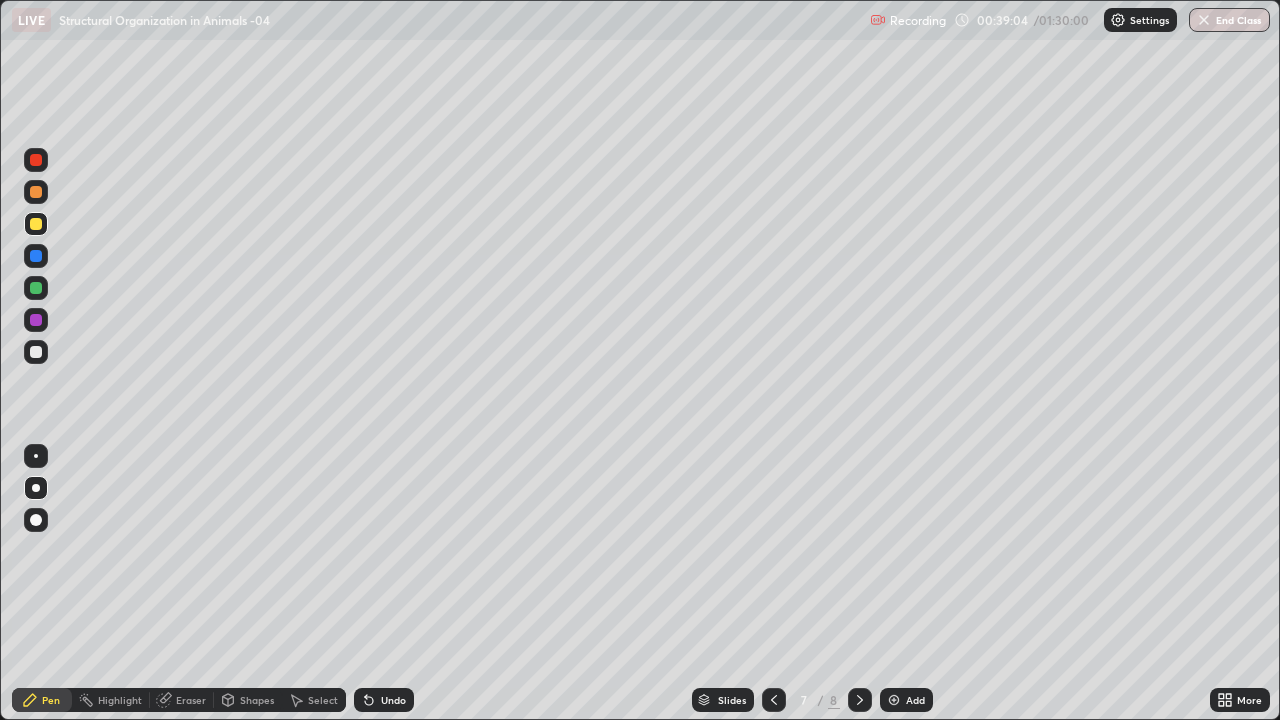 click 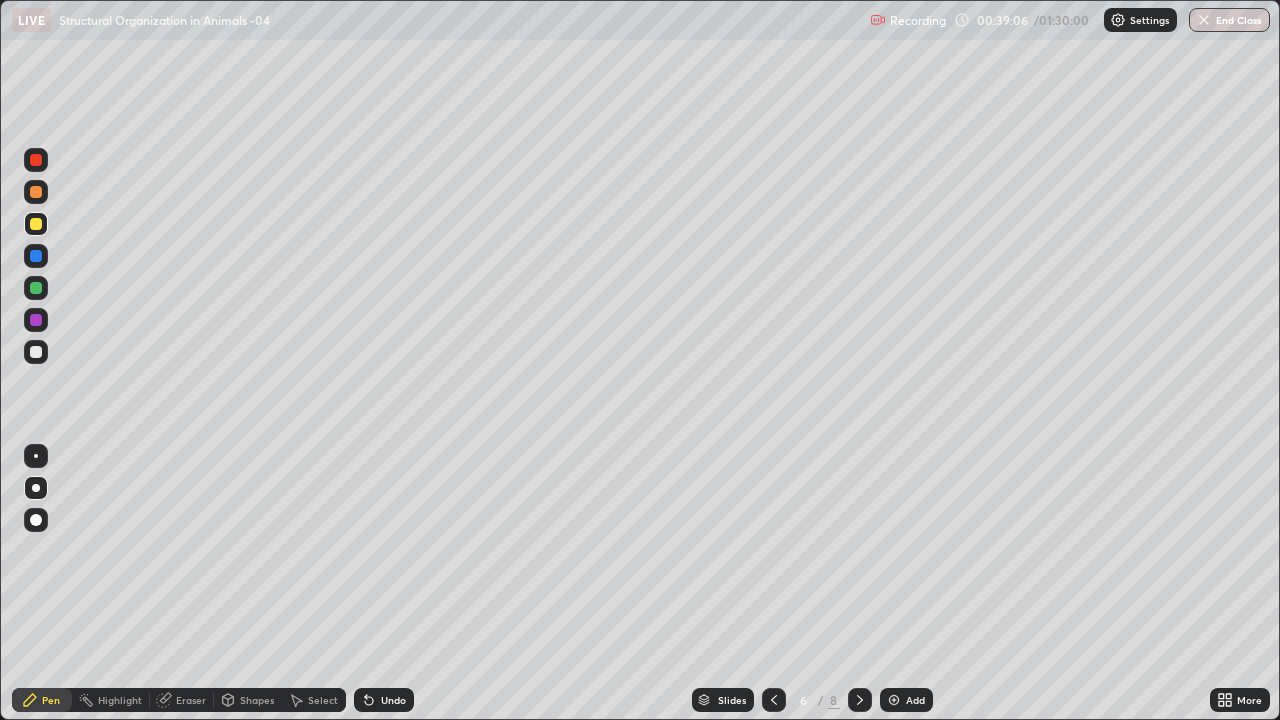 click at bounding box center [36, 320] 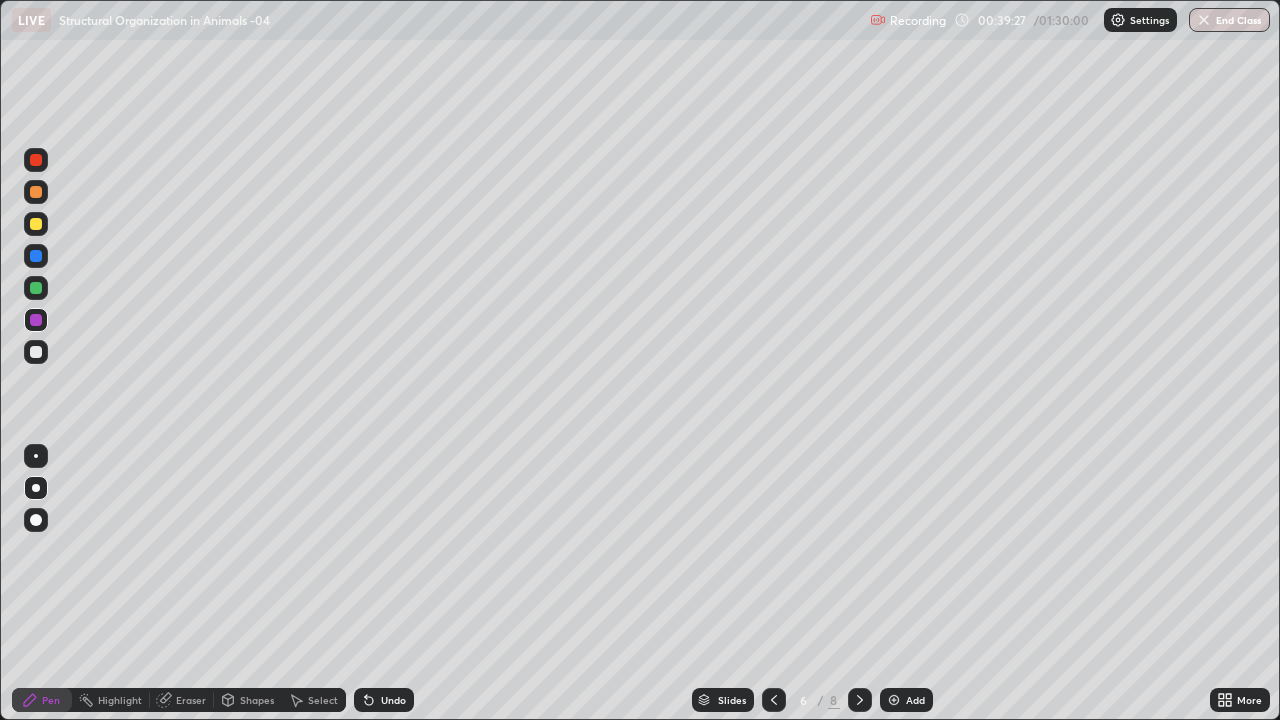 click 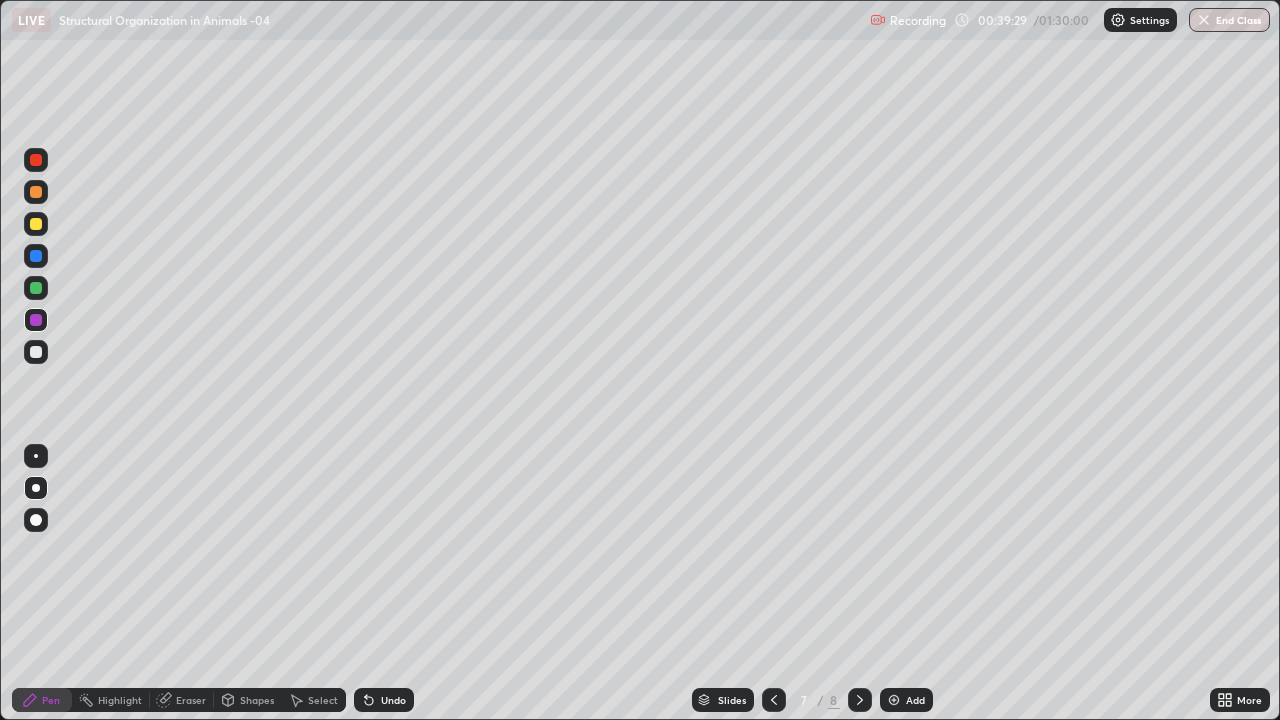 click at bounding box center [36, 224] 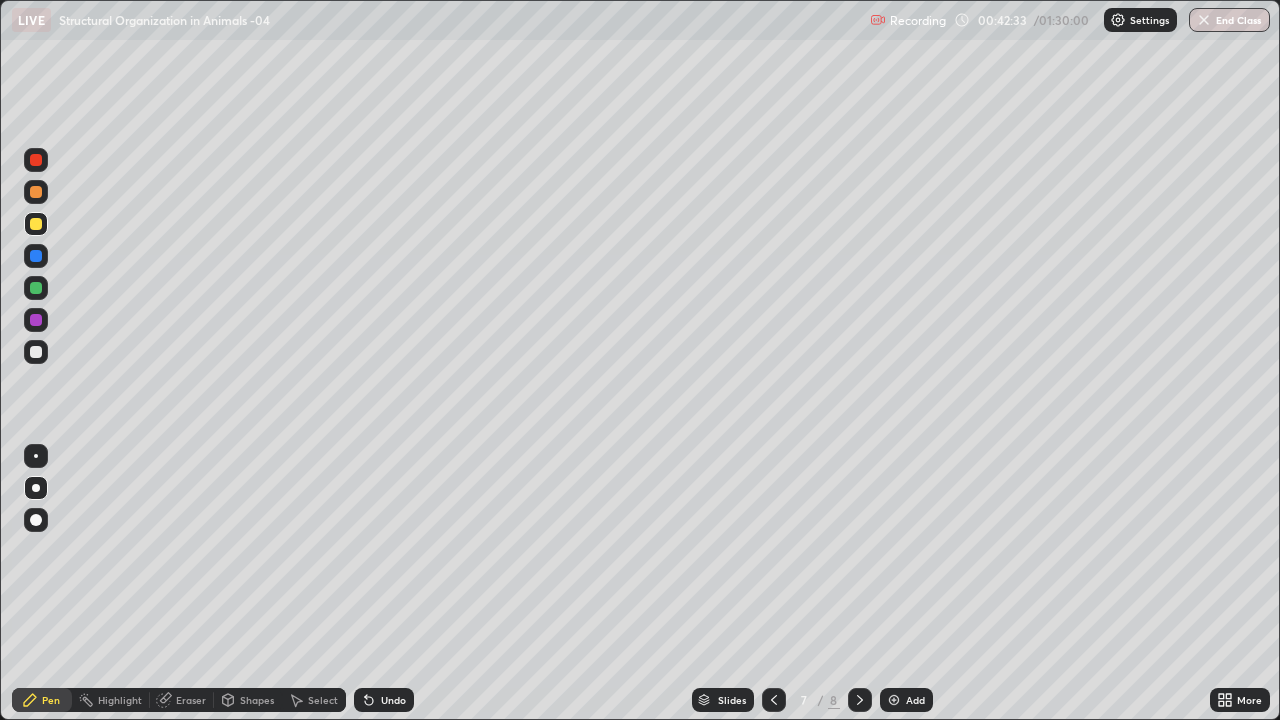 click on "Add" at bounding box center (915, 700) 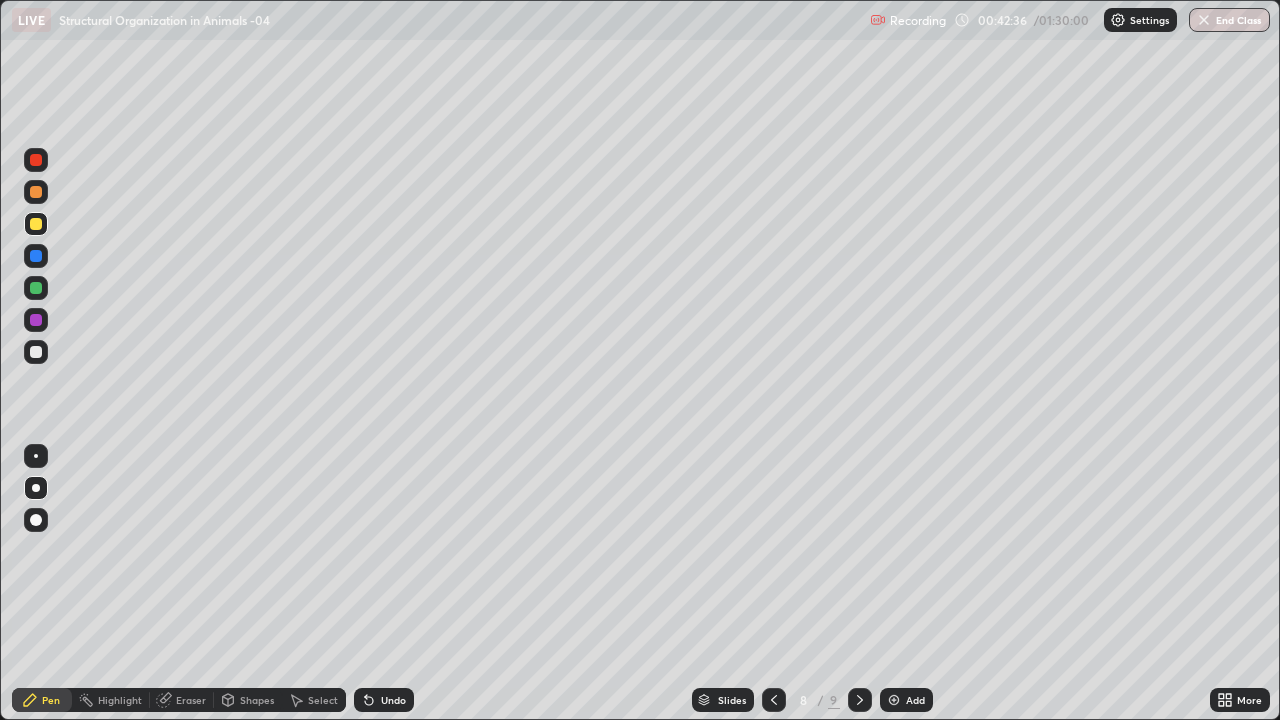 click at bounding box center [36, 320] 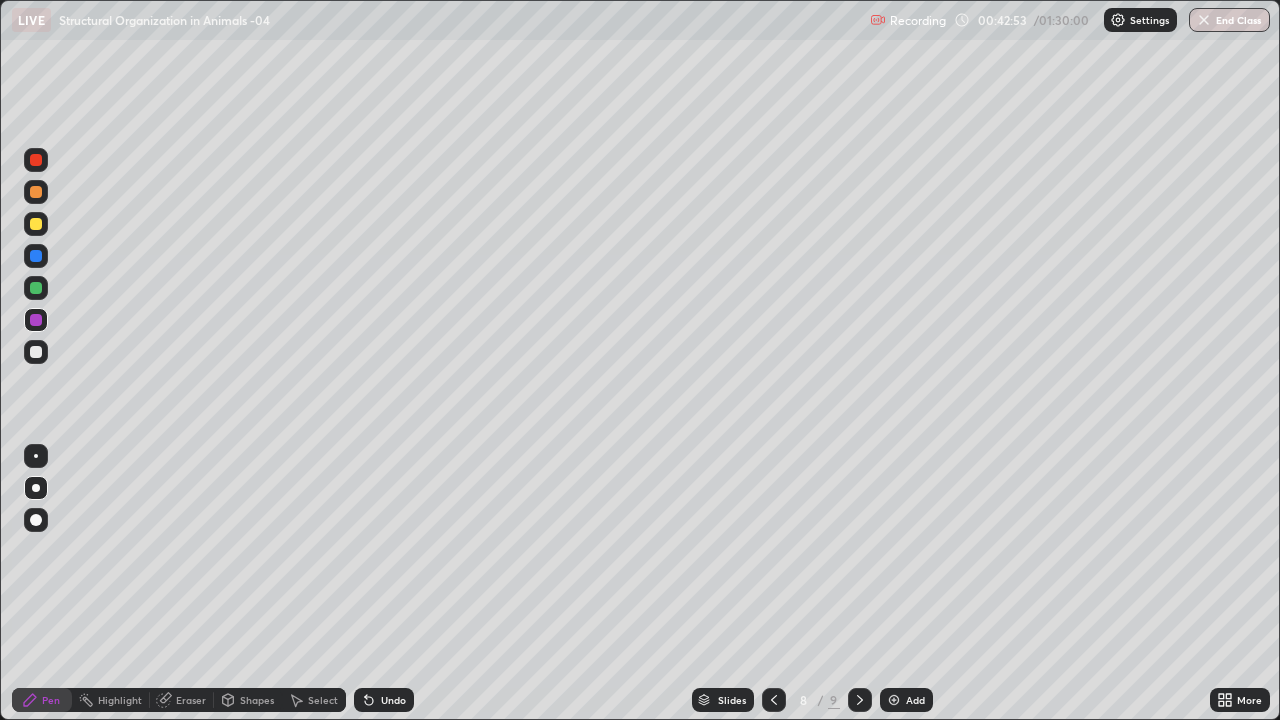 click on "Shapes" at bounding box center (257, 700) 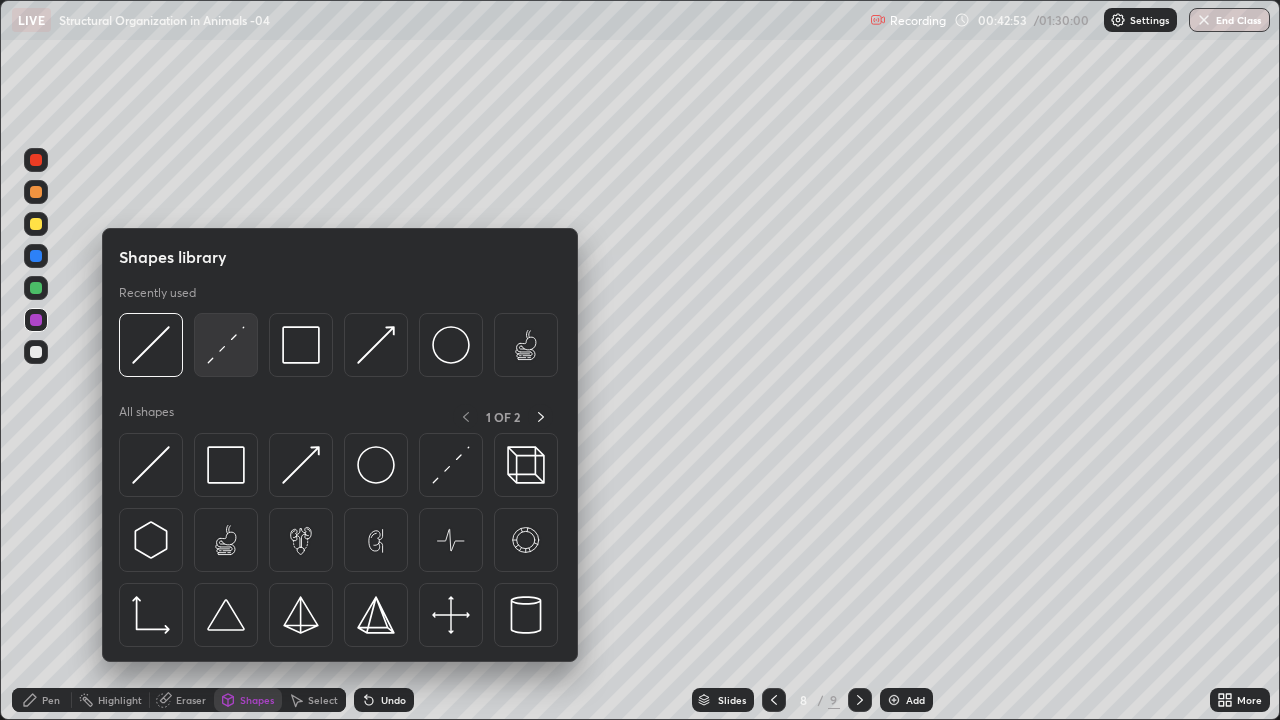 click at bounding box center [226, 345] 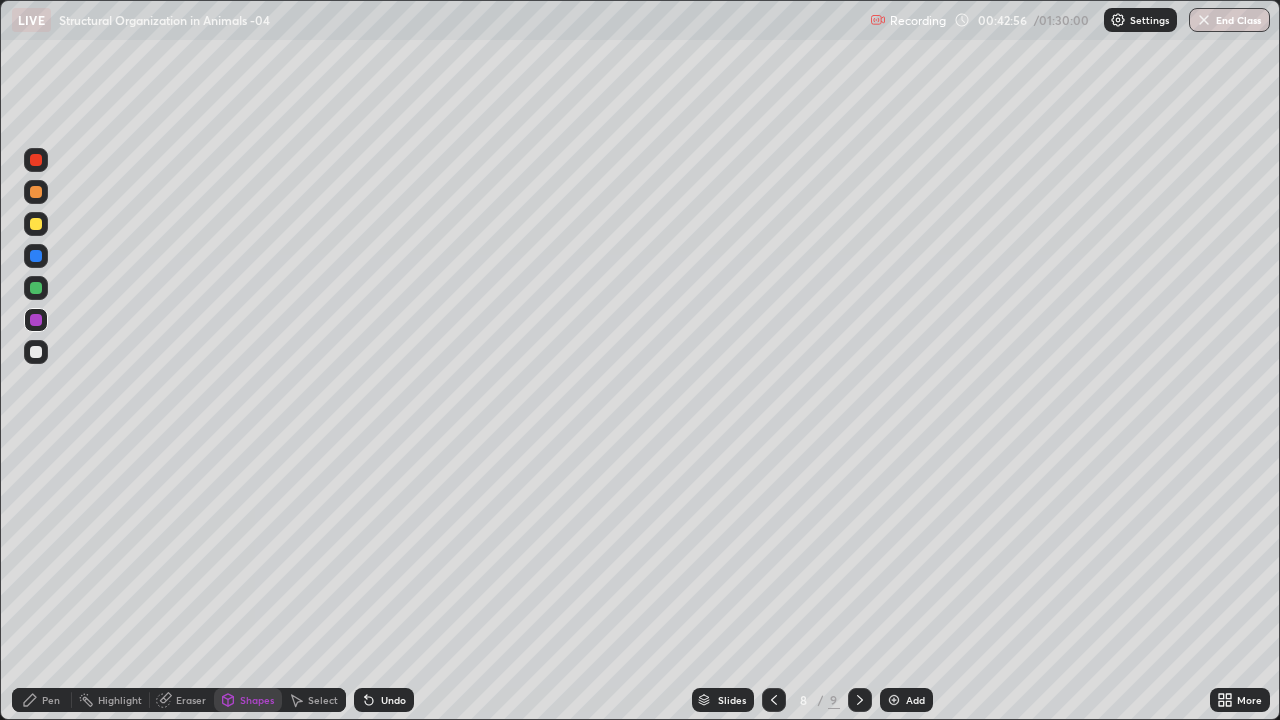 click on "Pen" at bounding box center (51, 700) 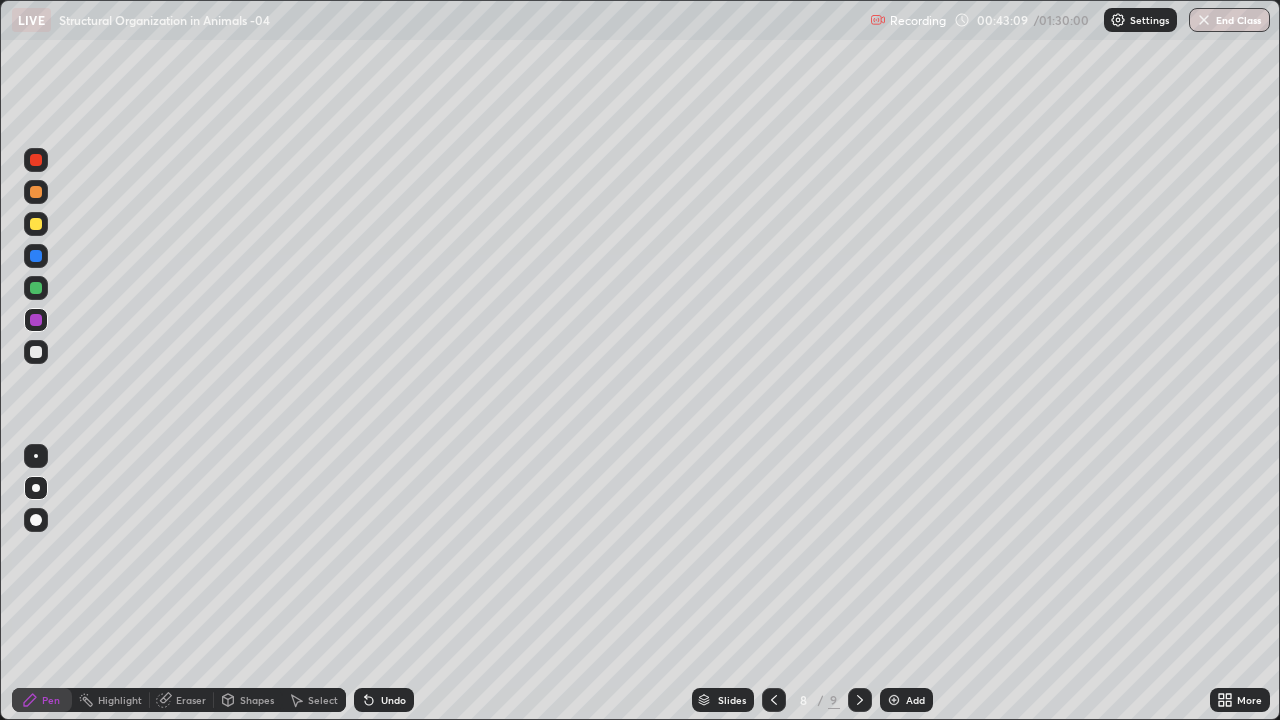 click at bounding box center [36, 352] 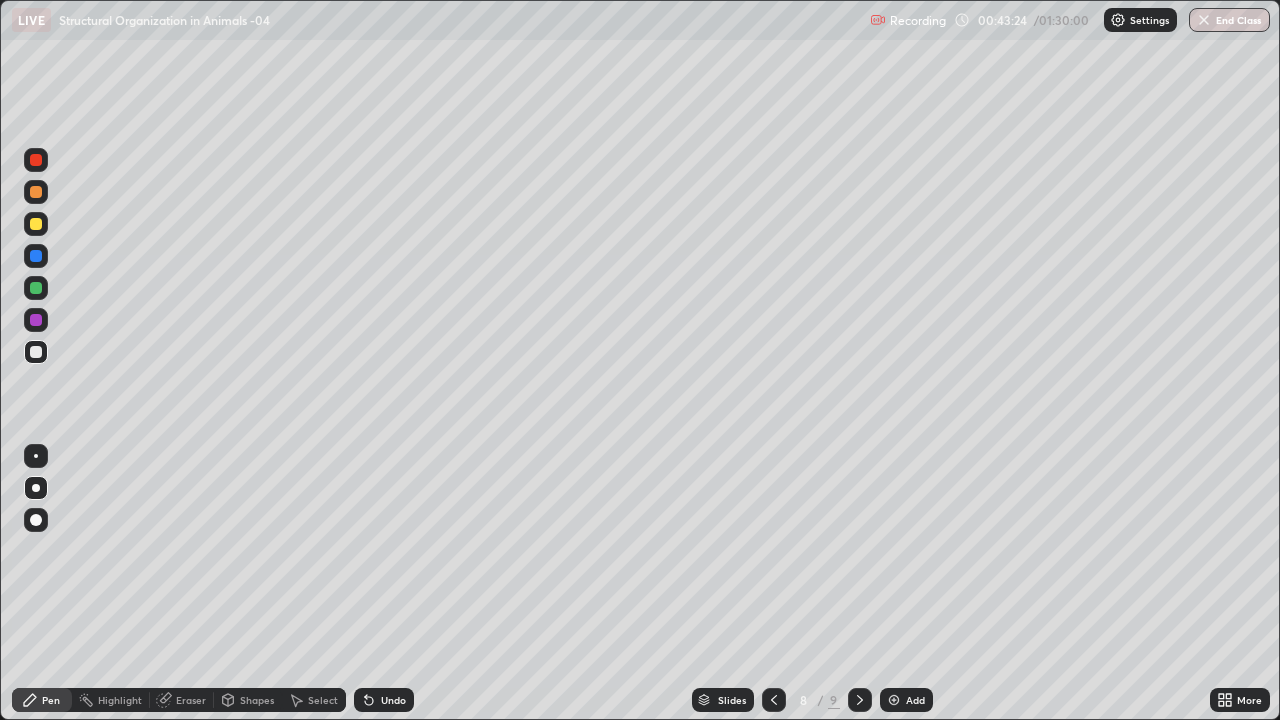 click at bounding box center (36, 256) 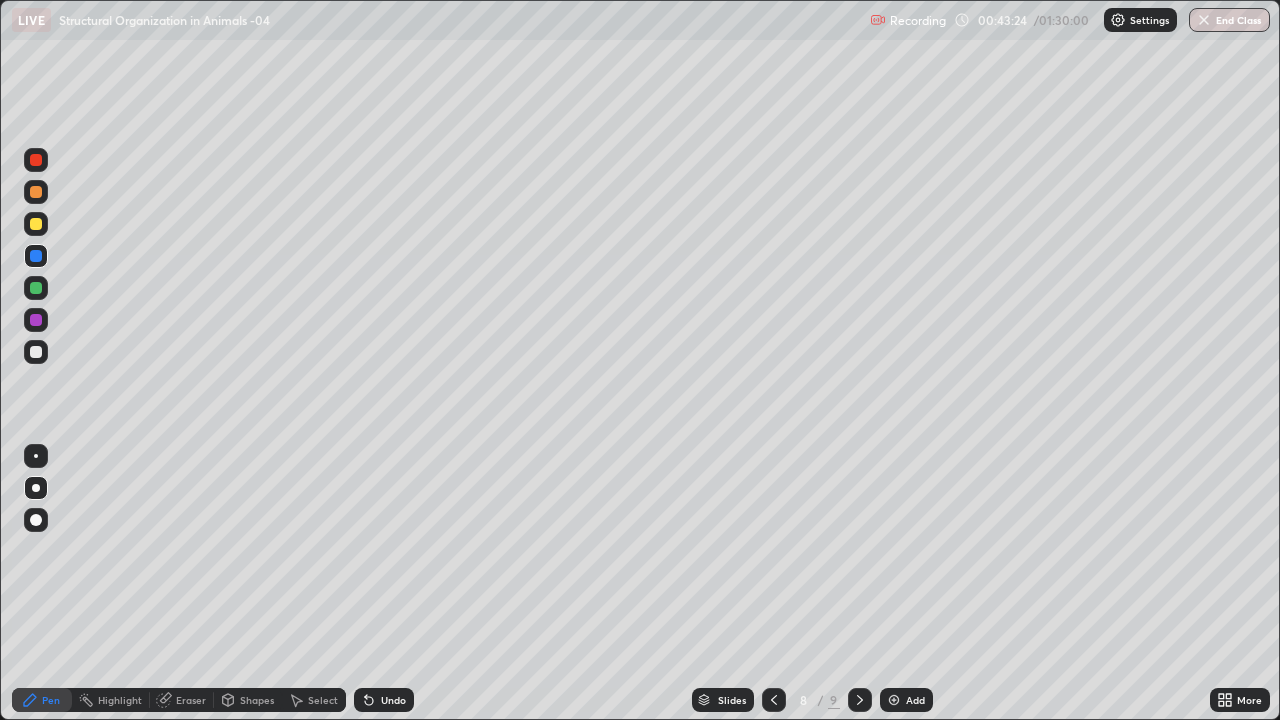 click at bounding box center (36, 224) 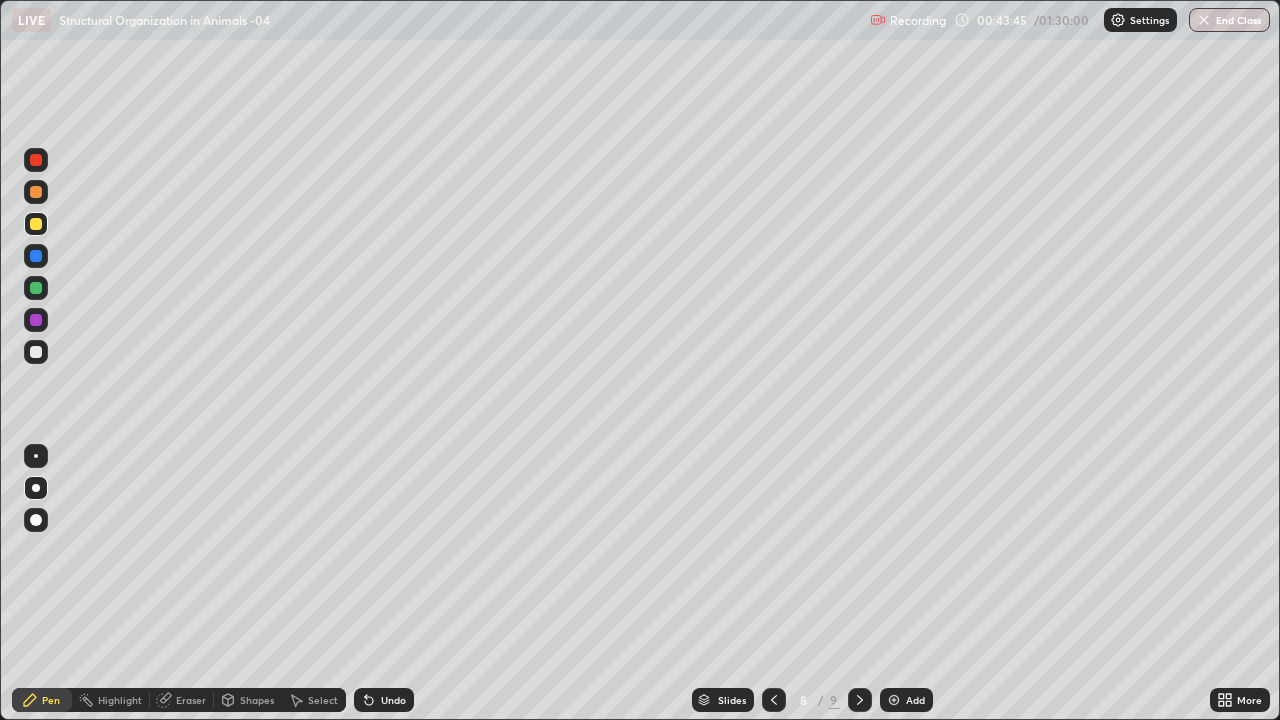 click on "Shapes" at bounding box center (257, 700) 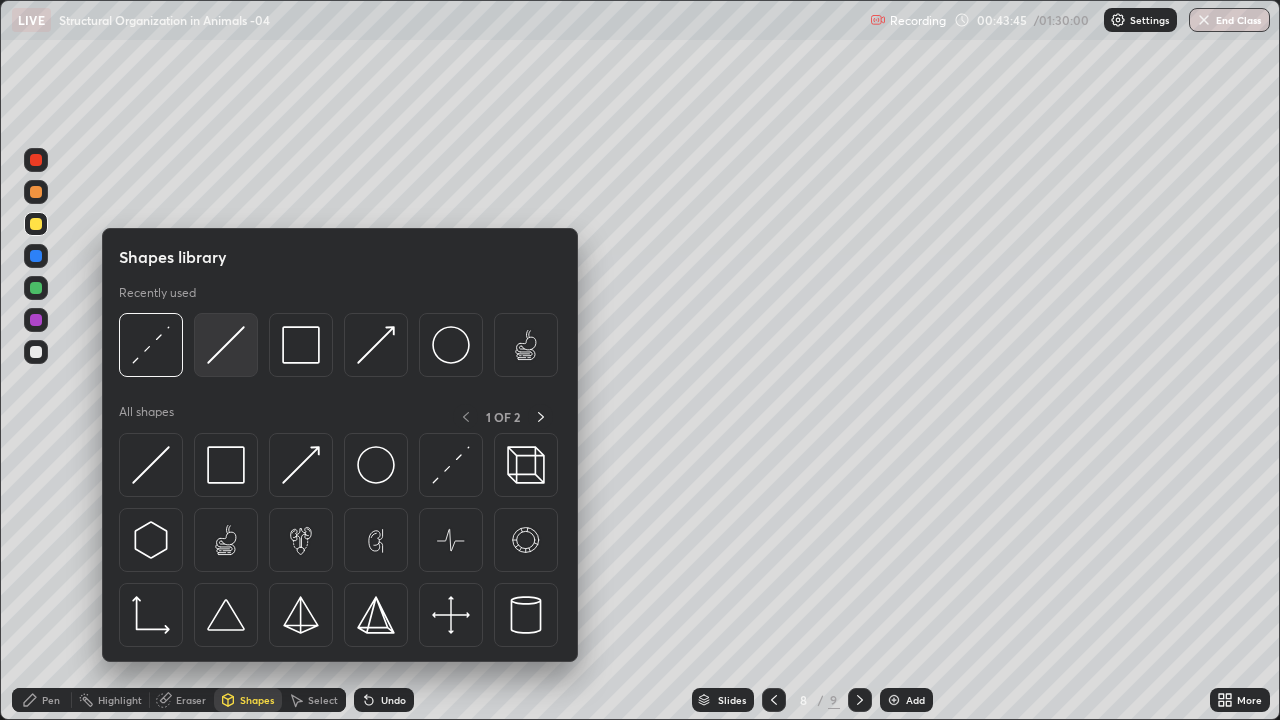 click at bounding box center (226, 345) 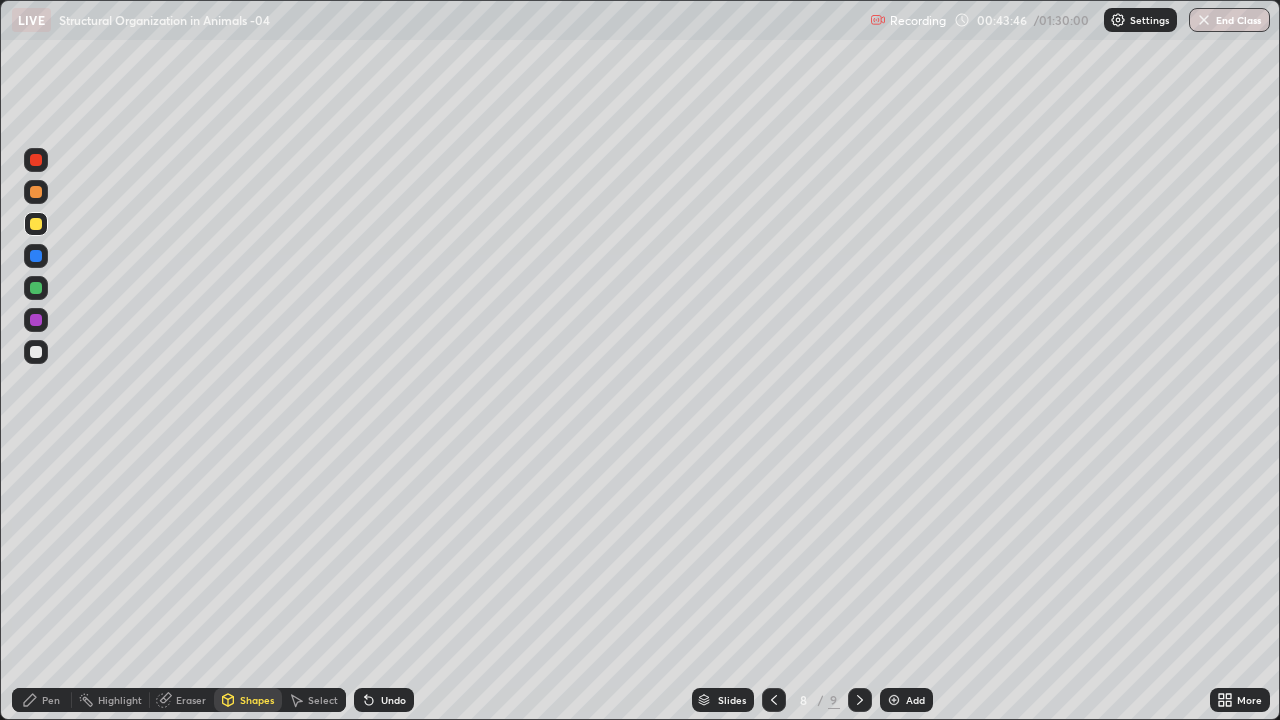click at bounding box center [36, 320] 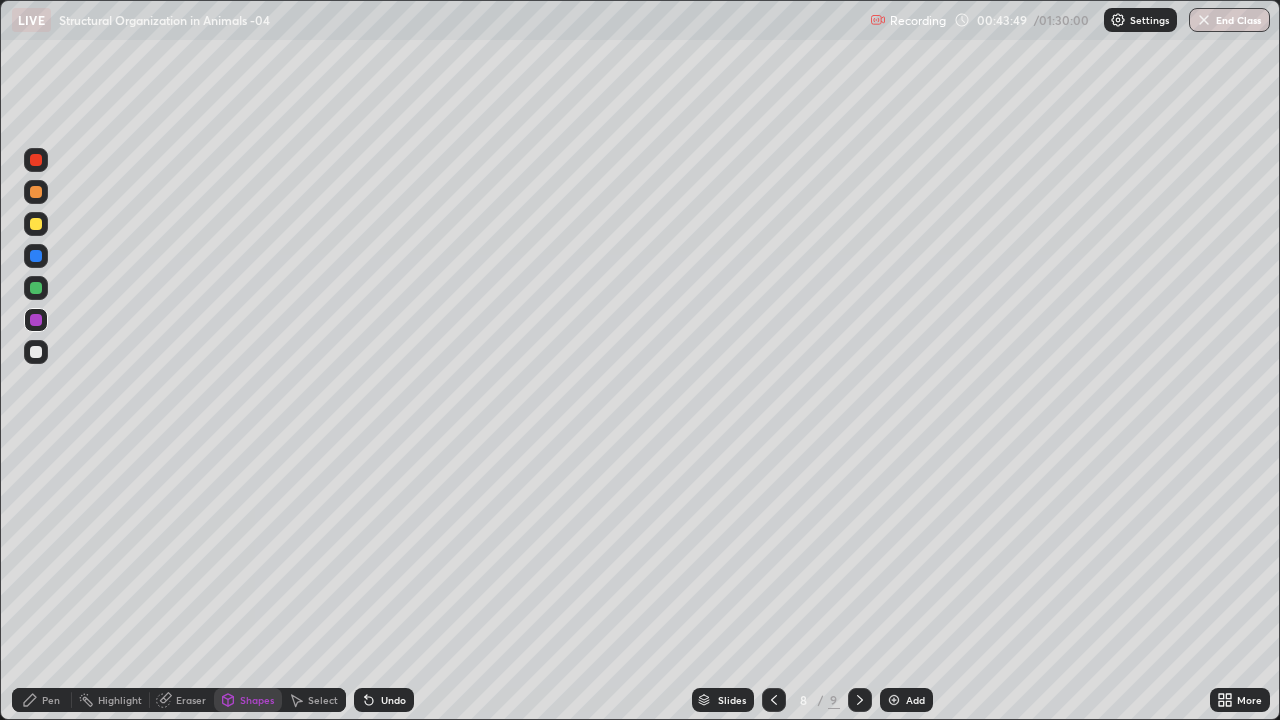 click at bounding box center [36, 288] 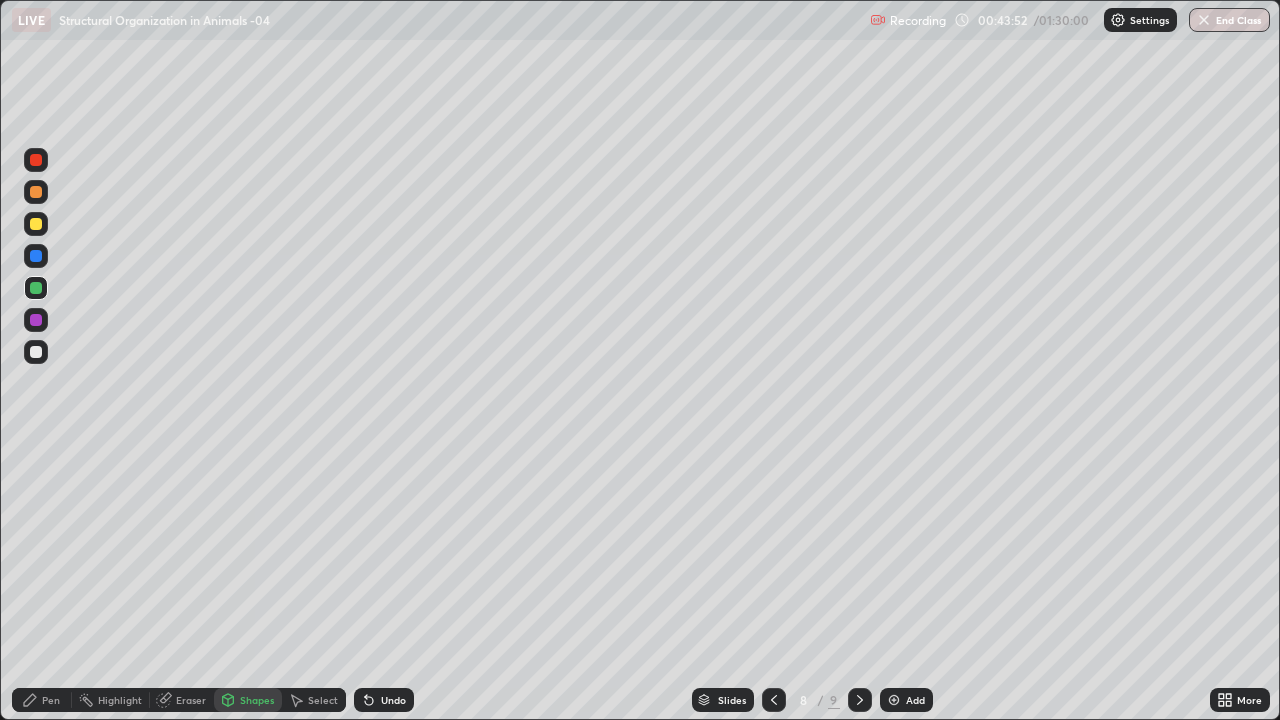 click on "Pen" at bounding box center [51, 700] 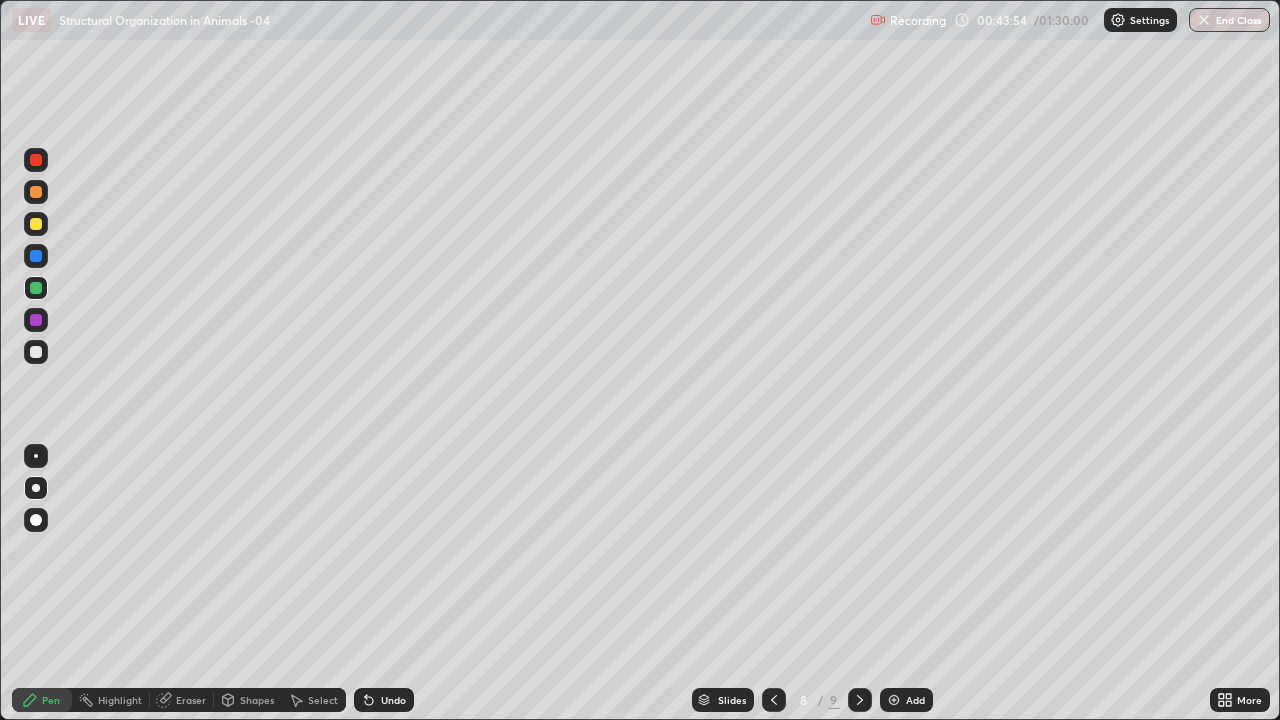 click at bounding box center (36, 224) 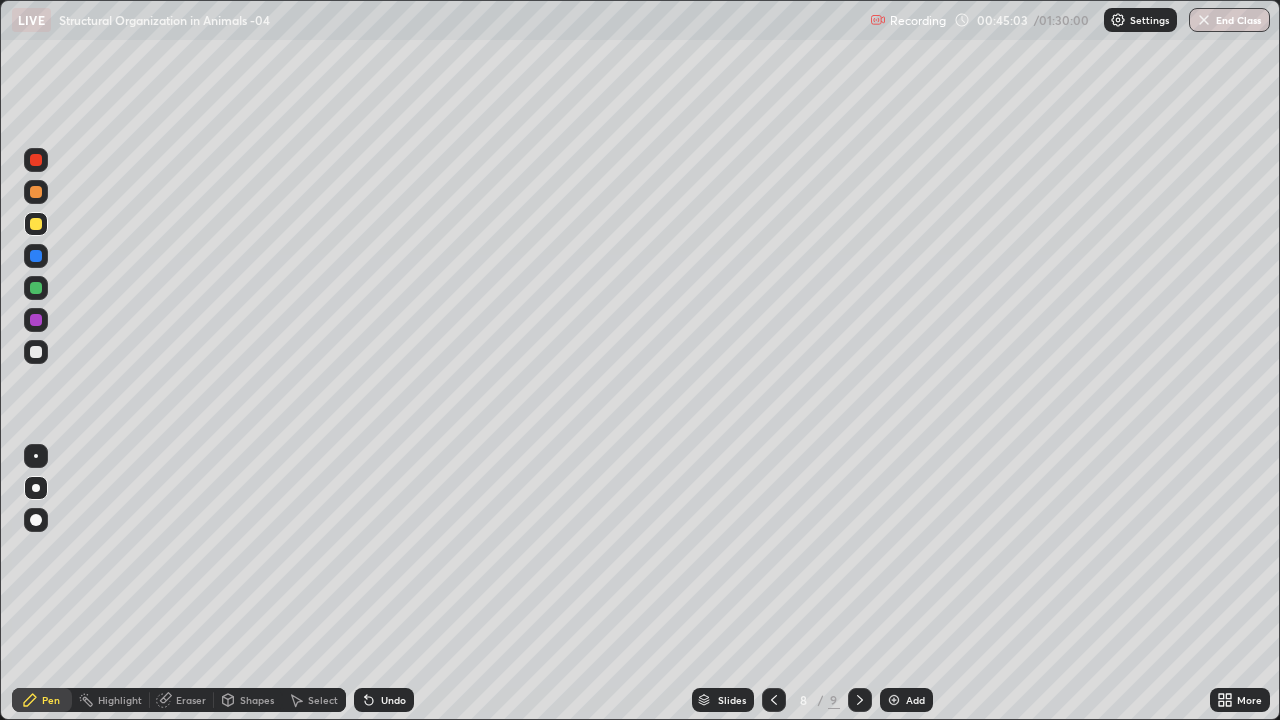 click at bounding box center [36, 352] 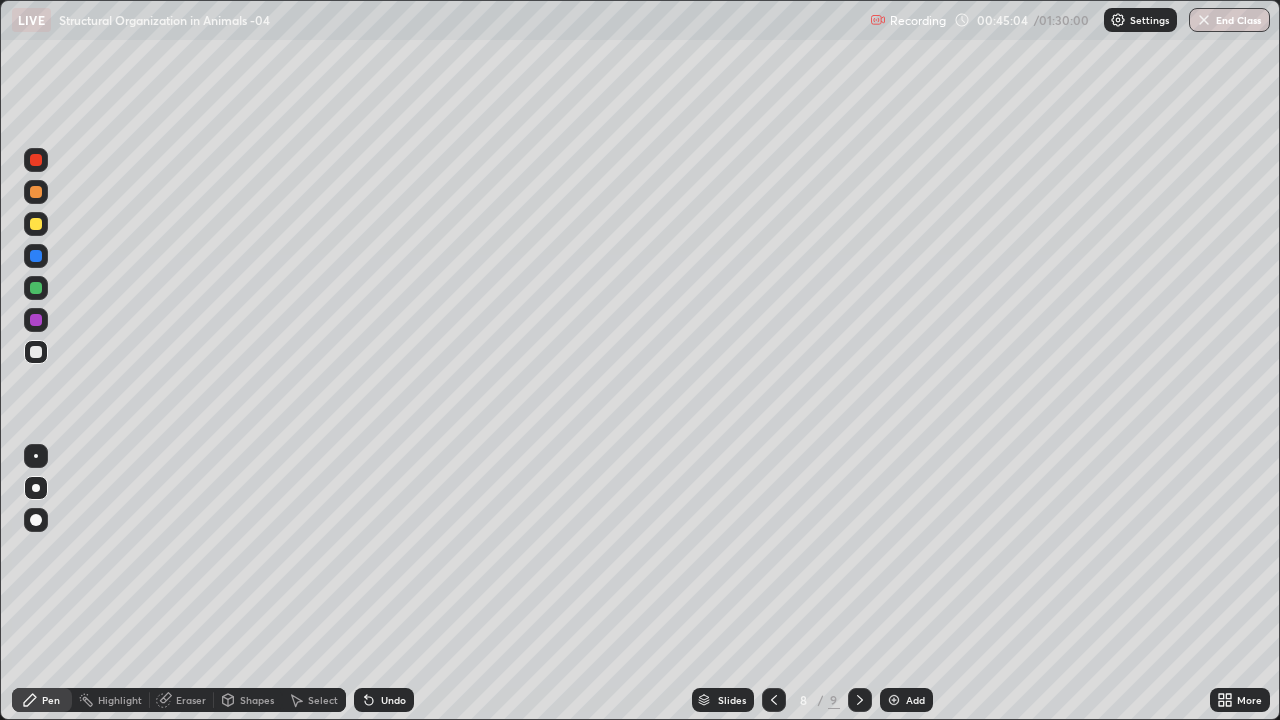 click at bounding box center [36, 288] 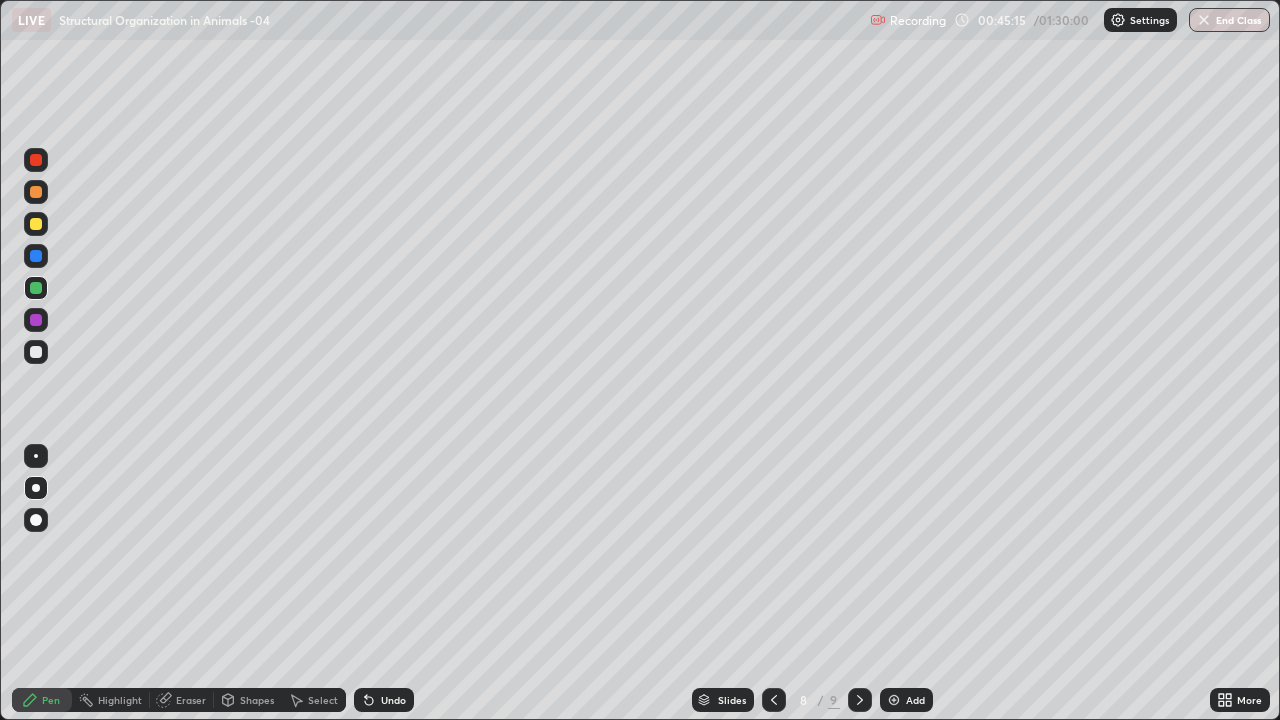 click at bounding box center (36, 352) 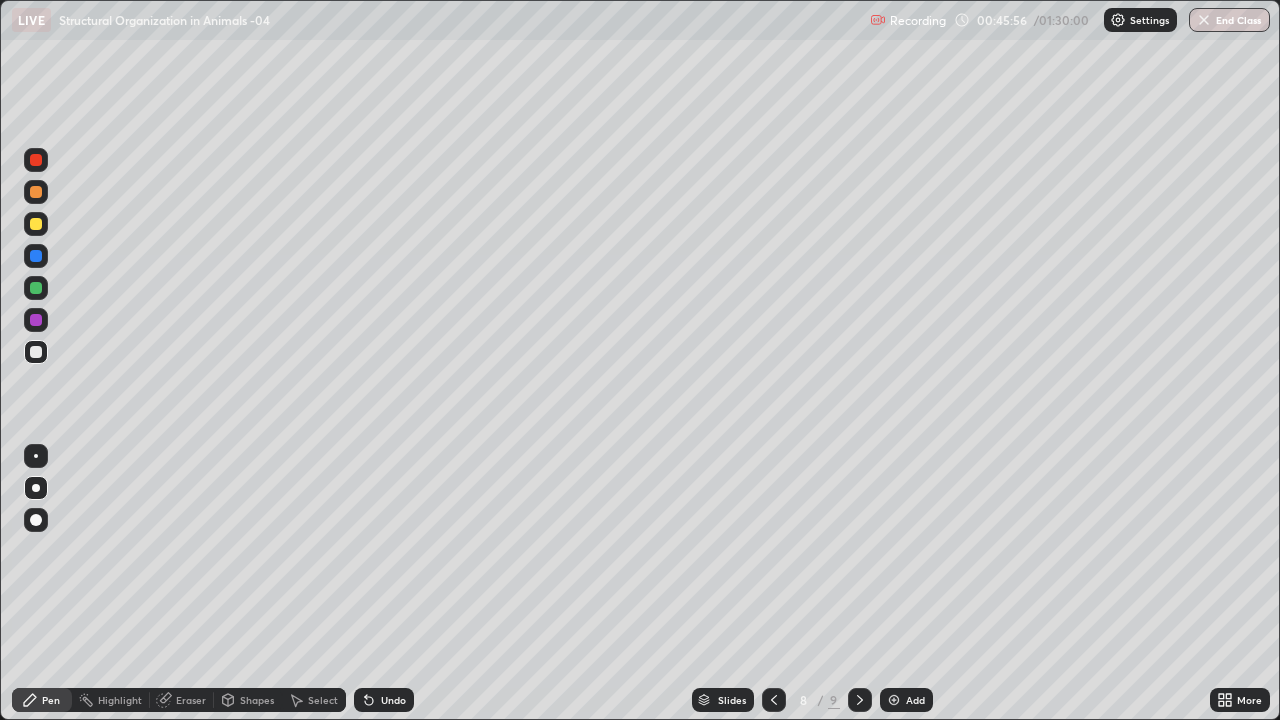 click at bounding box center (36, 288) 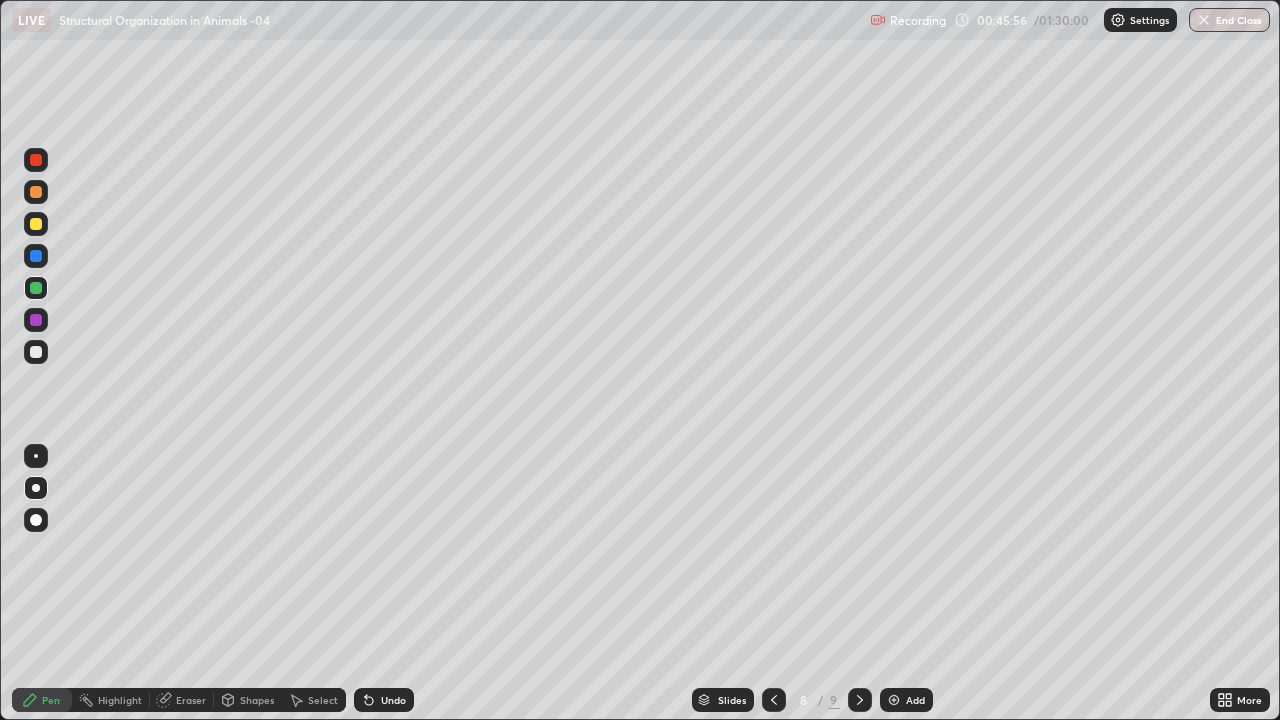 click at bounding box center (36, 352) 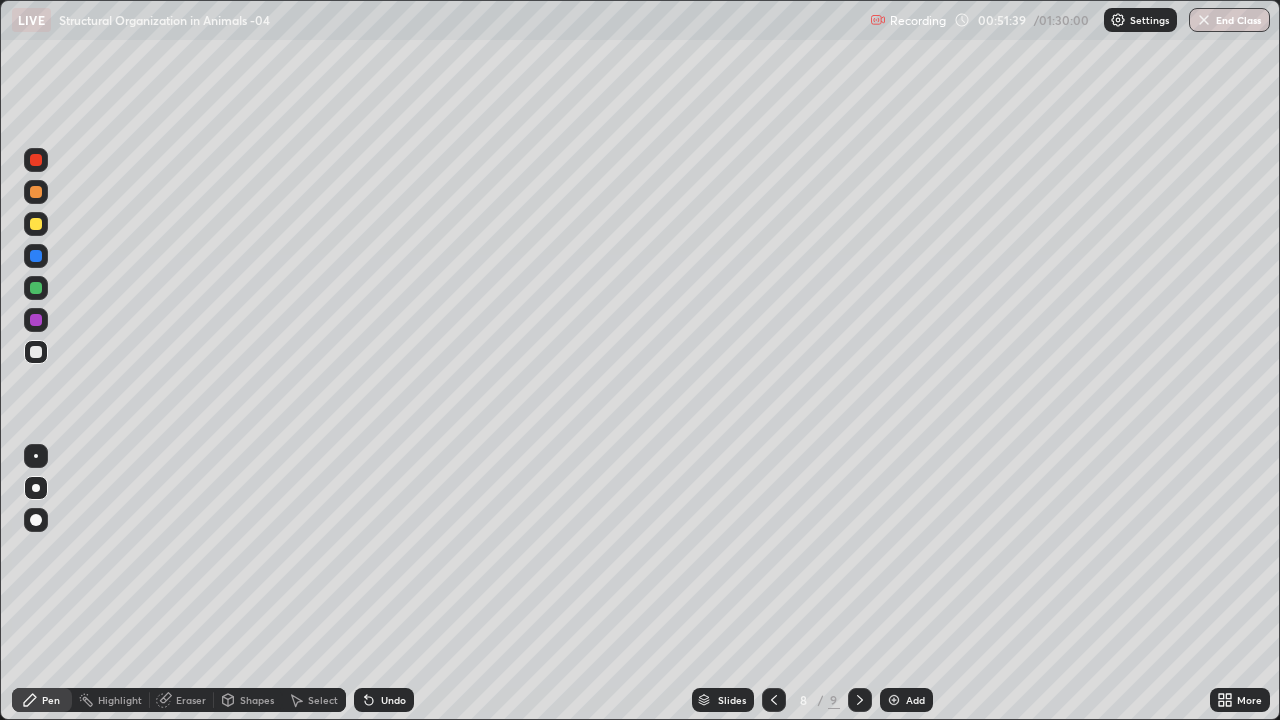 click 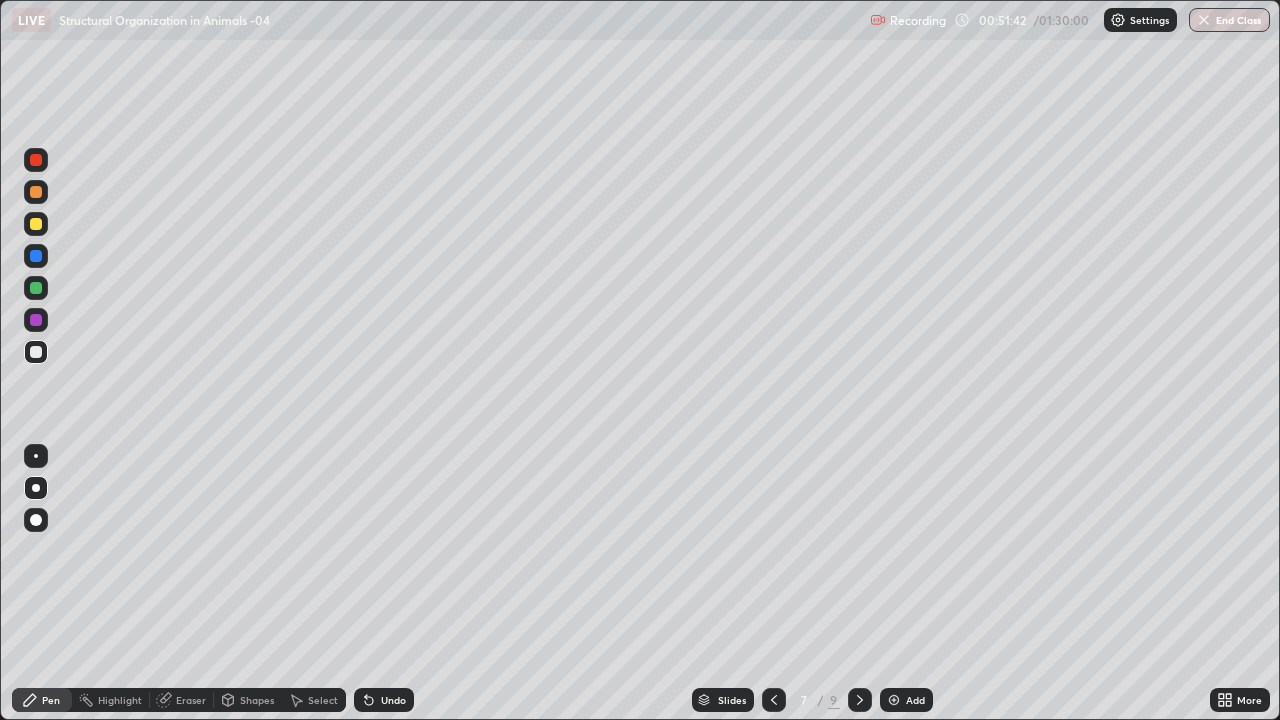 click 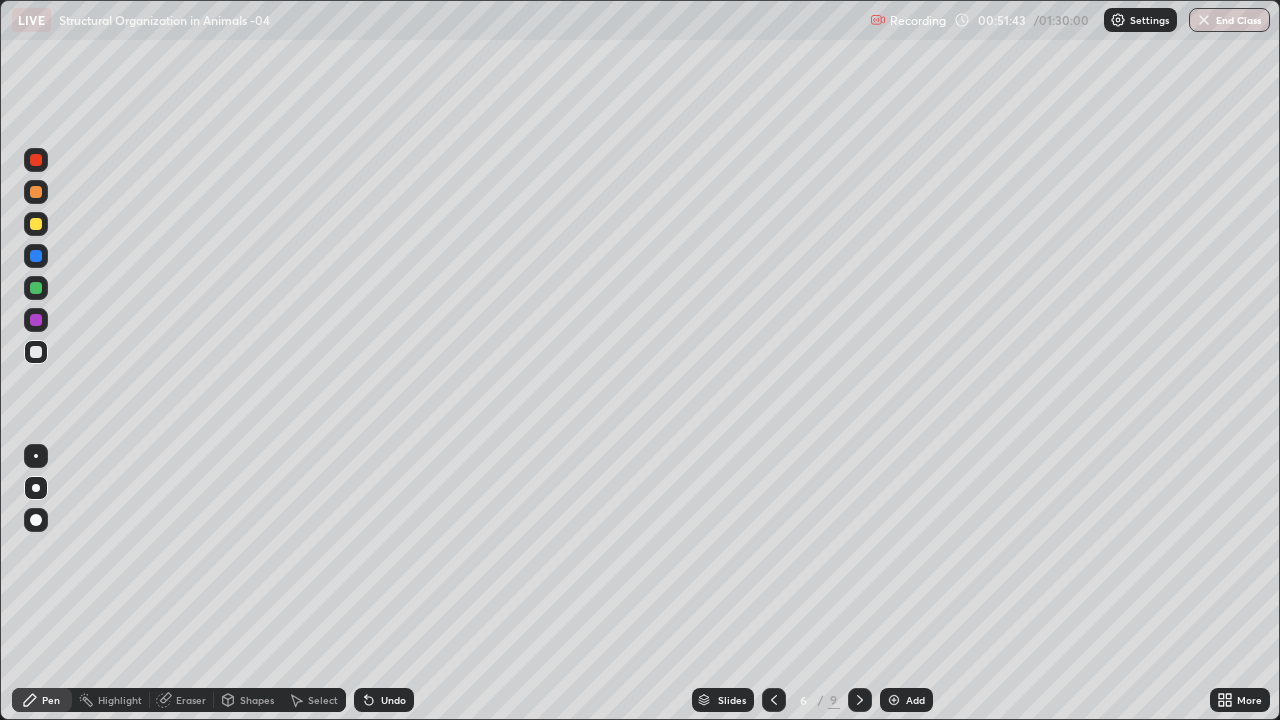 click 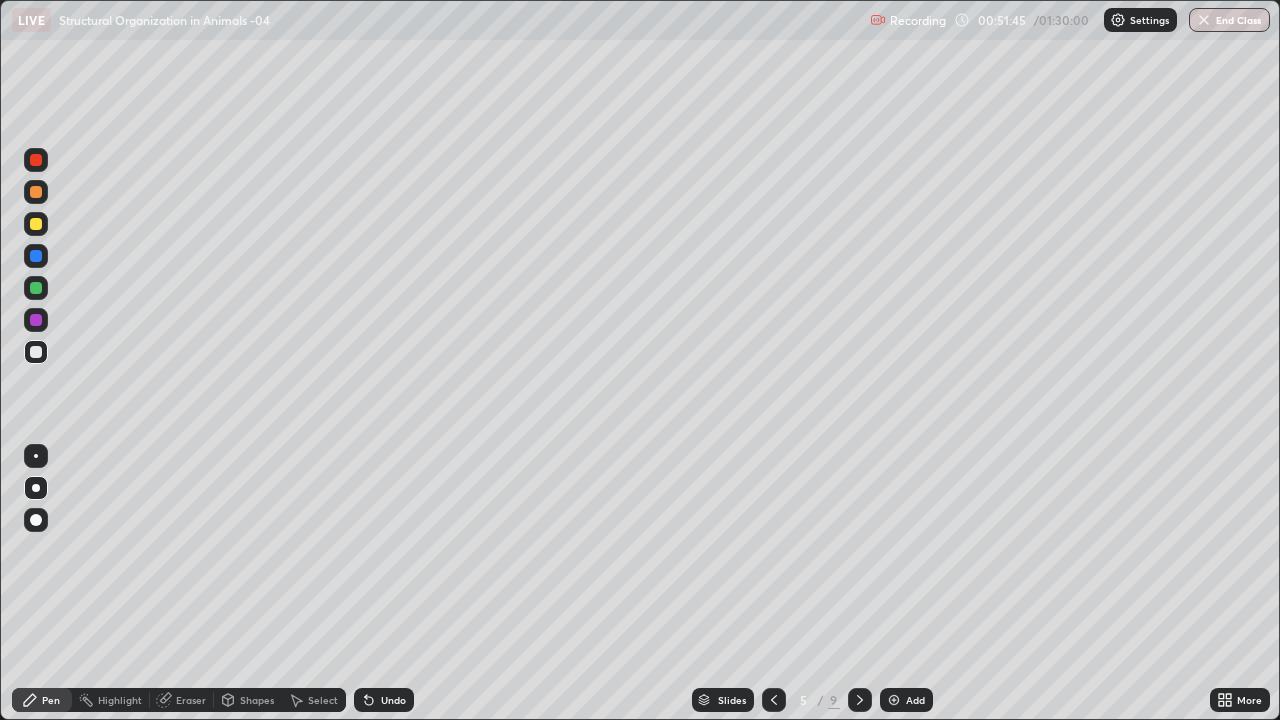 click 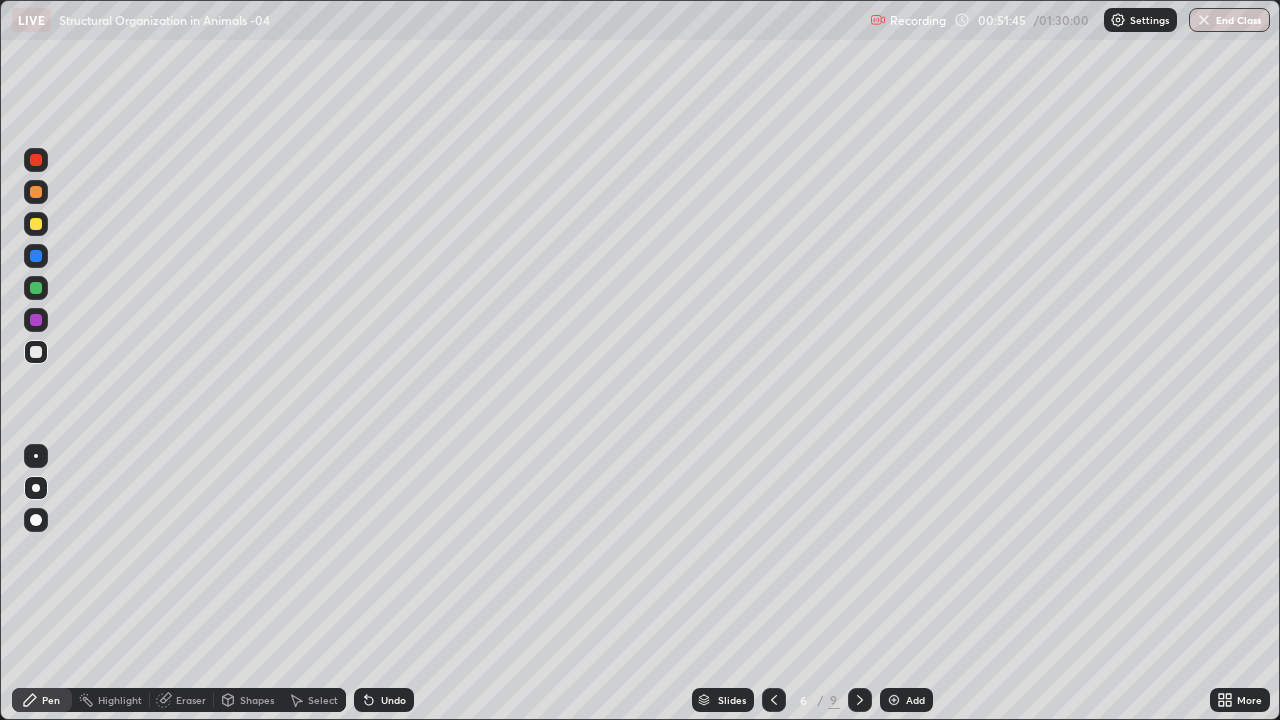 click 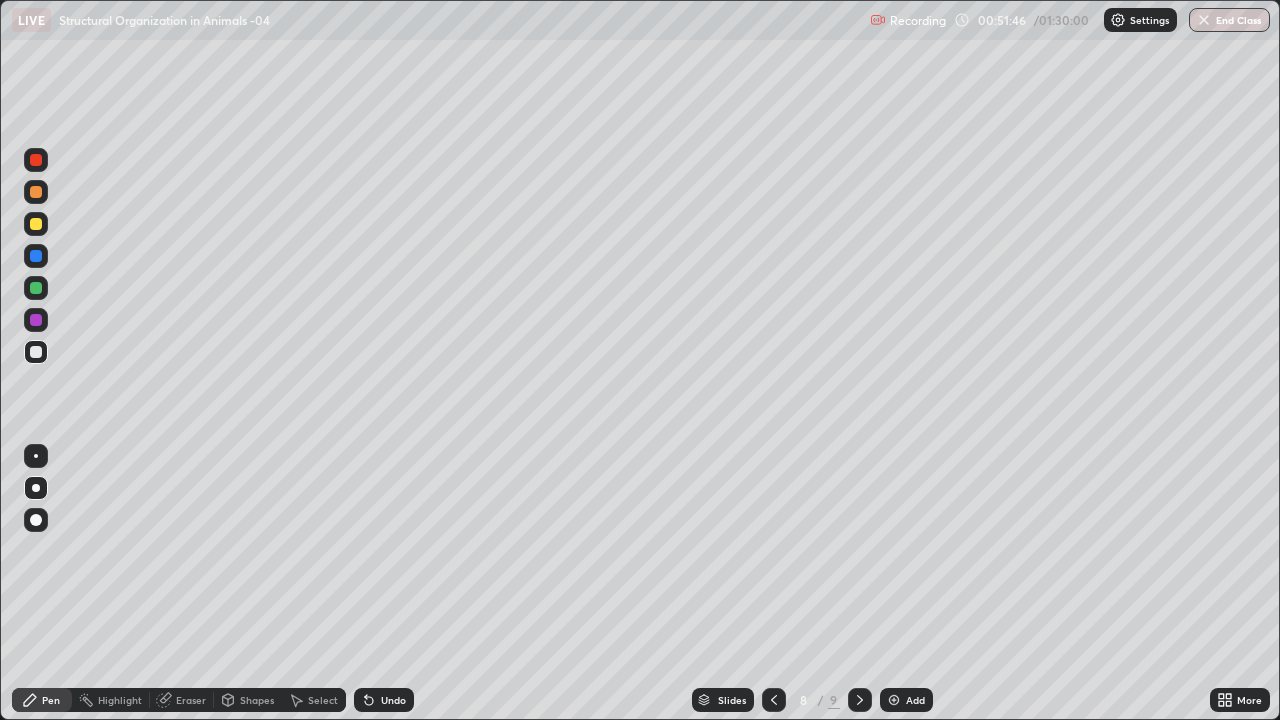 click 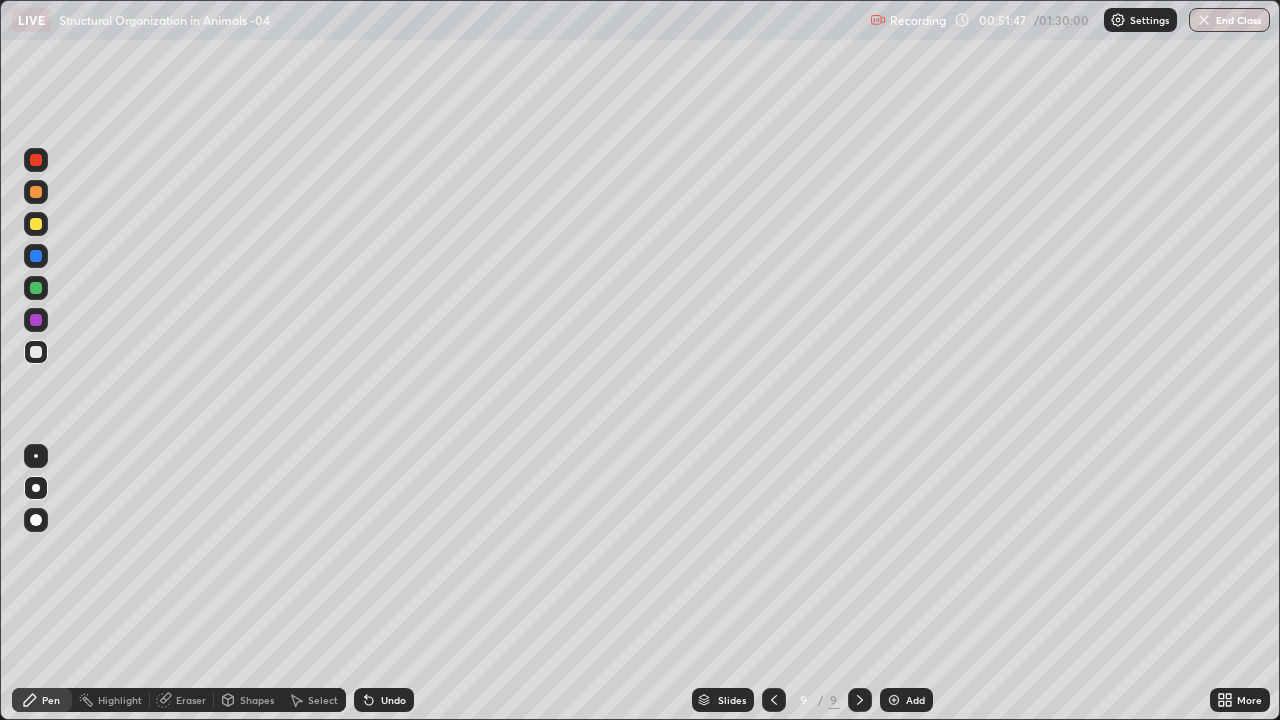 click 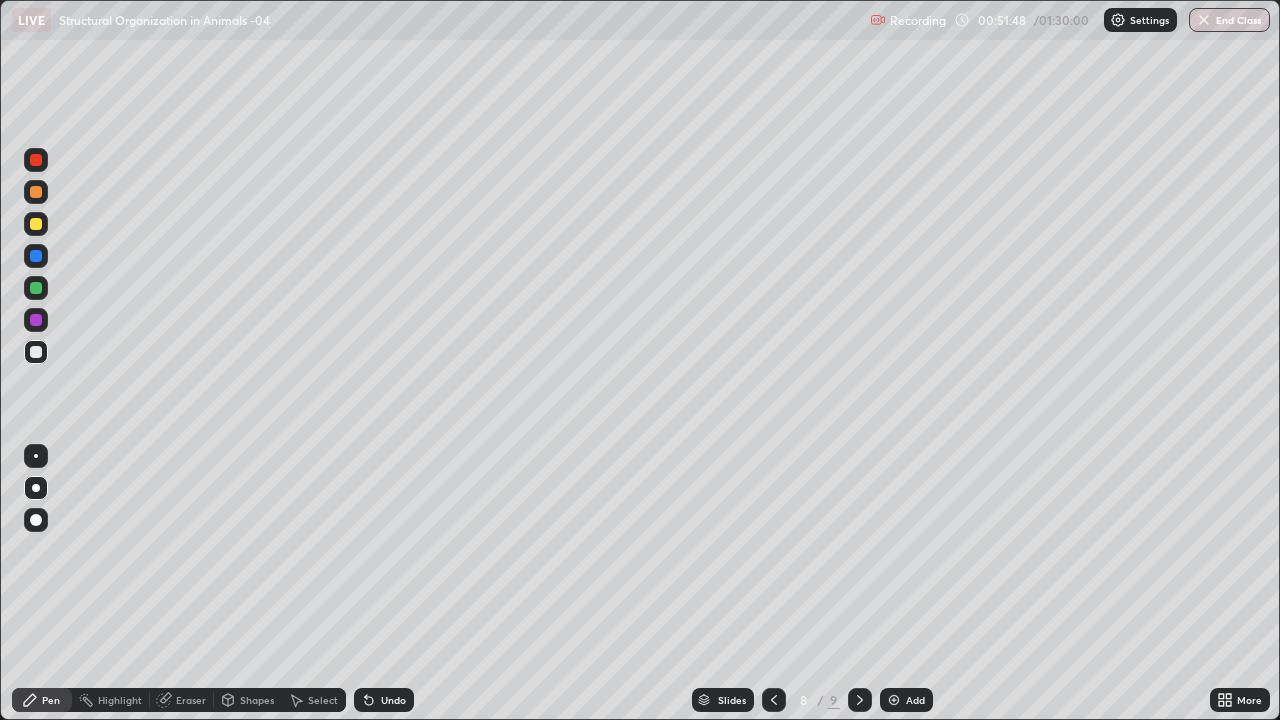click 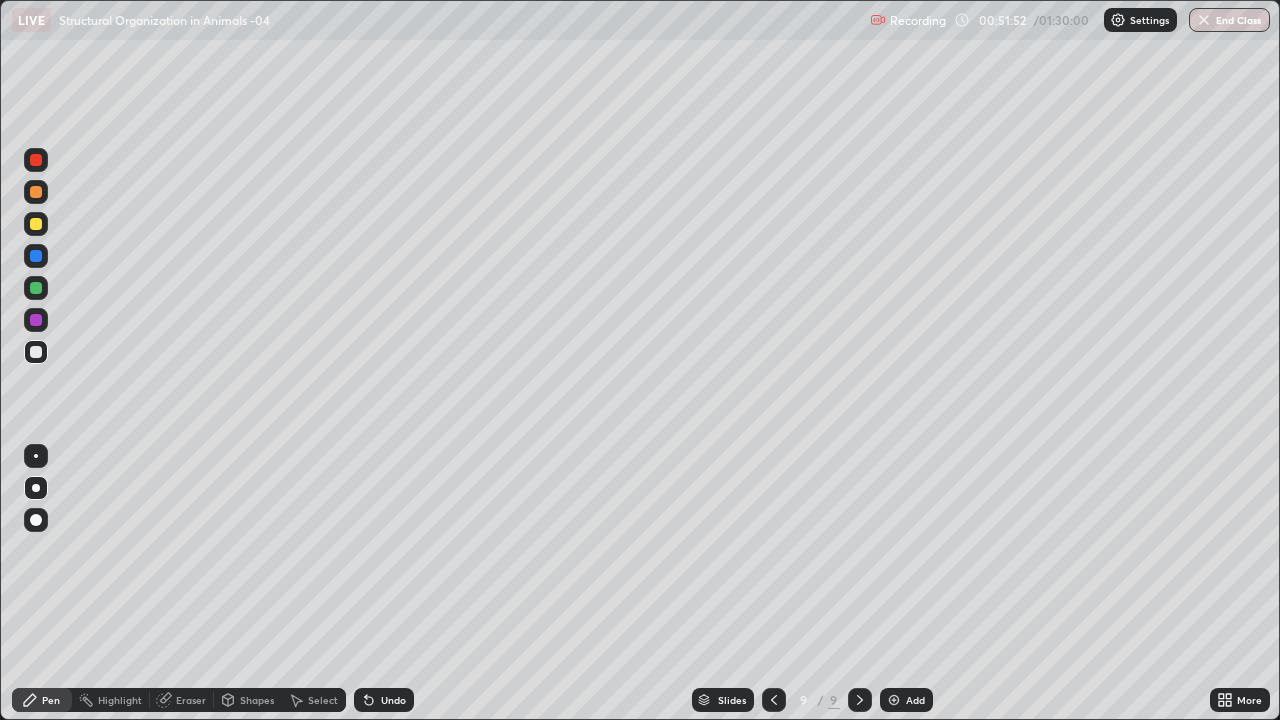 click at bounding box center (36, 224) 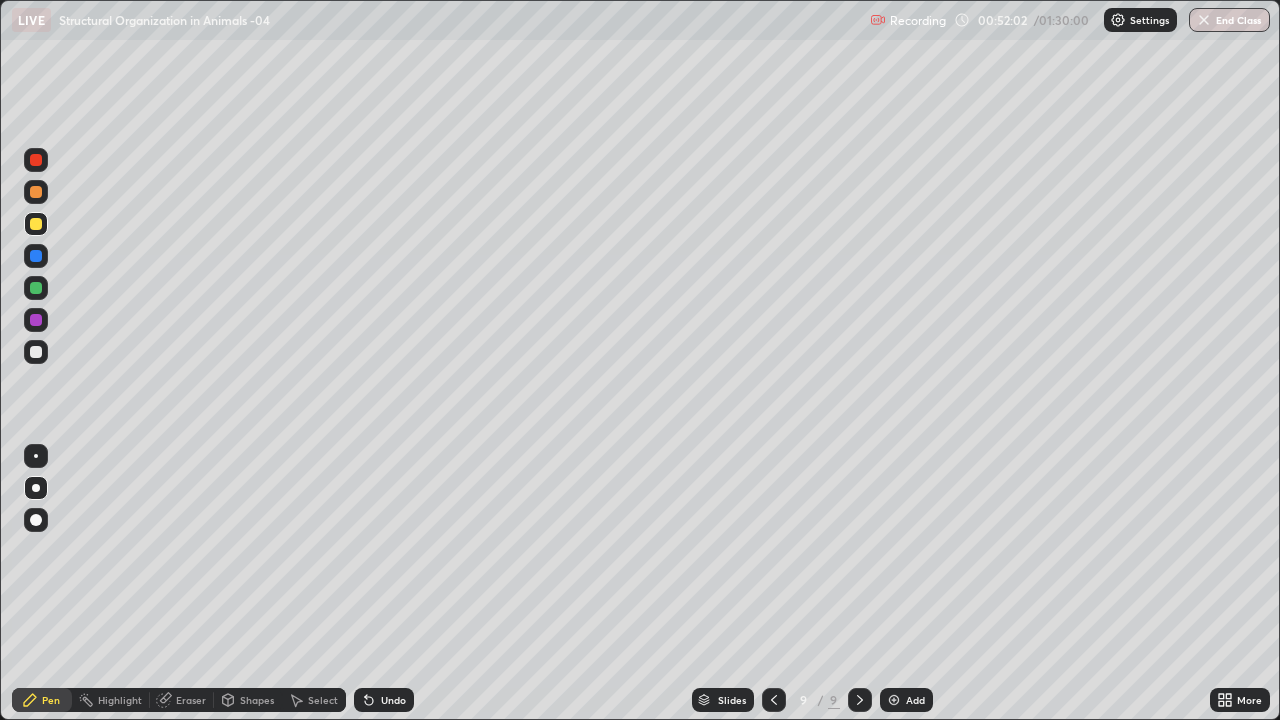 click on "Undo" at bounding box center (384, 700) 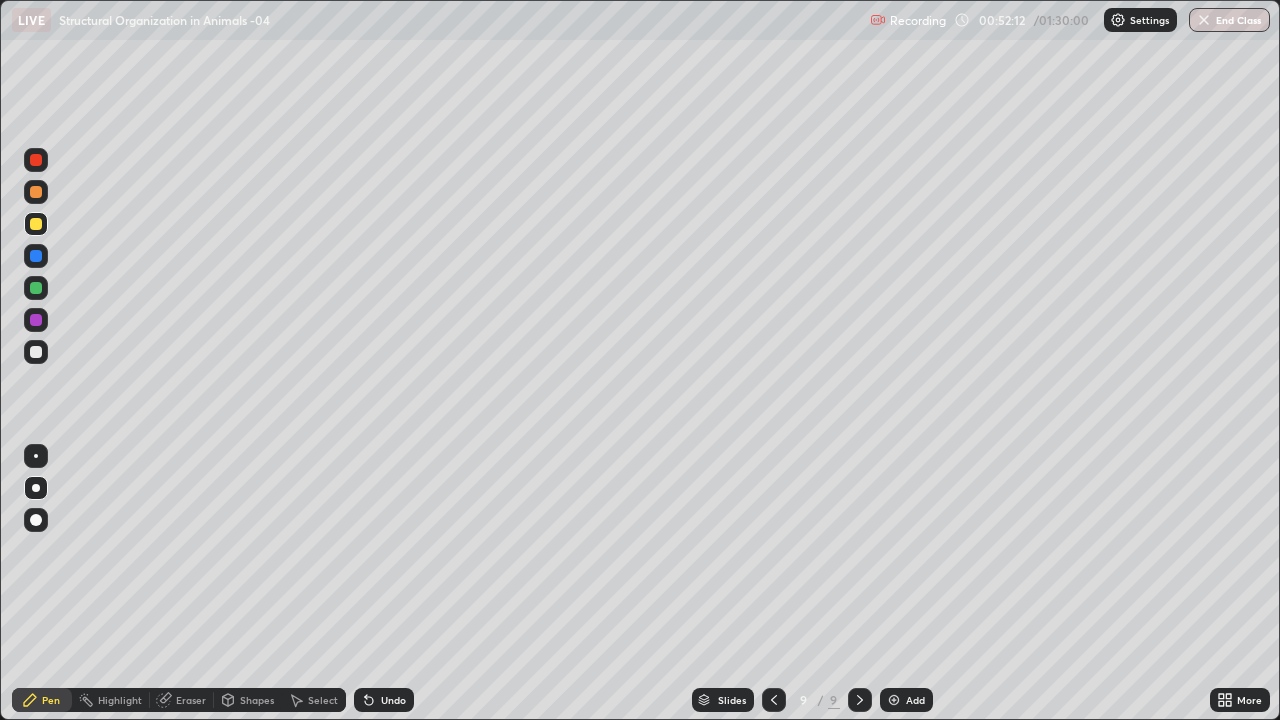 click on "Shapes" at bounding box center (257, 700) 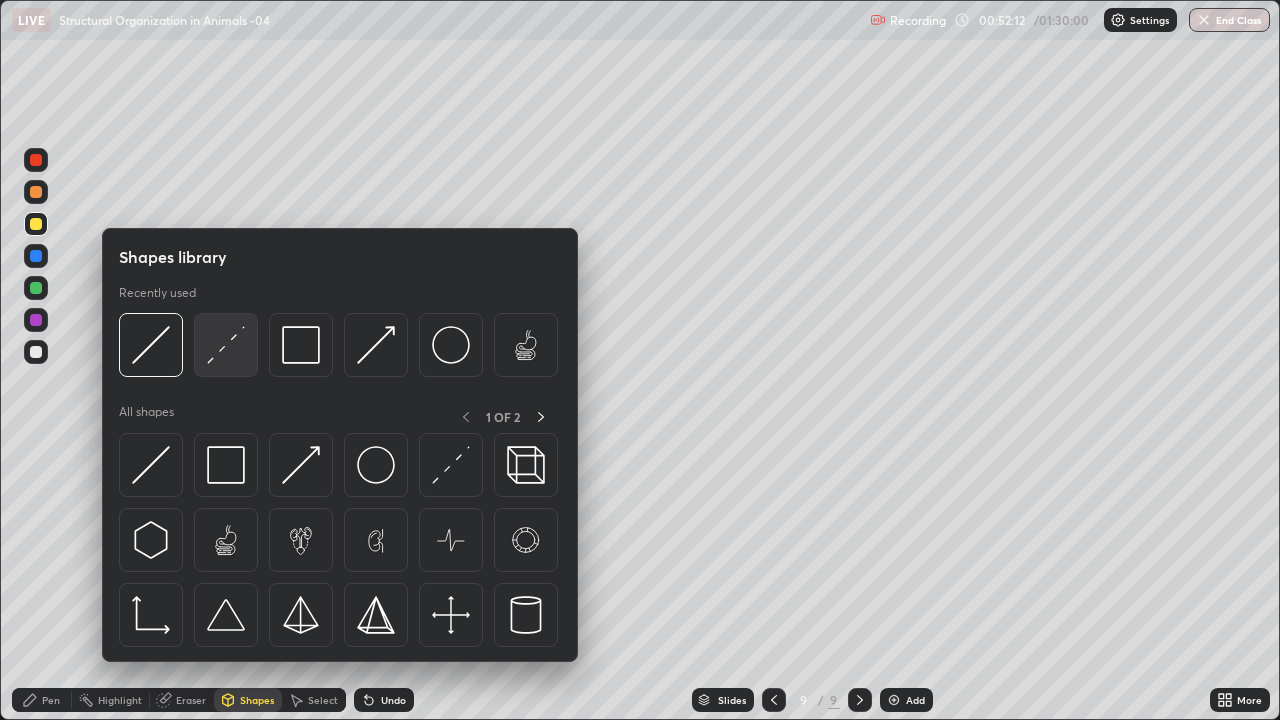 click at bounding box center (226, 345) 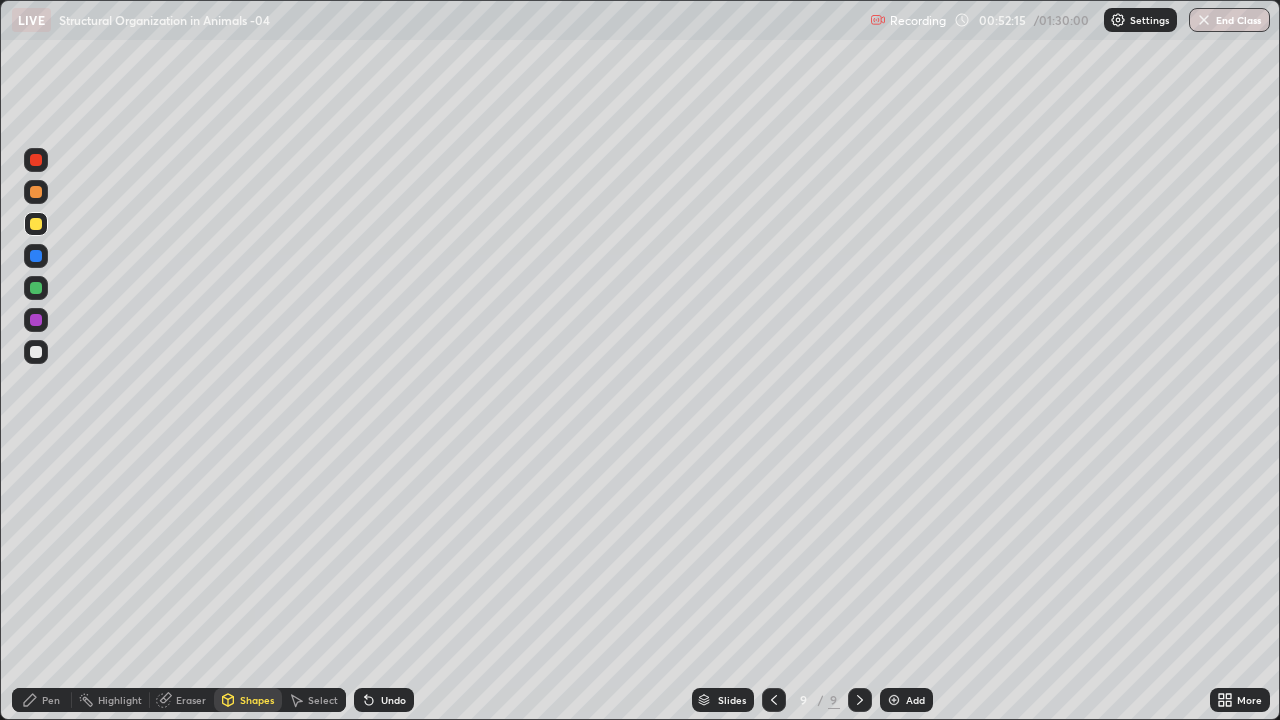 click on "Pen" at bounding box center (51, 700) 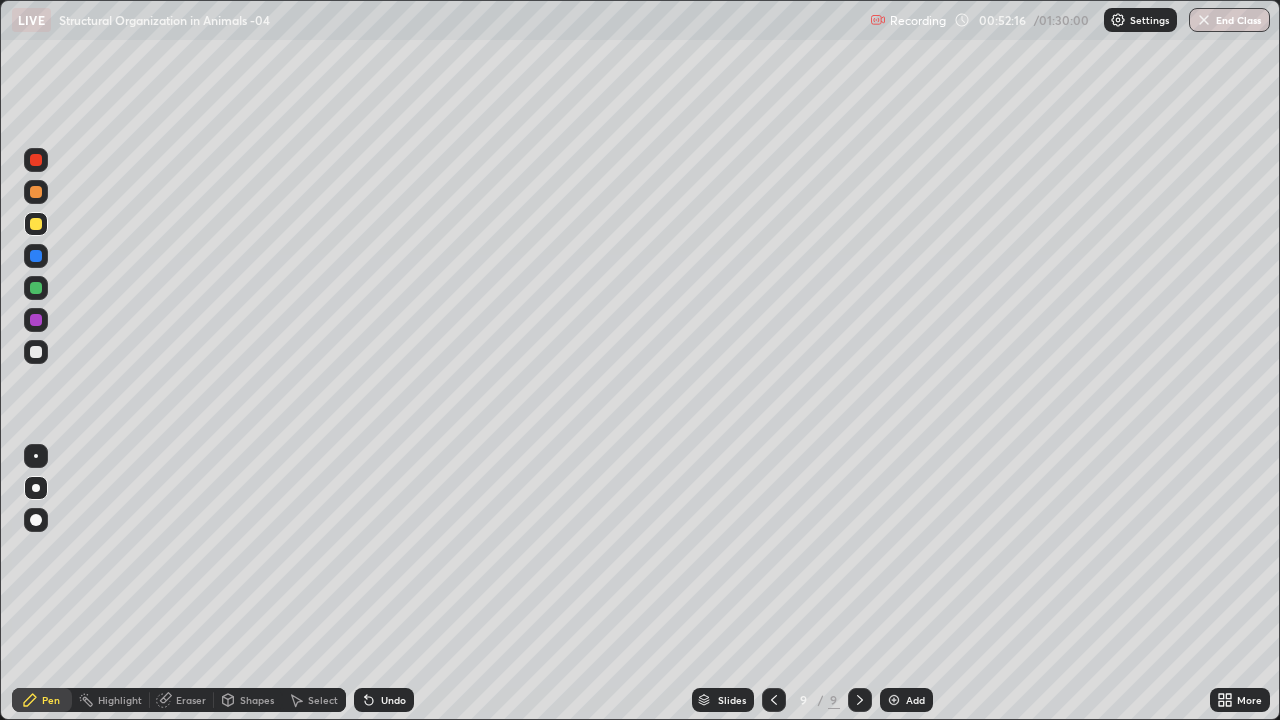 click at bounding box center (36, 352) 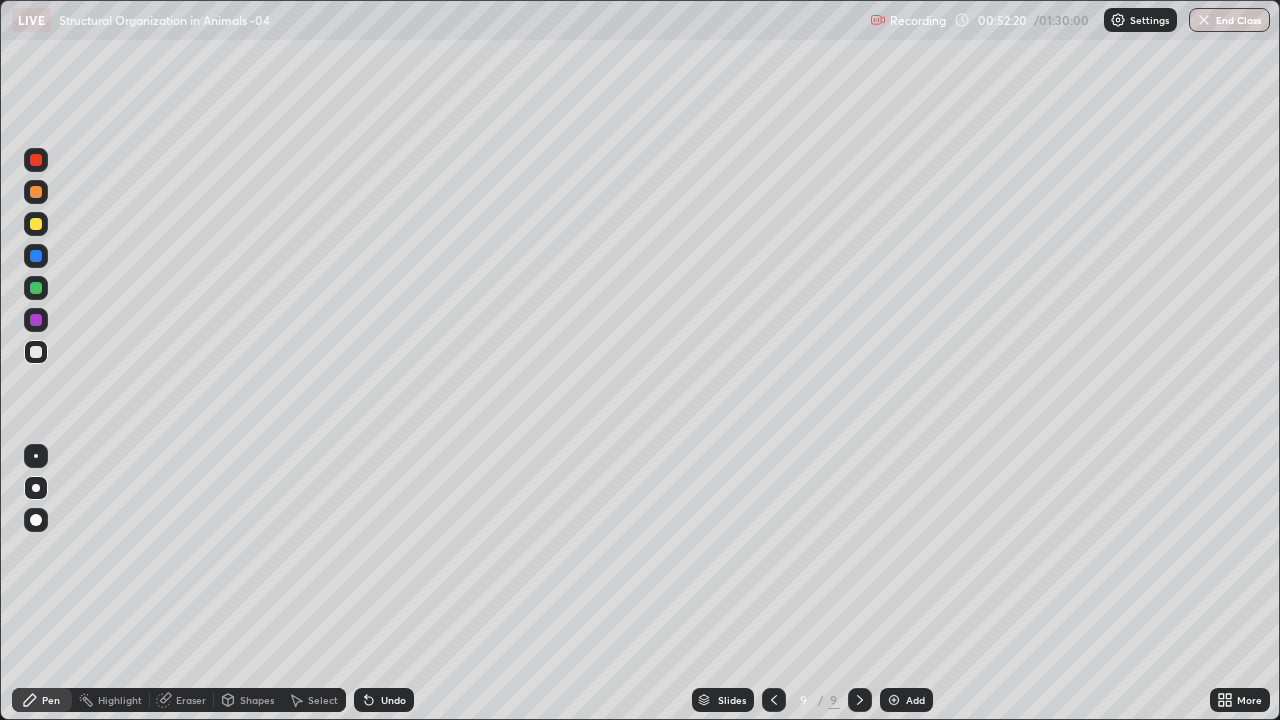 click on "Undo" at bounding box center [393, 700] 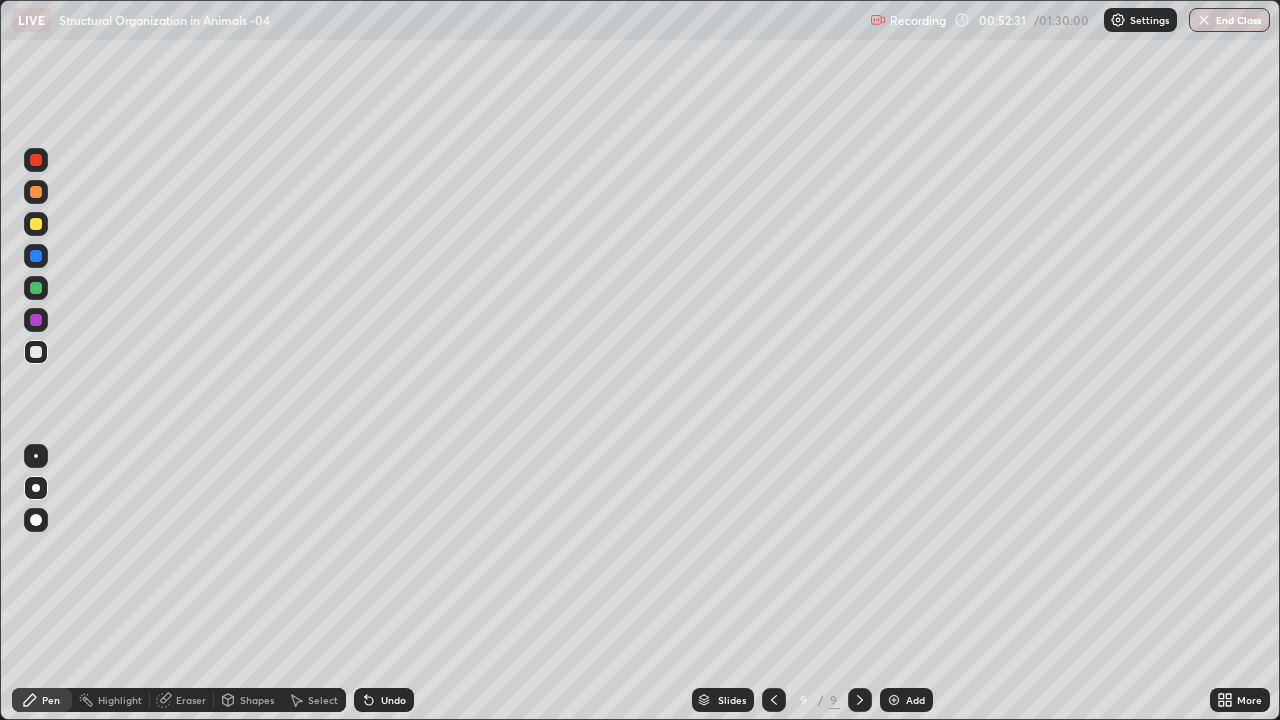 click on "Shapes" at bounding box center [257, 700] 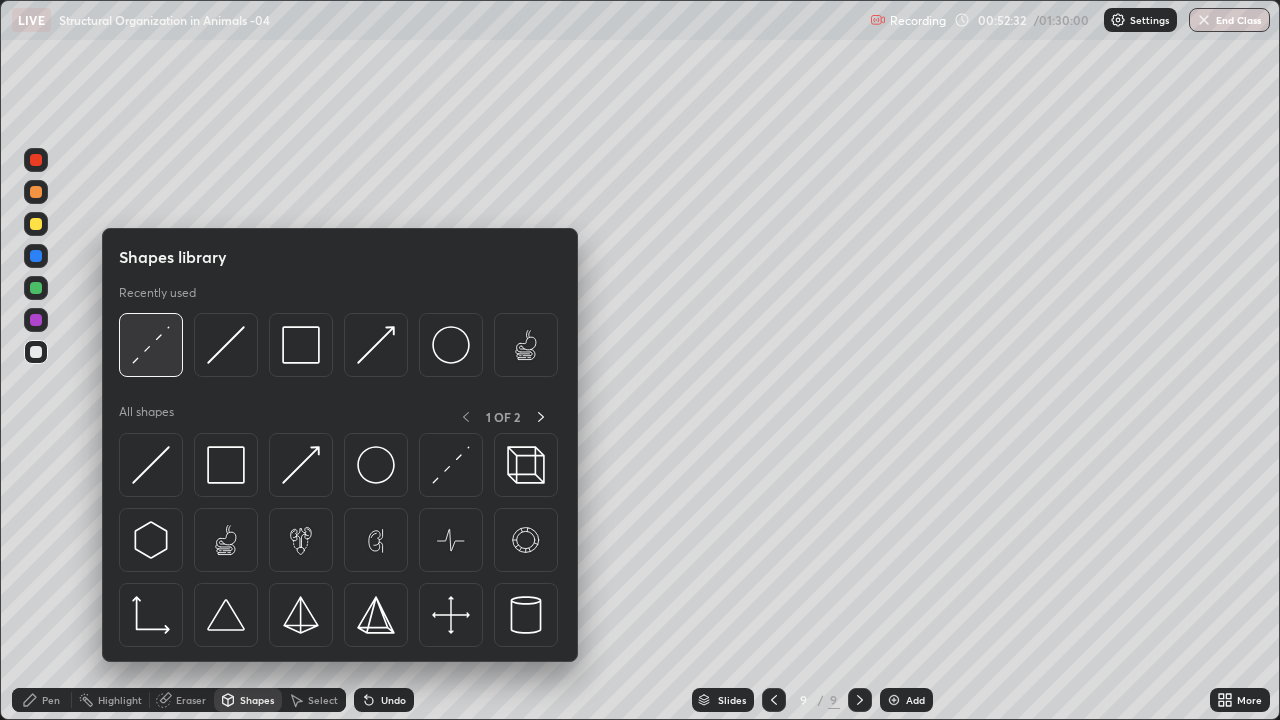 click at bounding box center [151, 345] 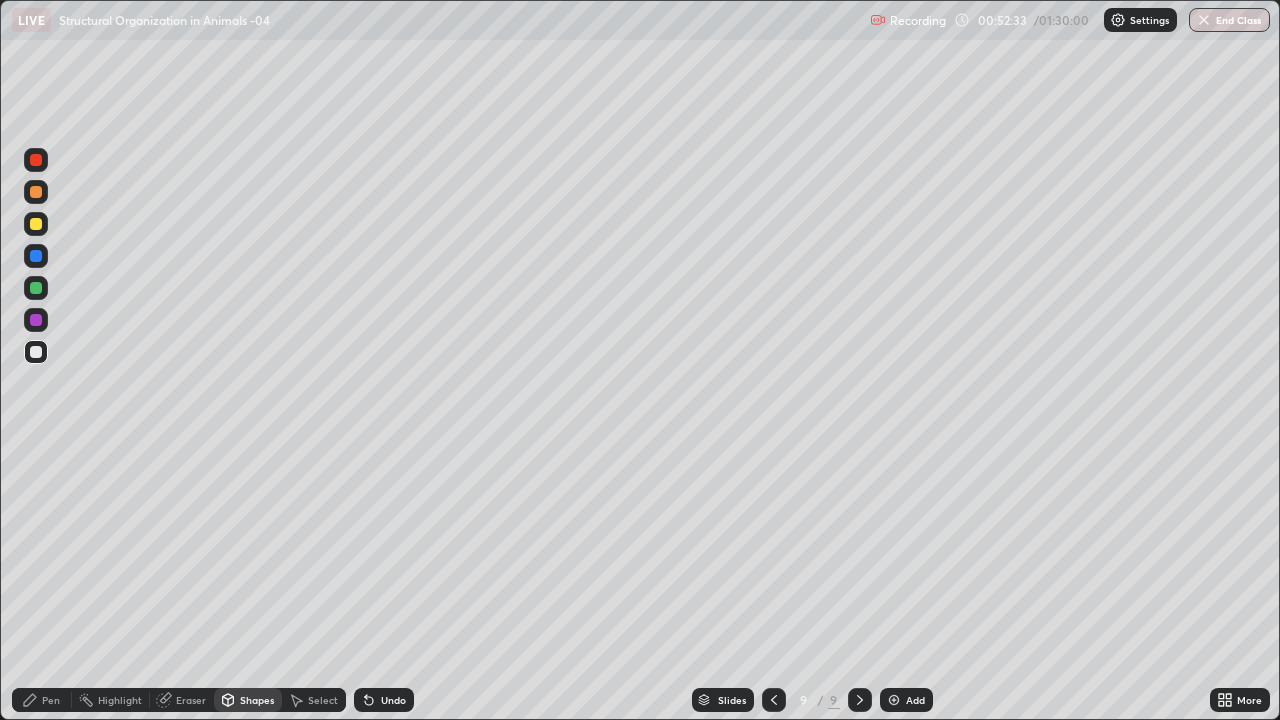 click at bounding box center [36, 320] 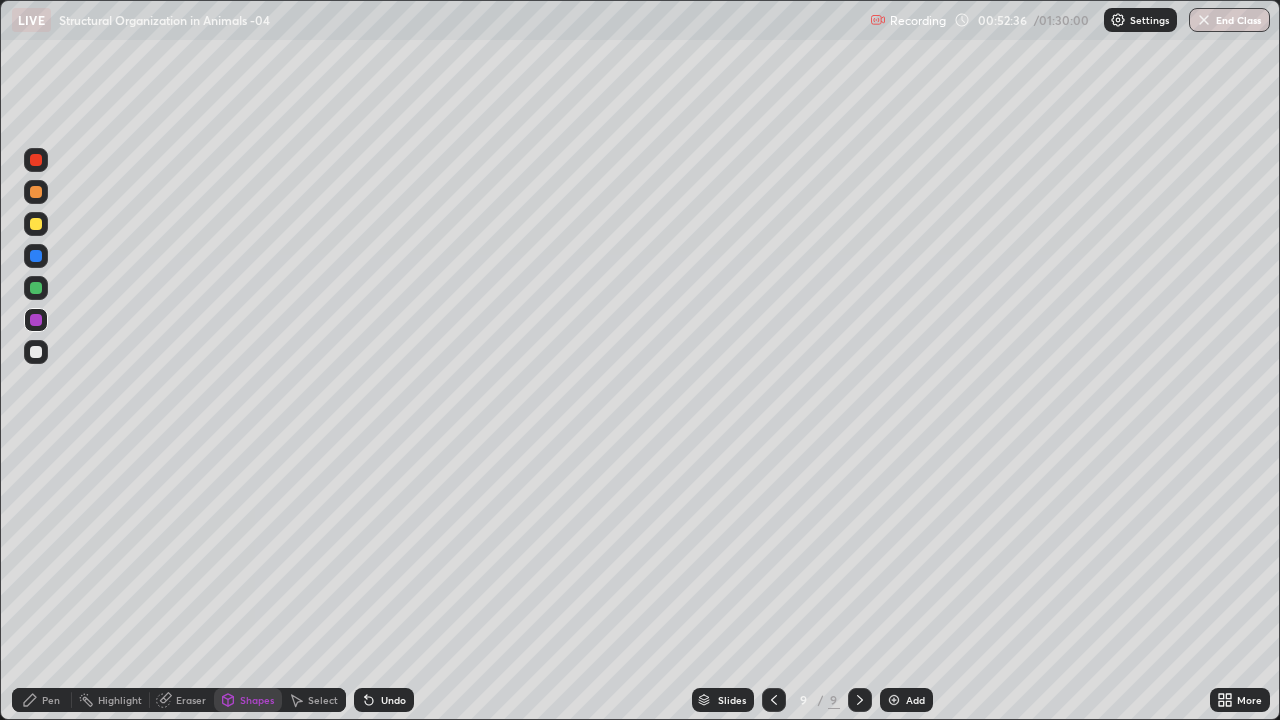 click on "Undo" at bounding box center (384, 700) 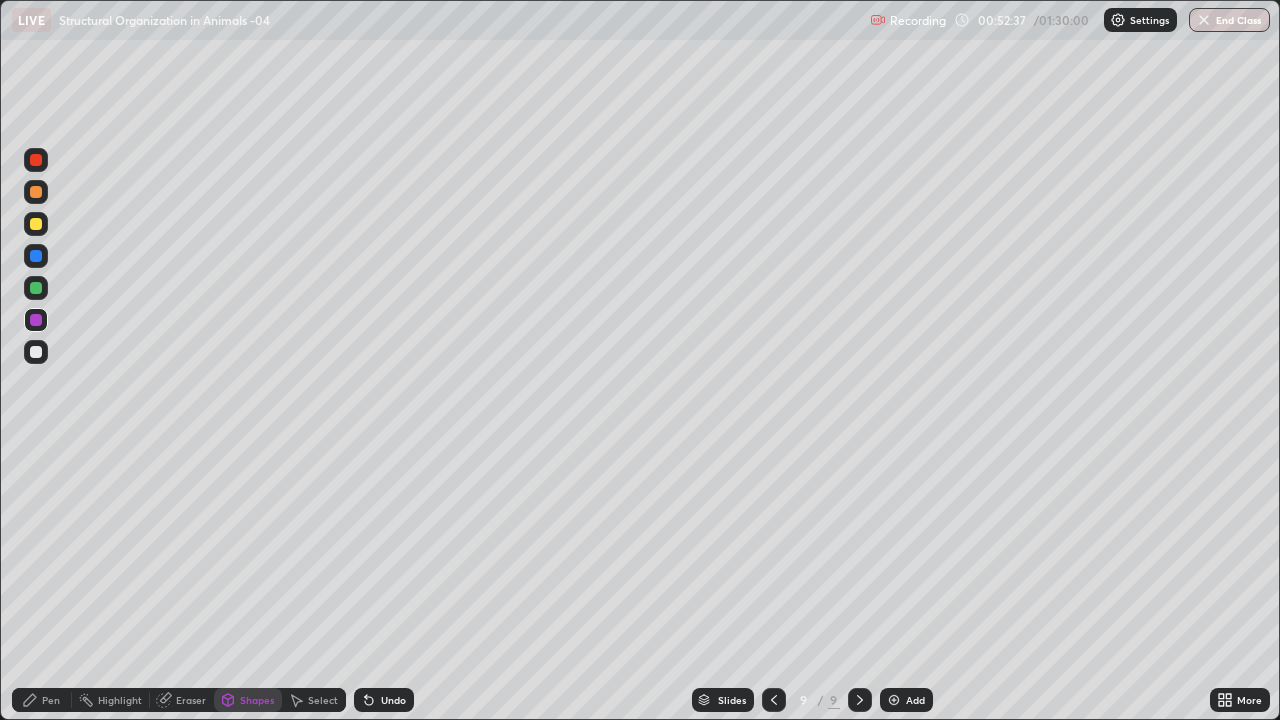 click on "Shapes" at bounding box center [257, 700] 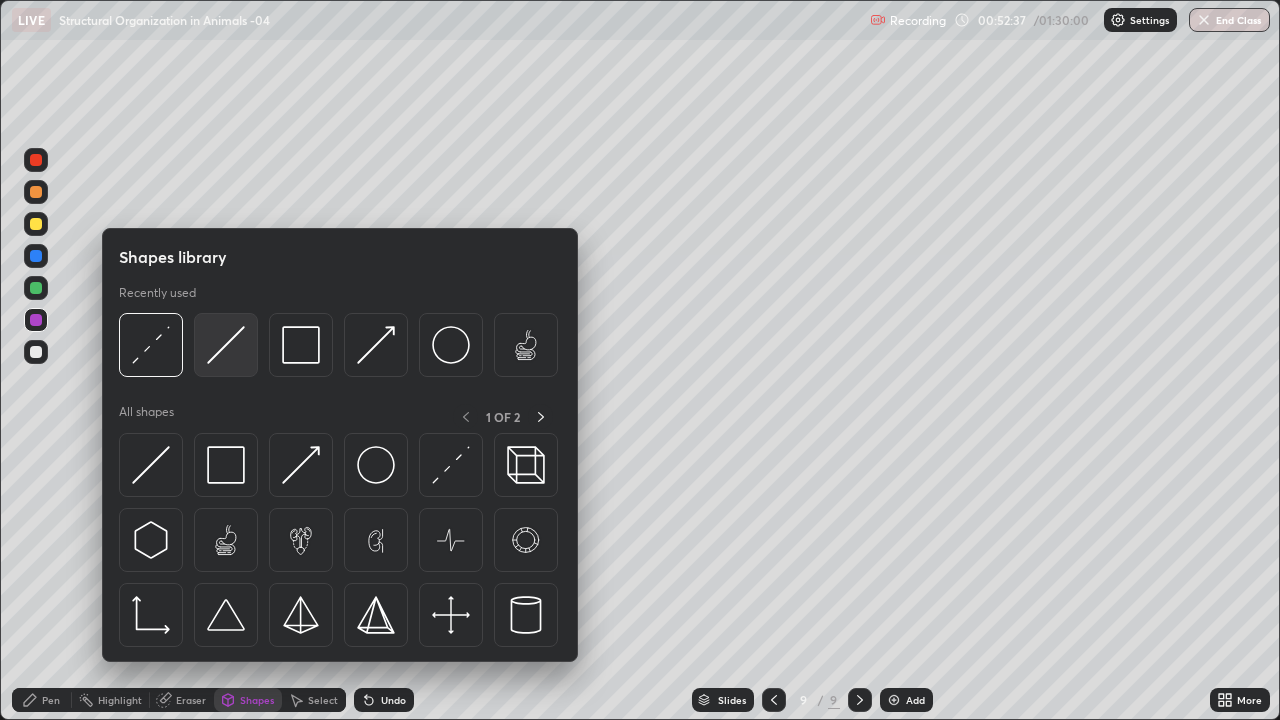 click at bounding box center [226, 345] 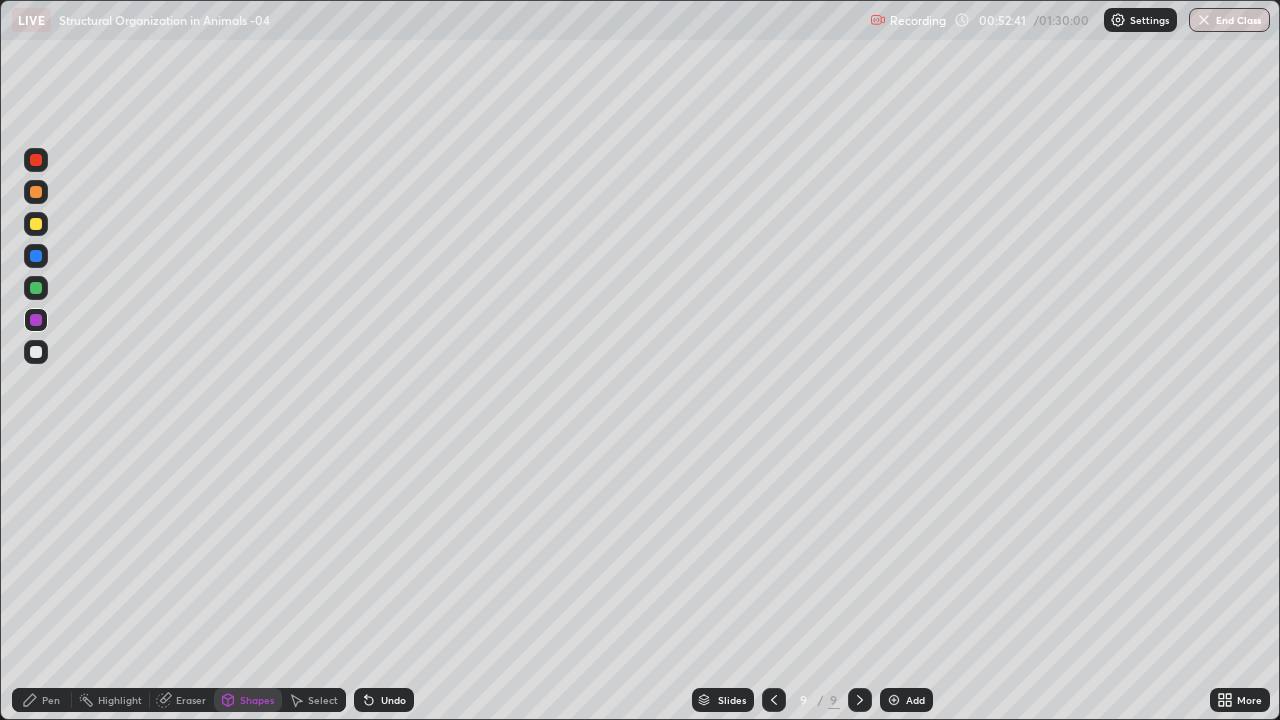 click at bounding box center [36, 288] 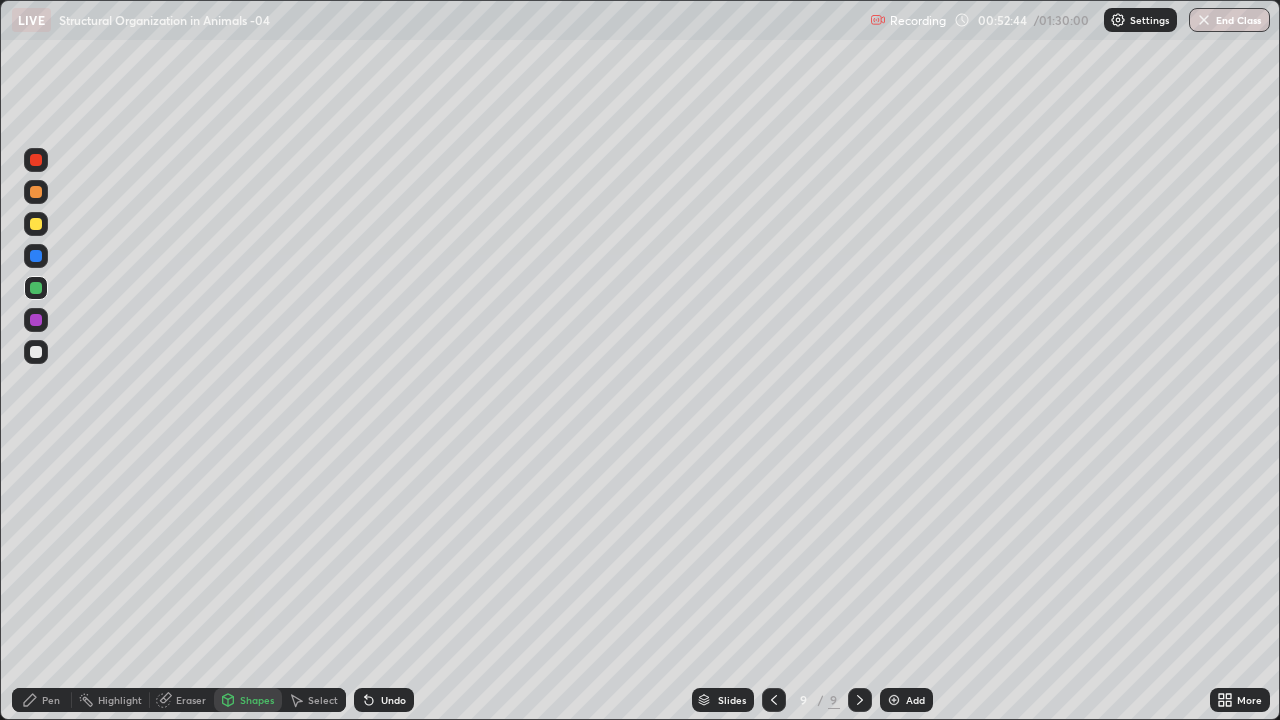 click 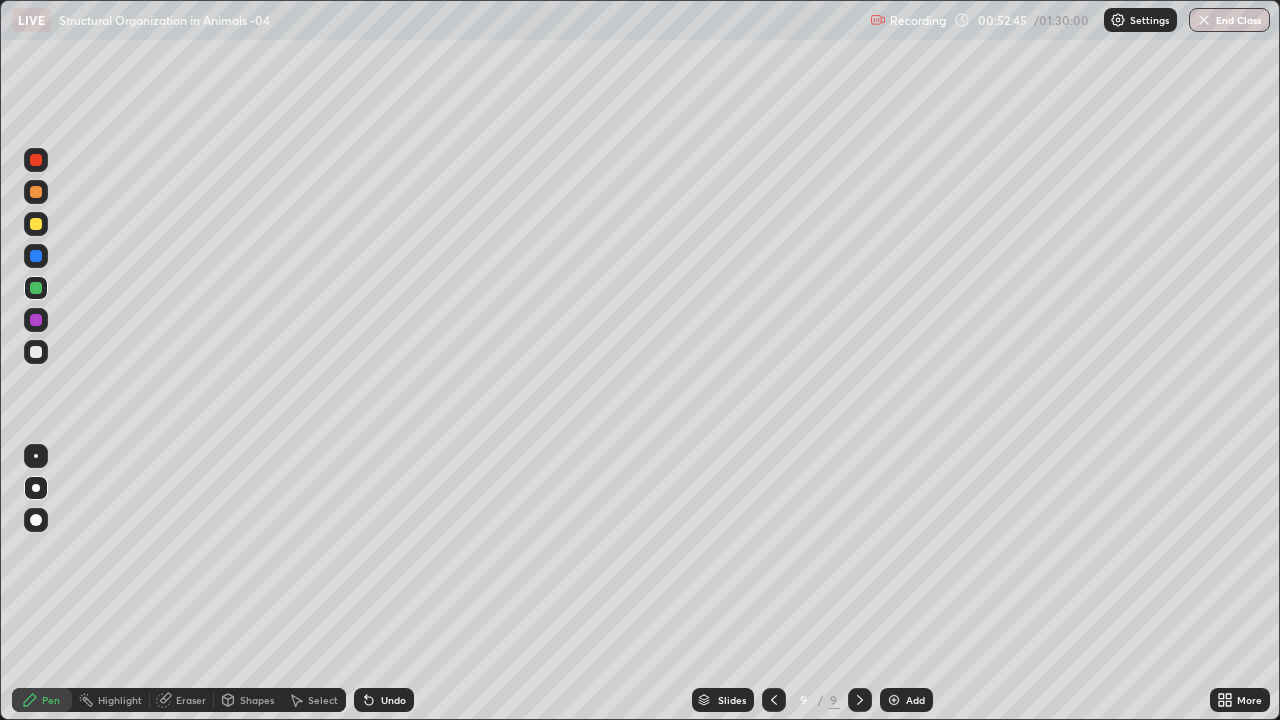 click at bounding box center [36, 352] 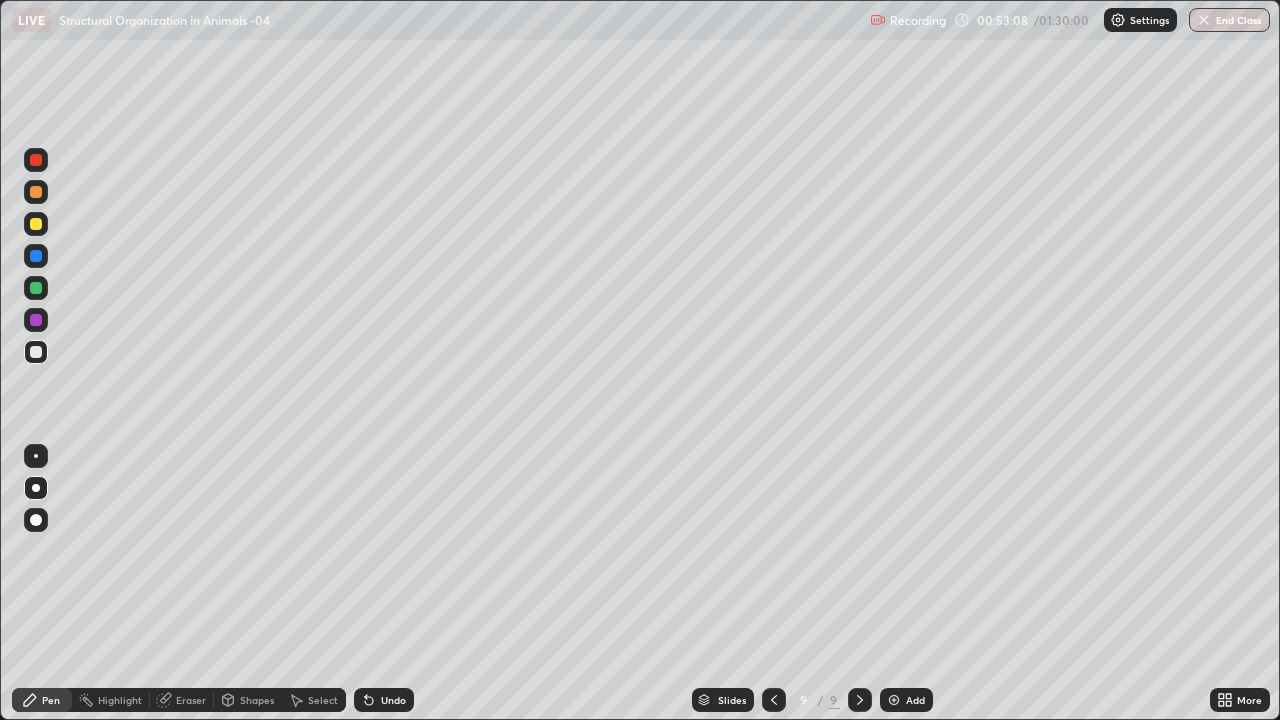 click at bounding box center [36, 288] 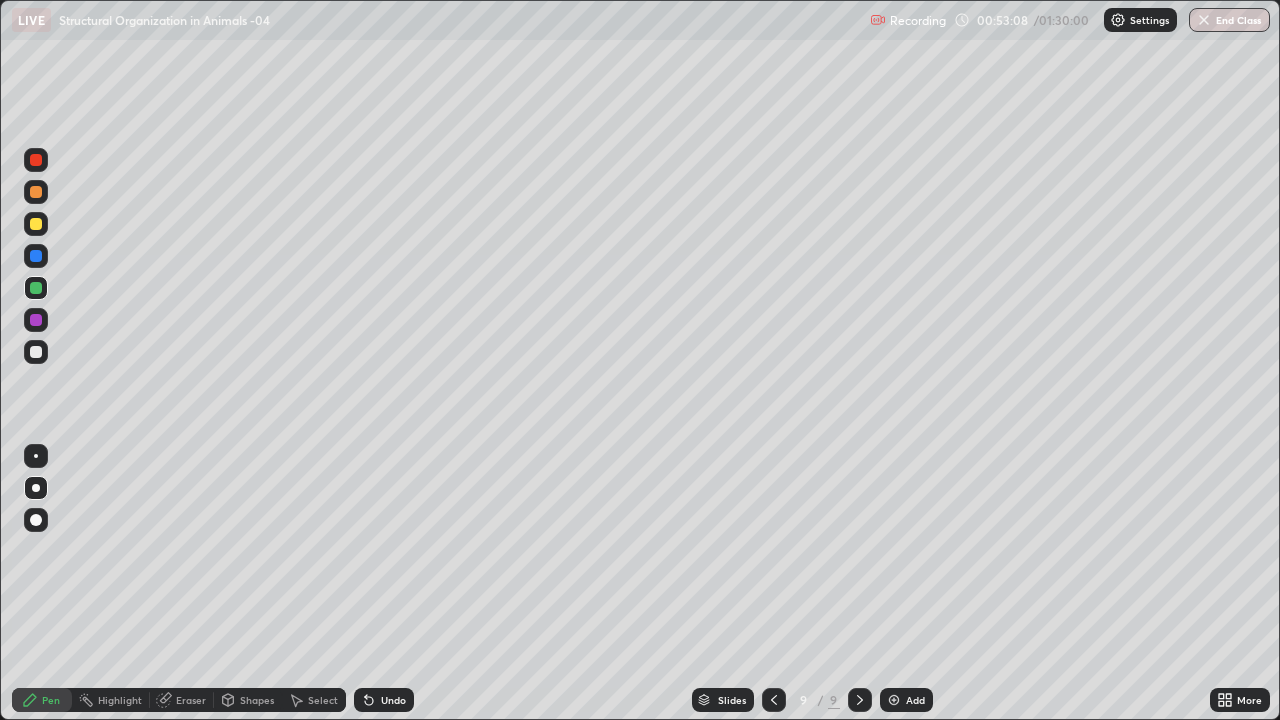 click at bounding box center [36, 256] 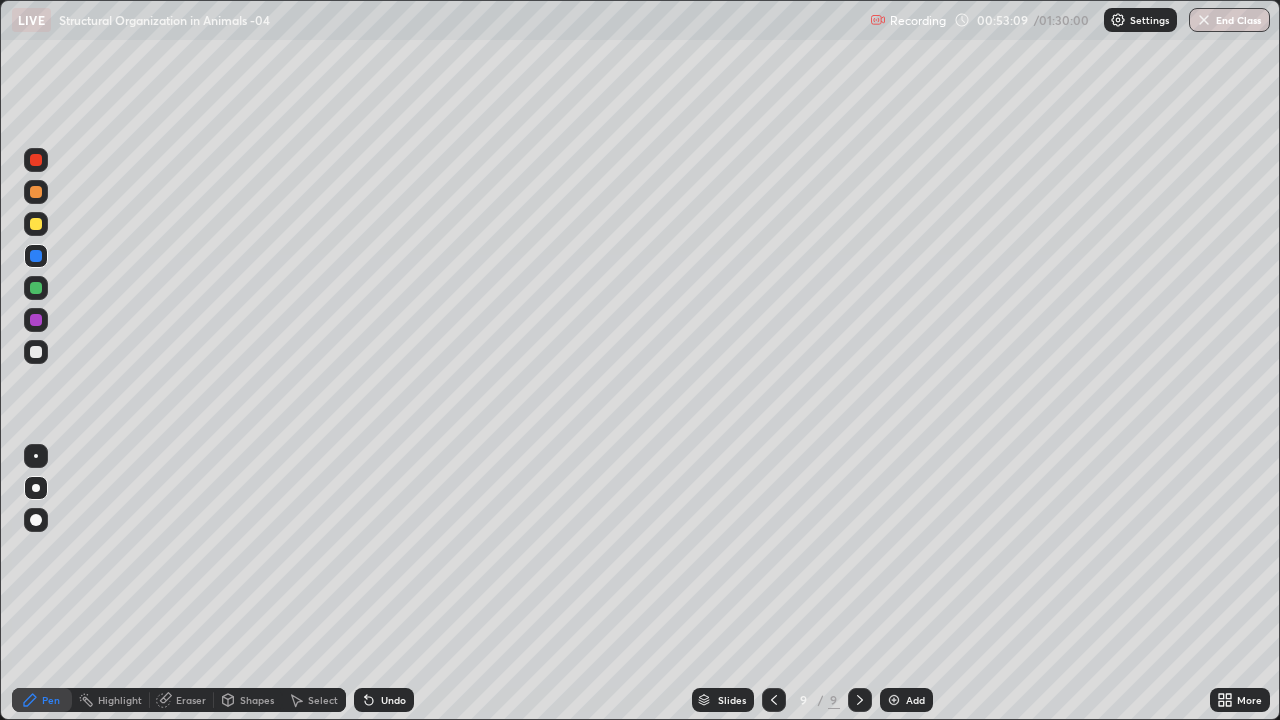 click at bounding box center (36, 224) 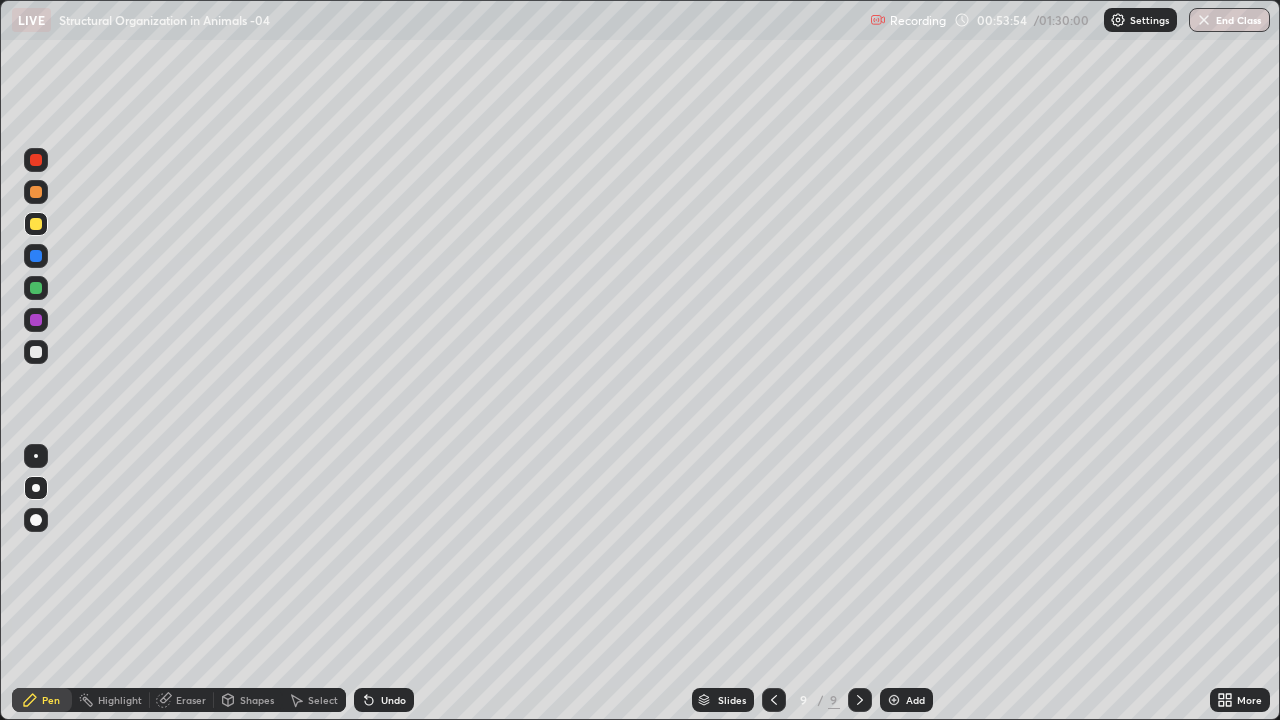 click 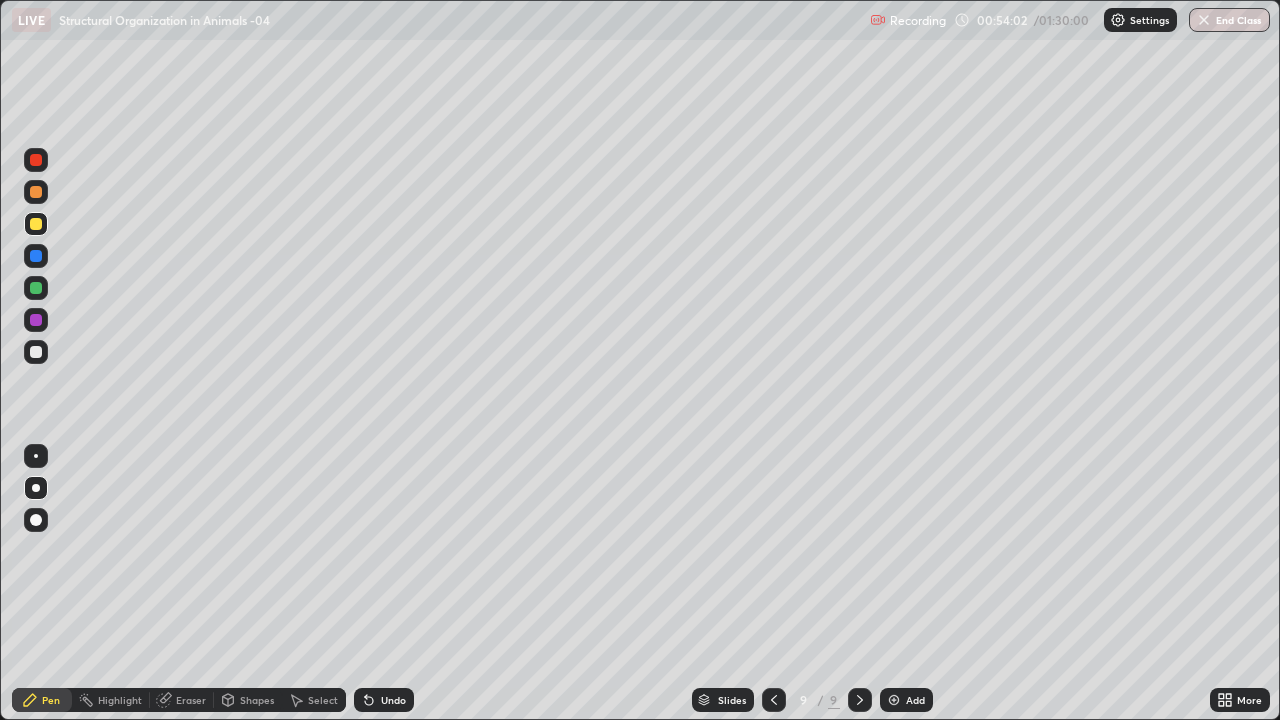 click at bounding box center [36, 320] 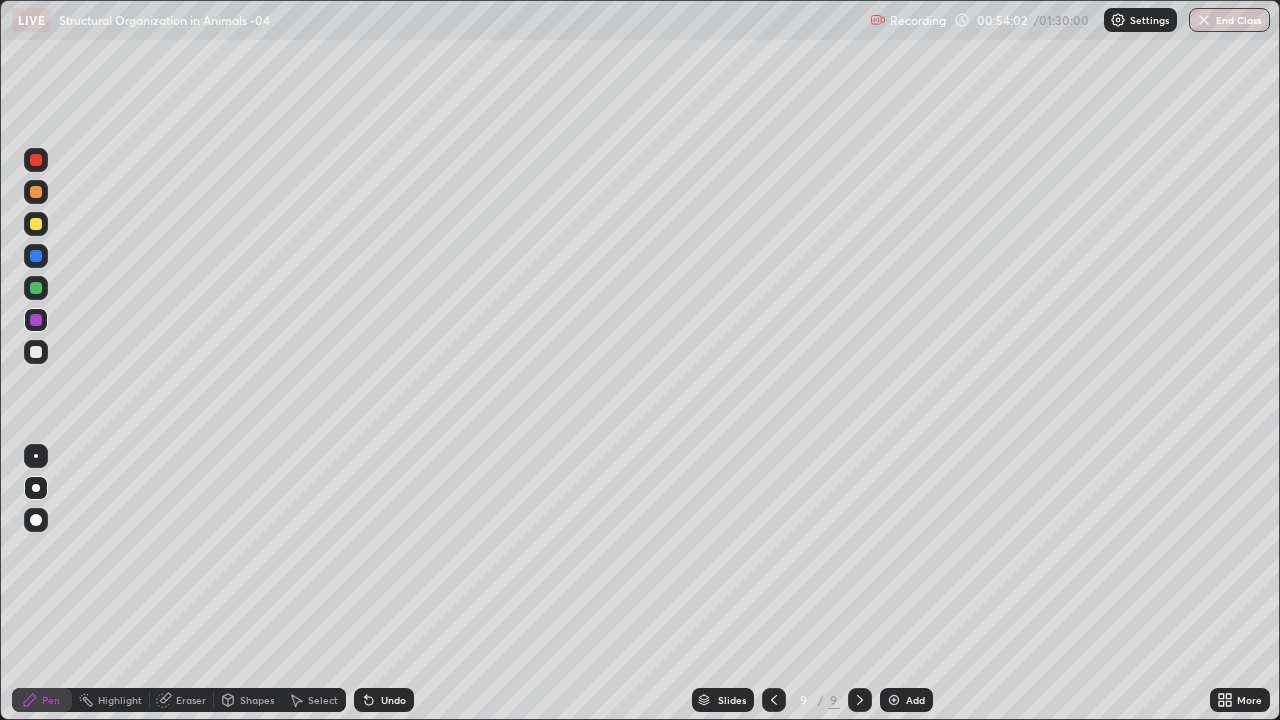 click at bounding box center (36, 288) 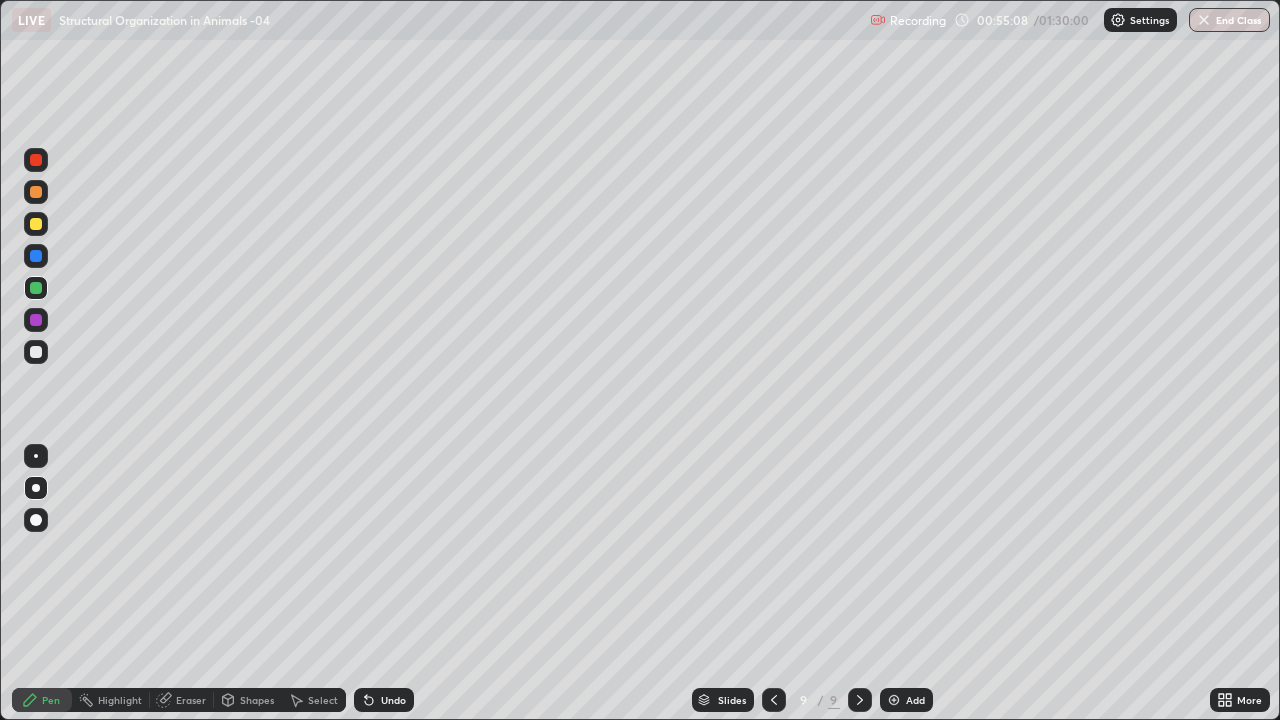 click at bounding box center (36, 352) 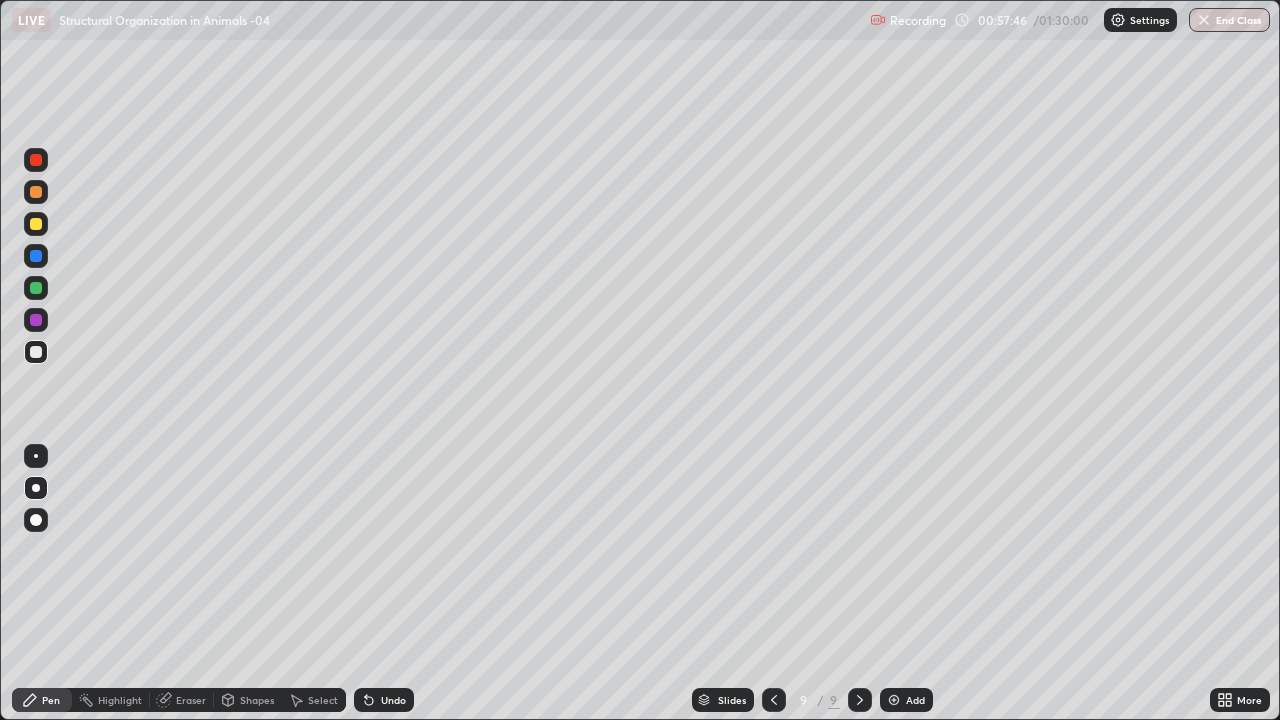 click on "Highlight" at bounding box center [120, 700] 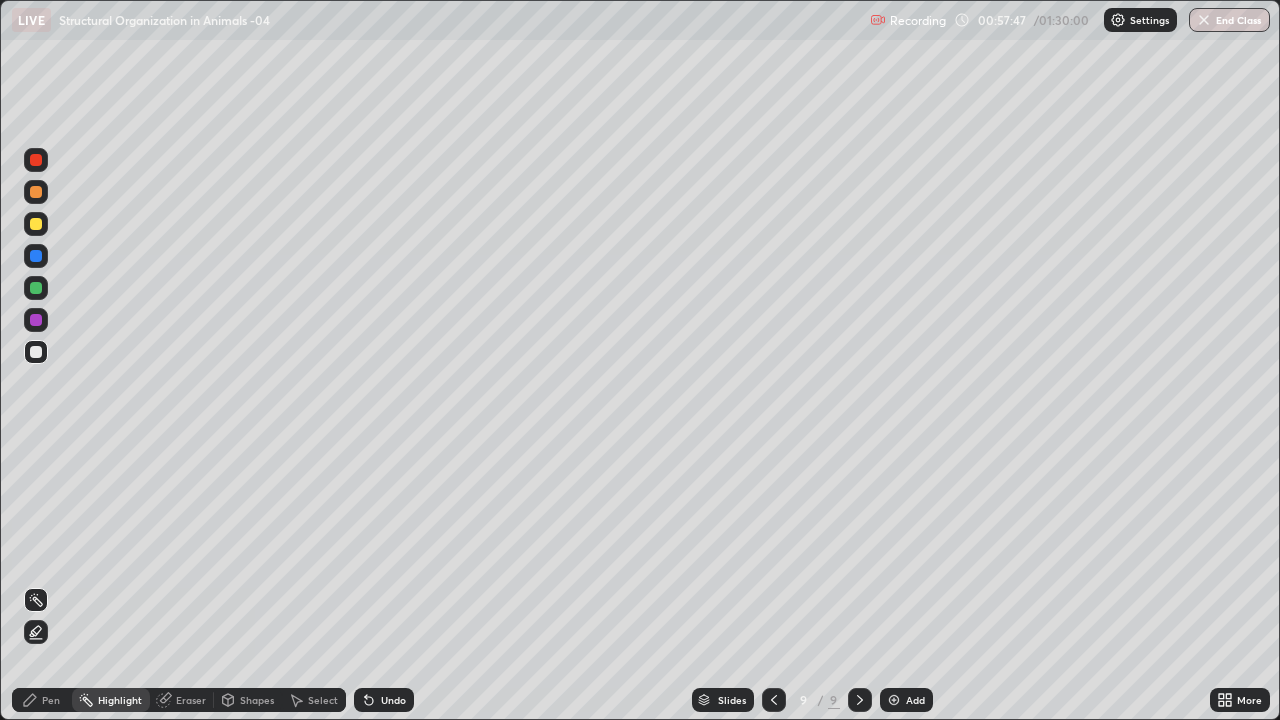 click on "Eraser" at bounding box center [191, 700] 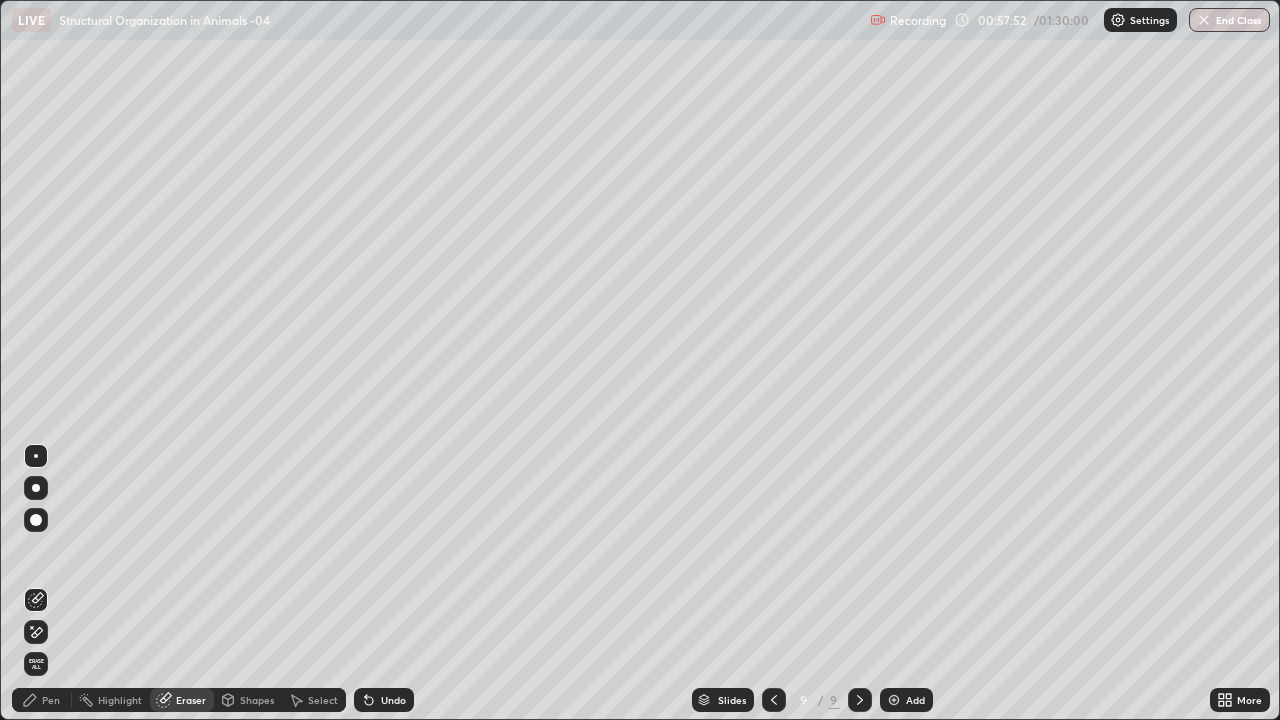 click on "Pen" at bounding box center [51, 700] 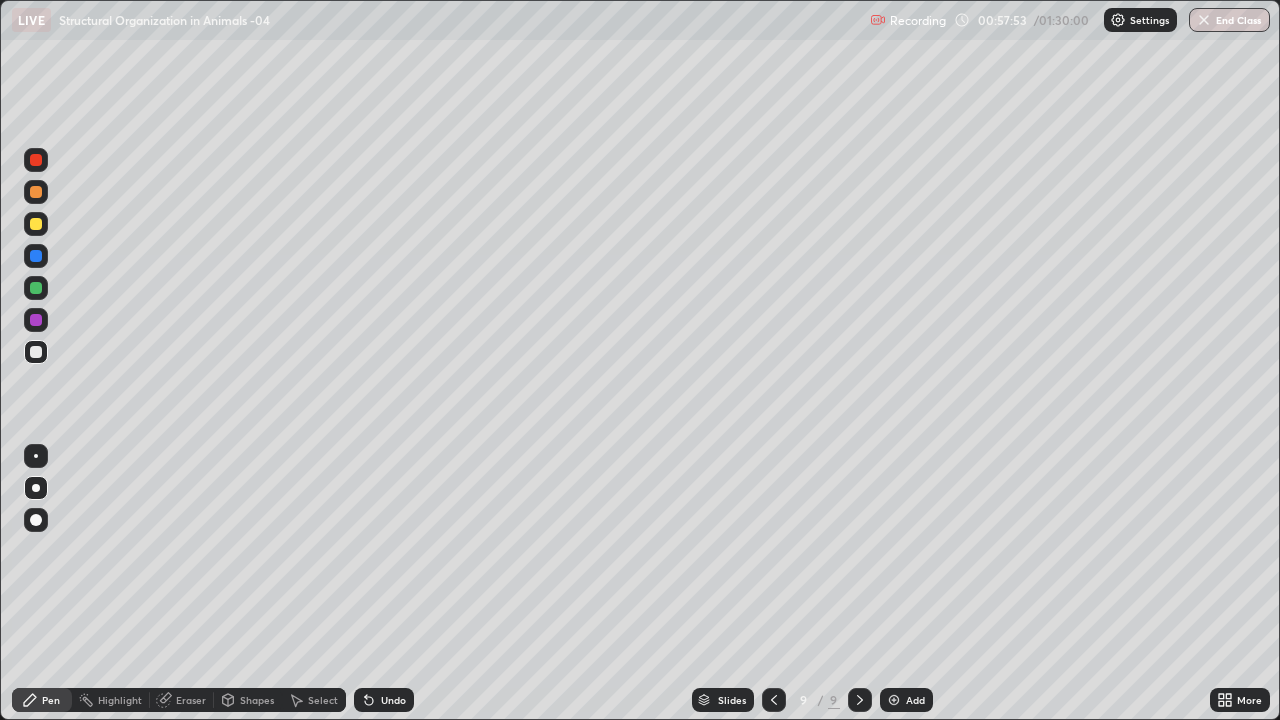 click at bounding box center (36, 320) 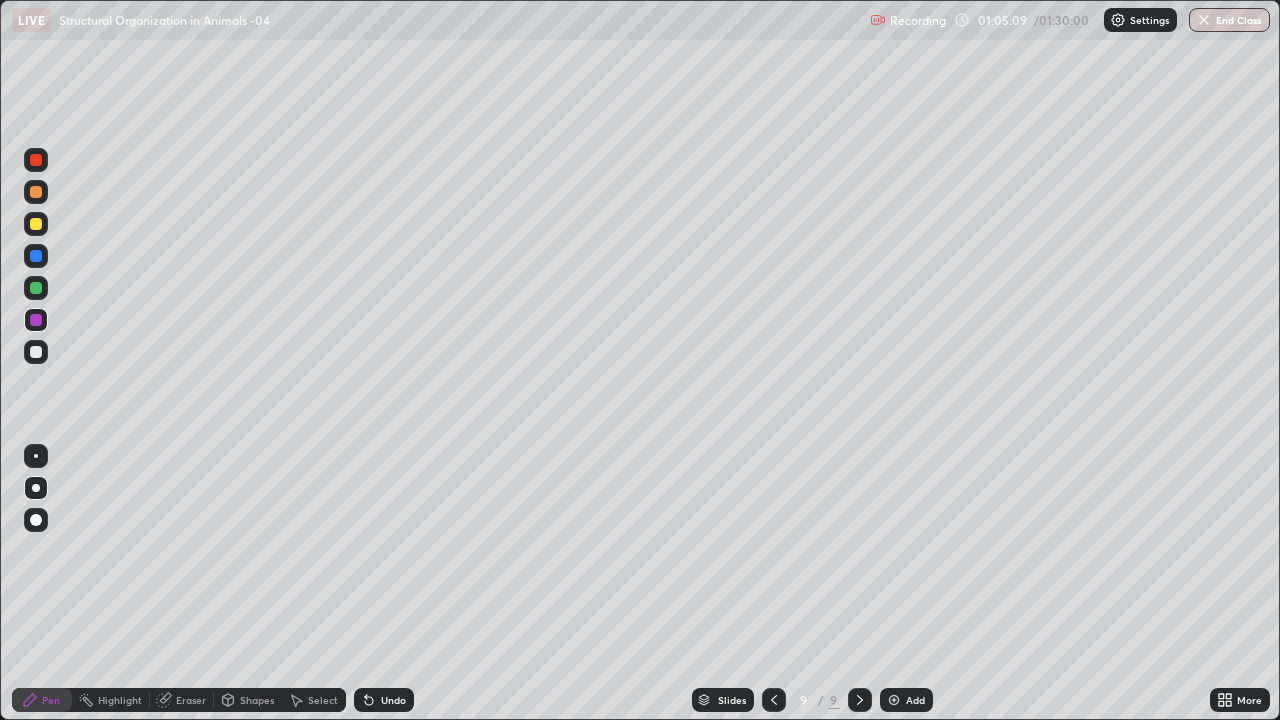click on "Shapes" at bounding box center (257, 700) 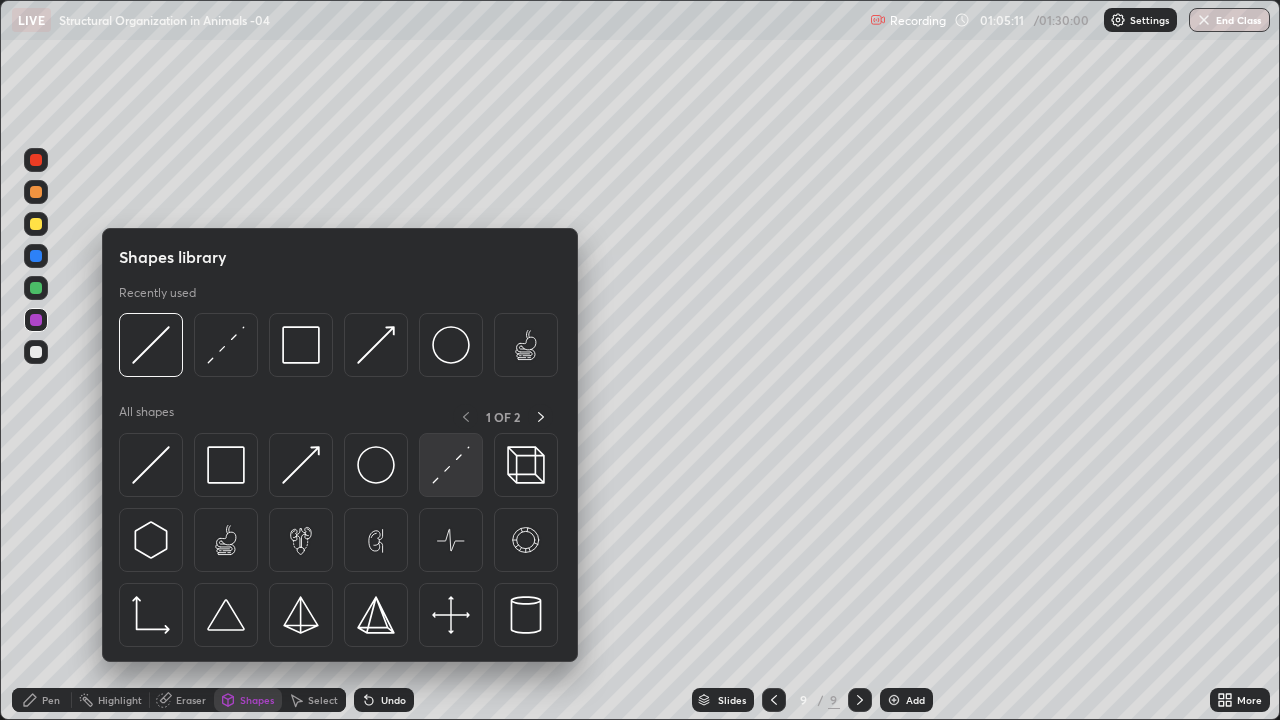 click at bounding box center (451, 465) 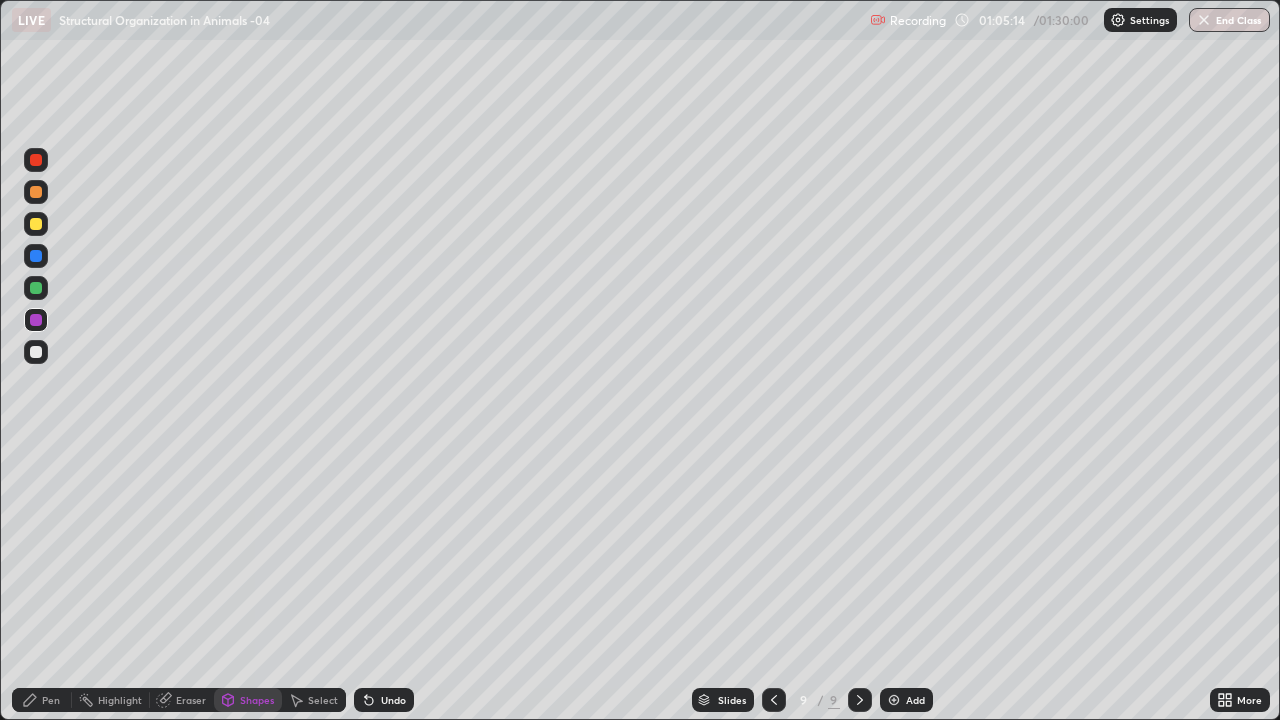 click on "Pen" at bounding box center (51, 700) 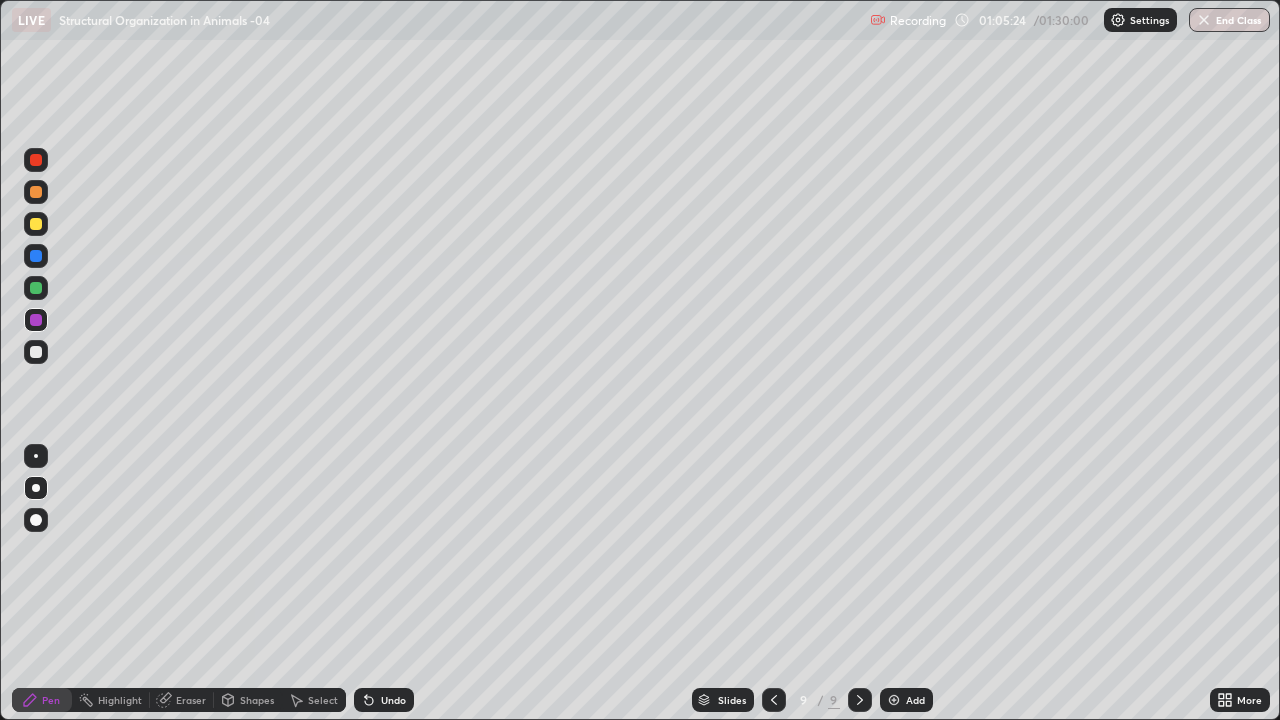 click on "More" at bounding box center [1240, 700] 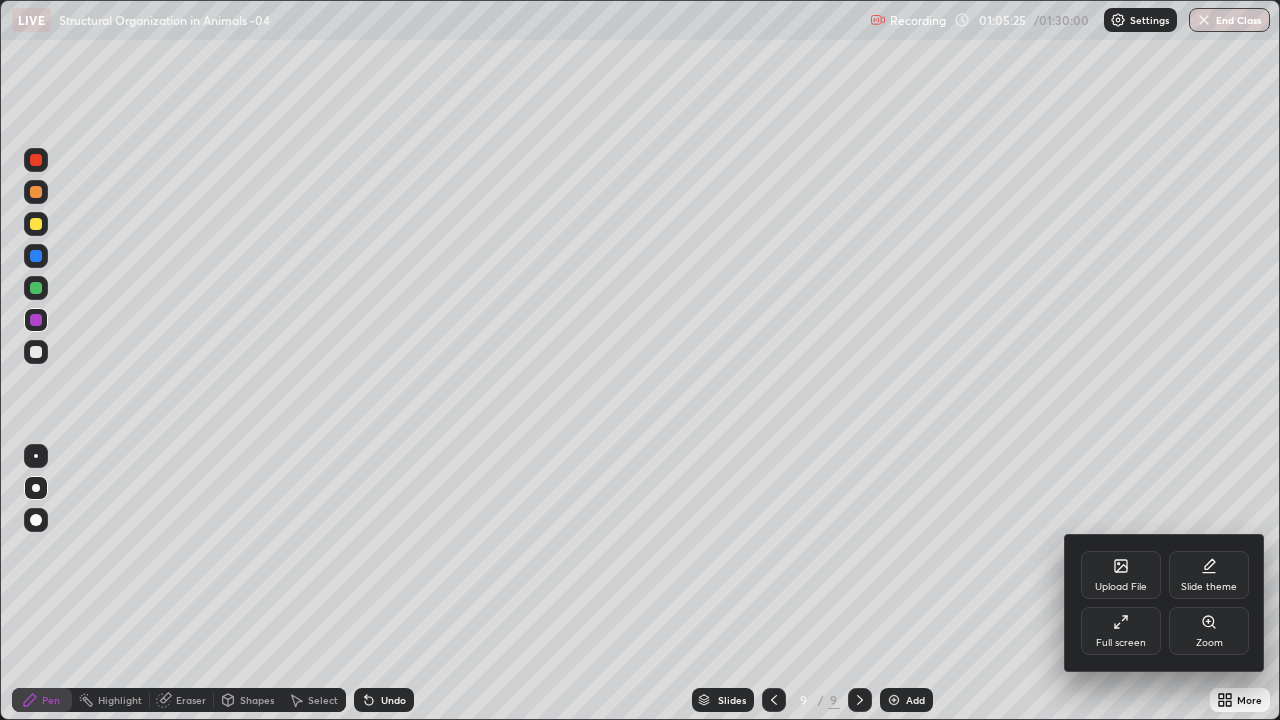 click on "Full screen" at bounding box center [1121, 643] 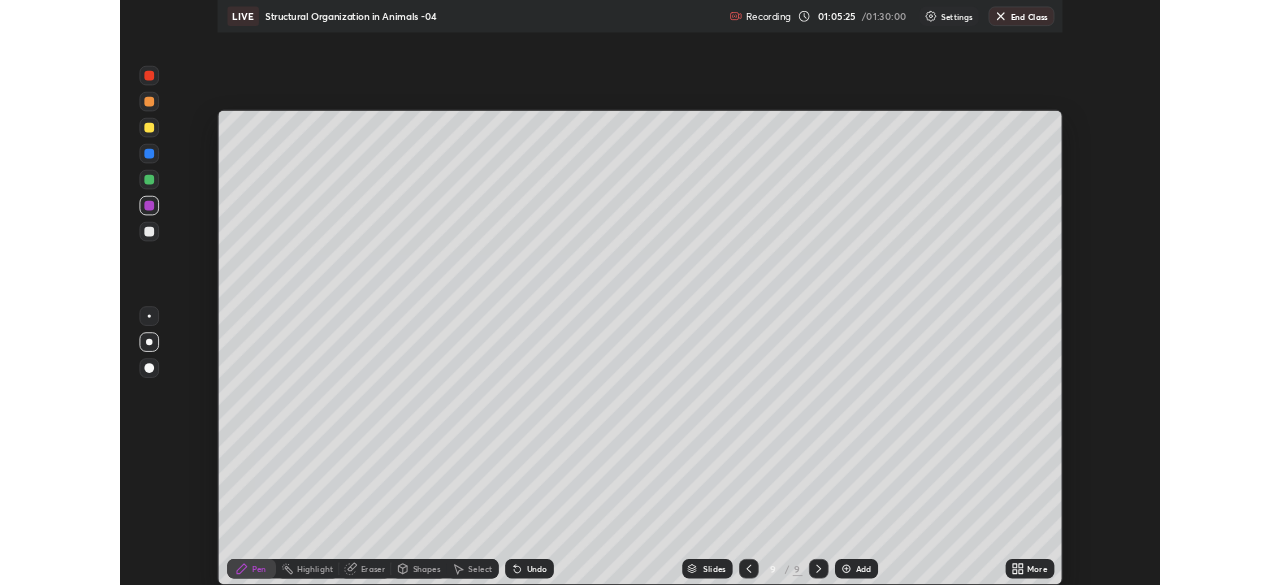 scroll, scrollTop: 585, scrollLeft: 1280, axis: both 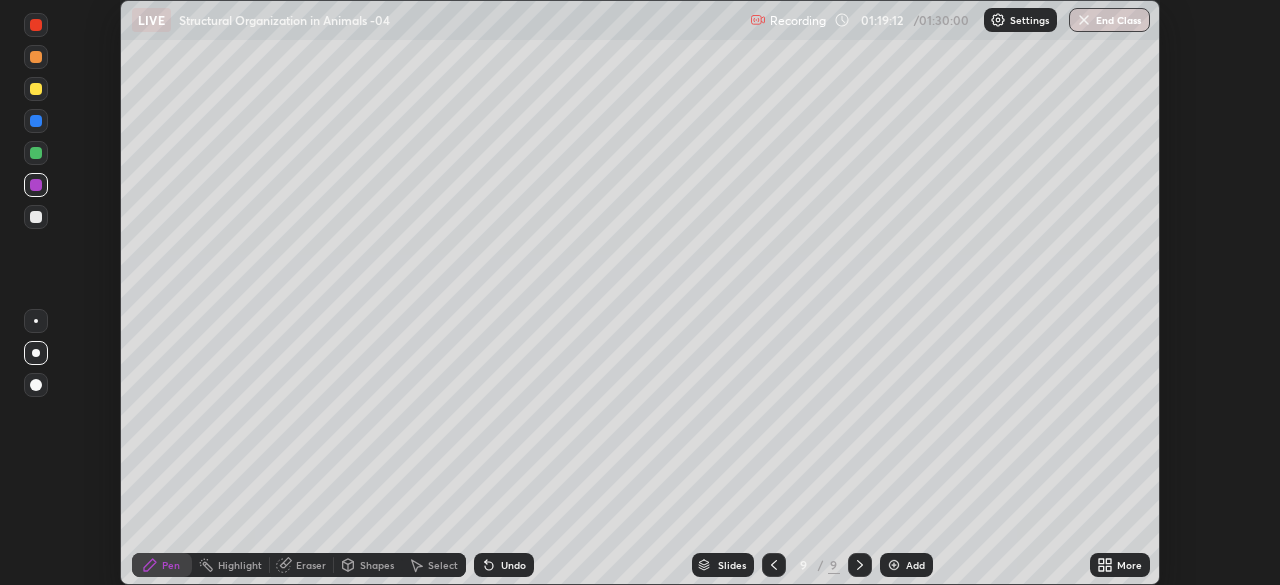 click on "More" at bounding box center [1129, 565] 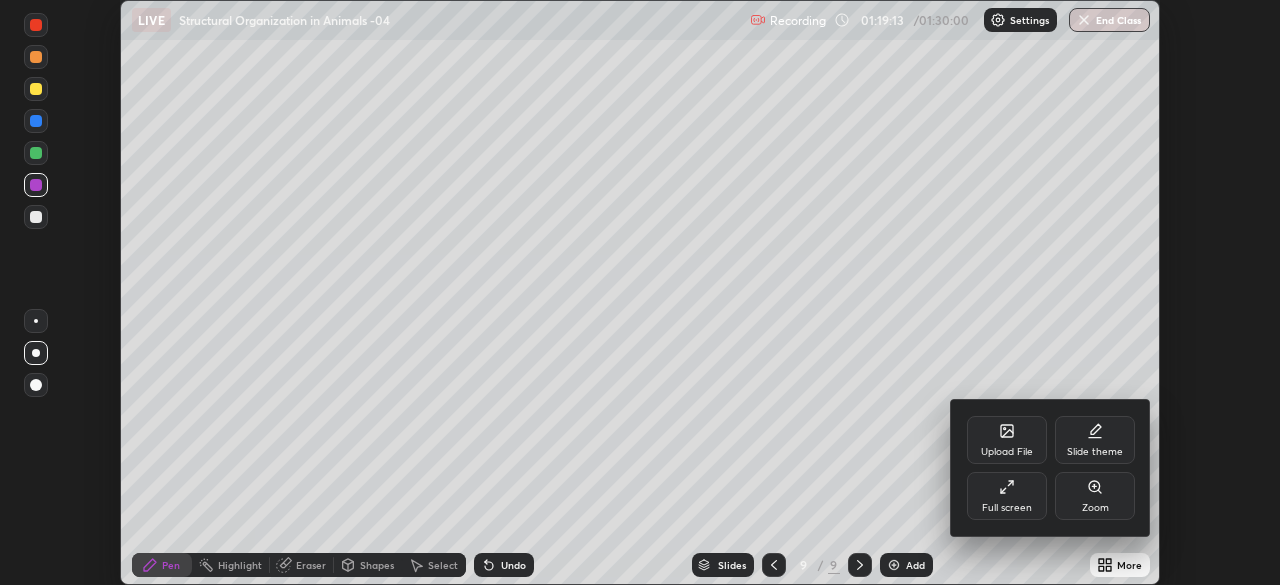 click on "Full screen" at bounding box center [1007, 508] 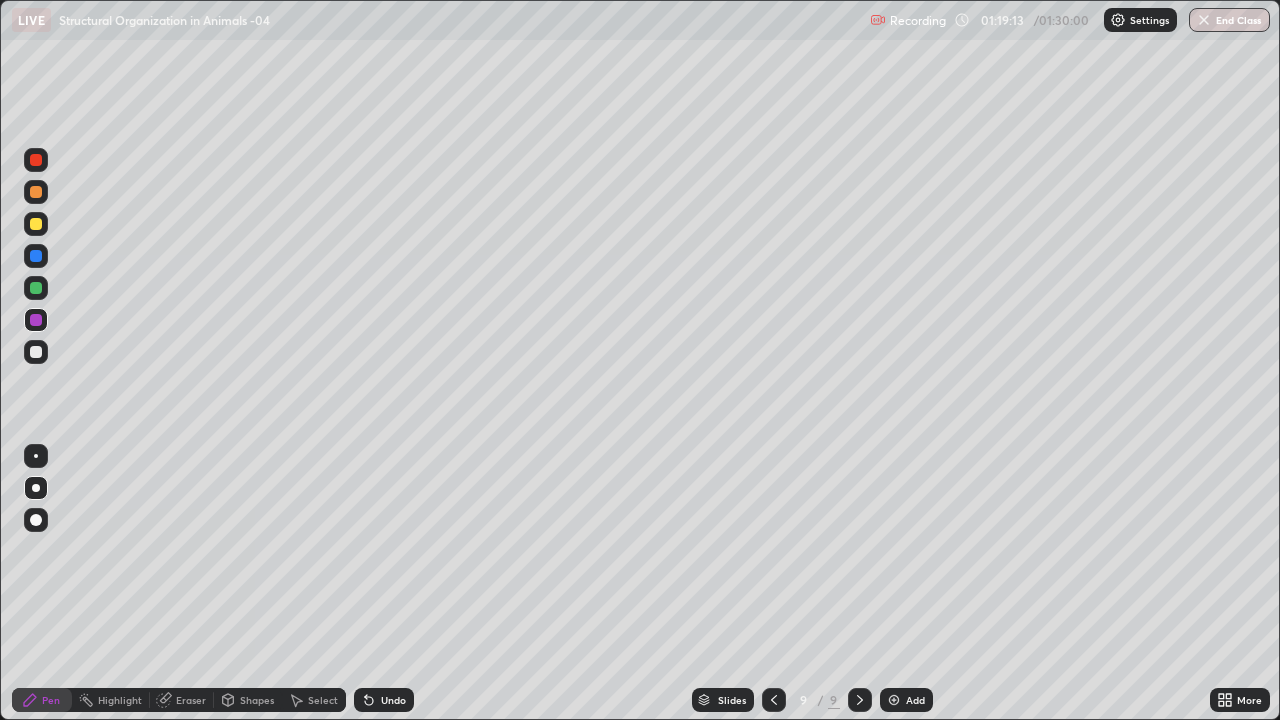 scroll, scrollTop: 99280, scrollLeft: 98720, axis: both 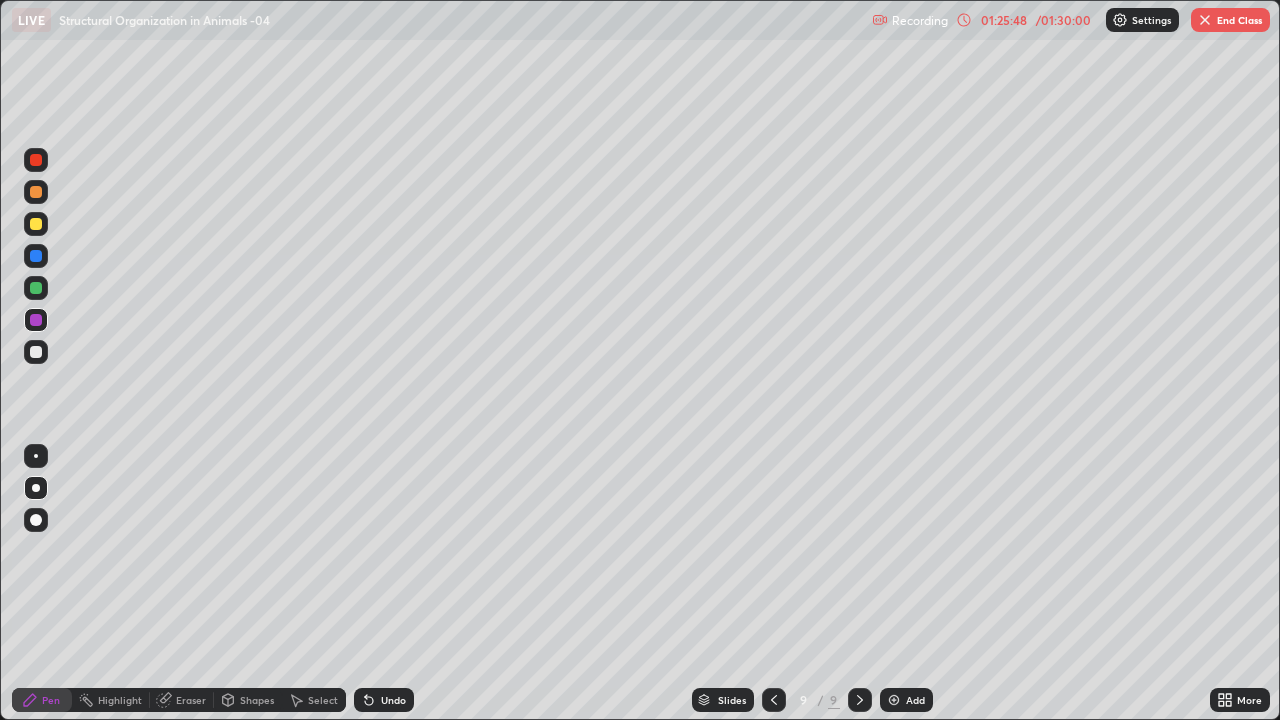 click on "End Class" at bounding box center [1230, 20] 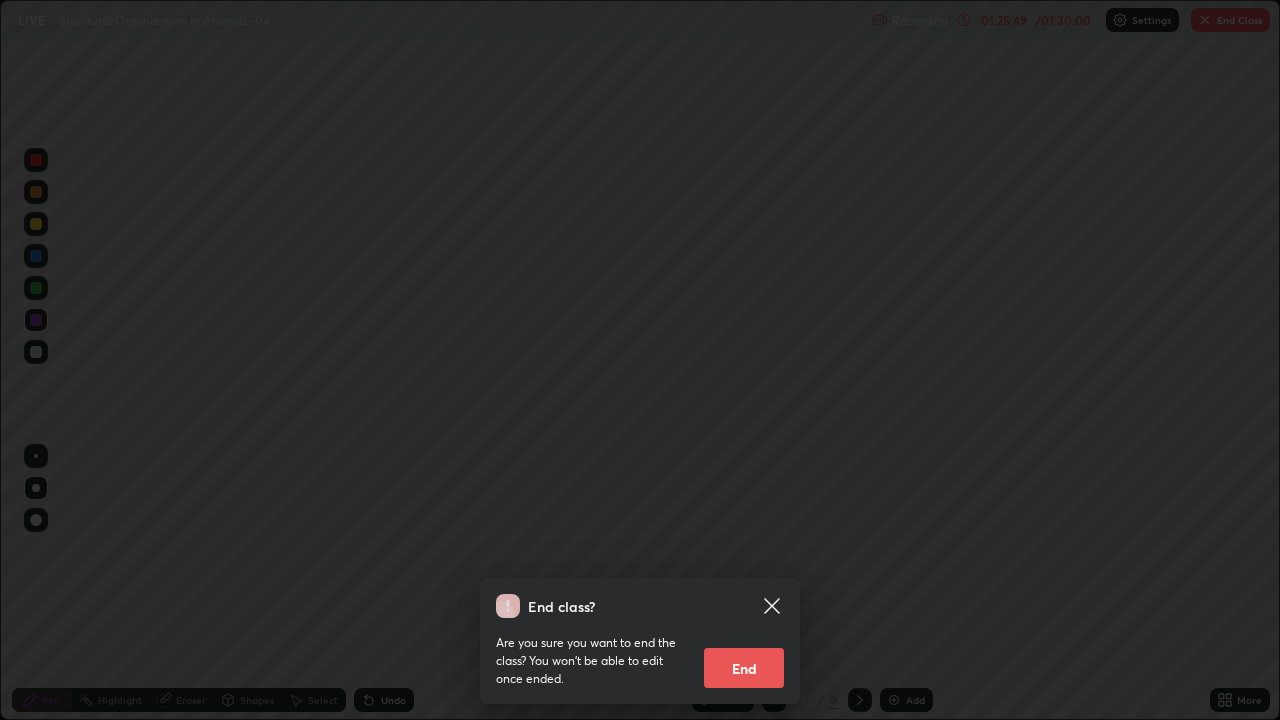 click on "End" at bounding box center [744, 668] 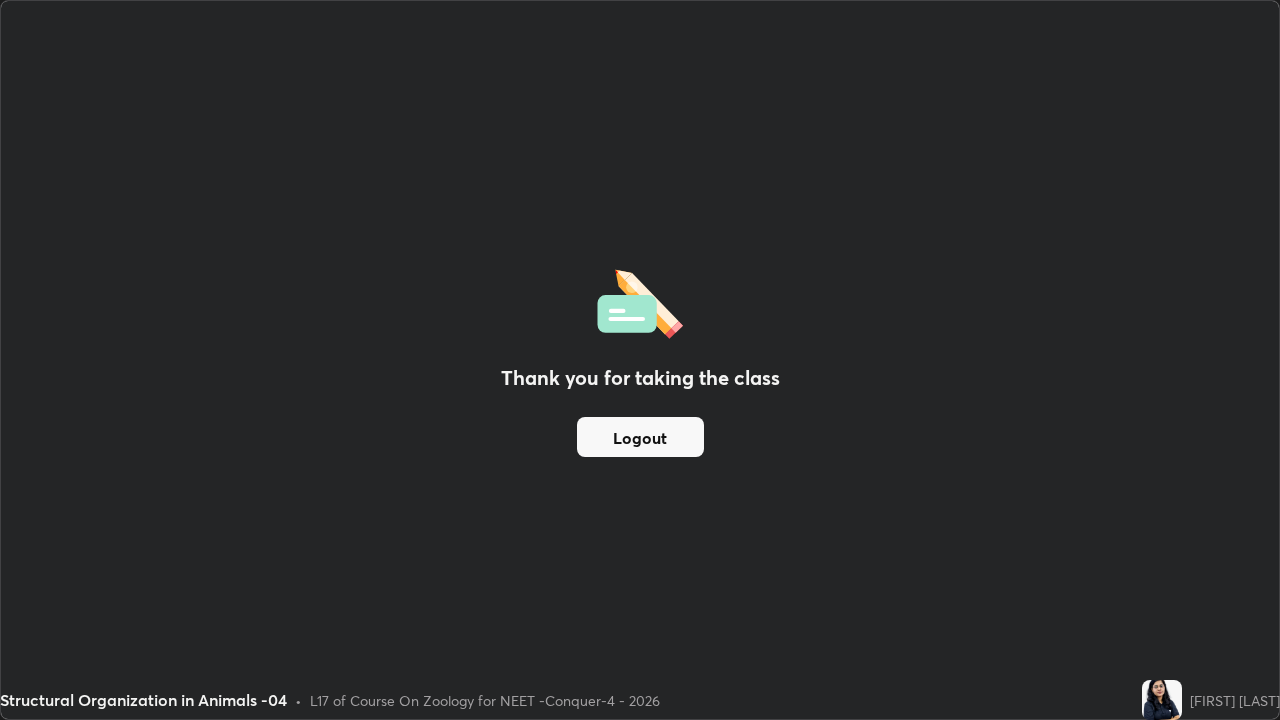click on "Logout" at bounding box center (640, 437) 